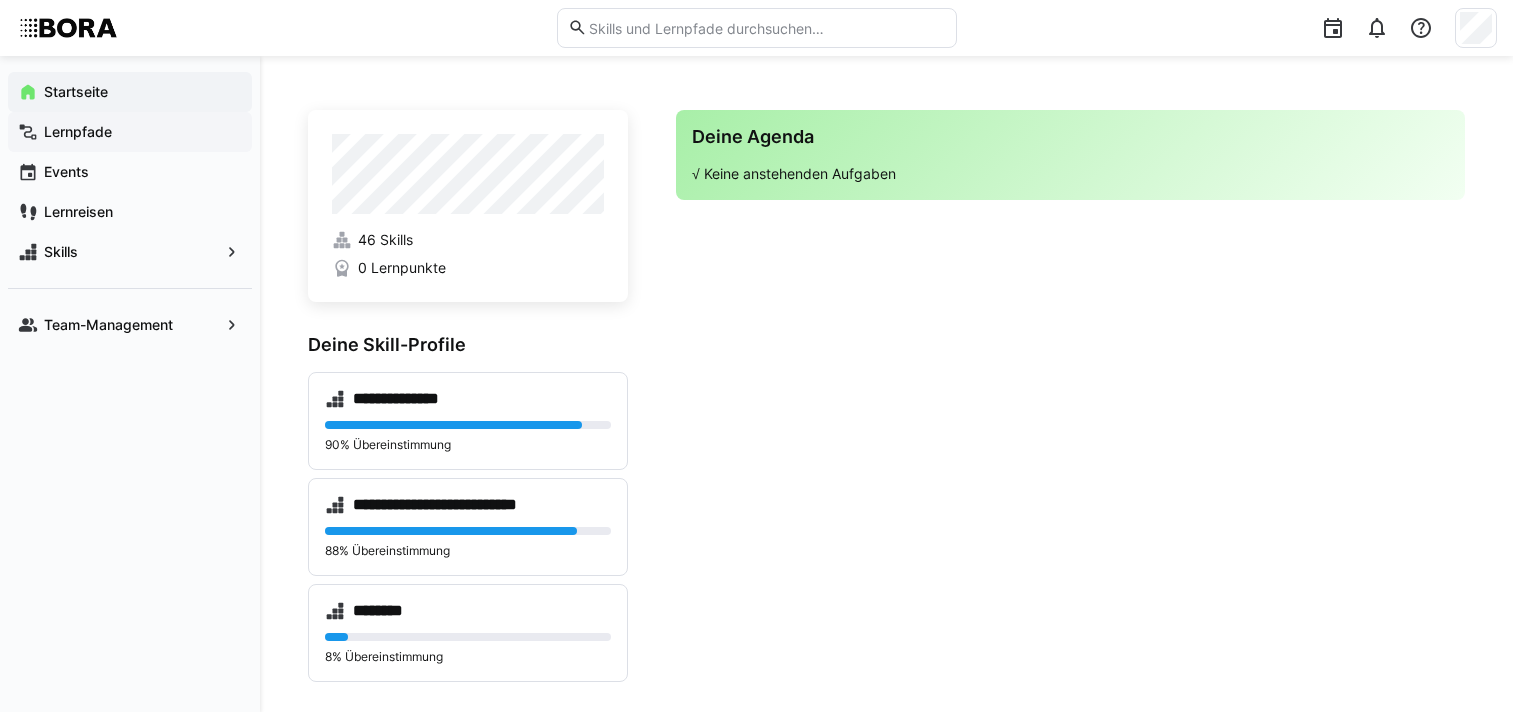 scroll, scrollTop: 501, scrollLeft: 0, axis: vertical 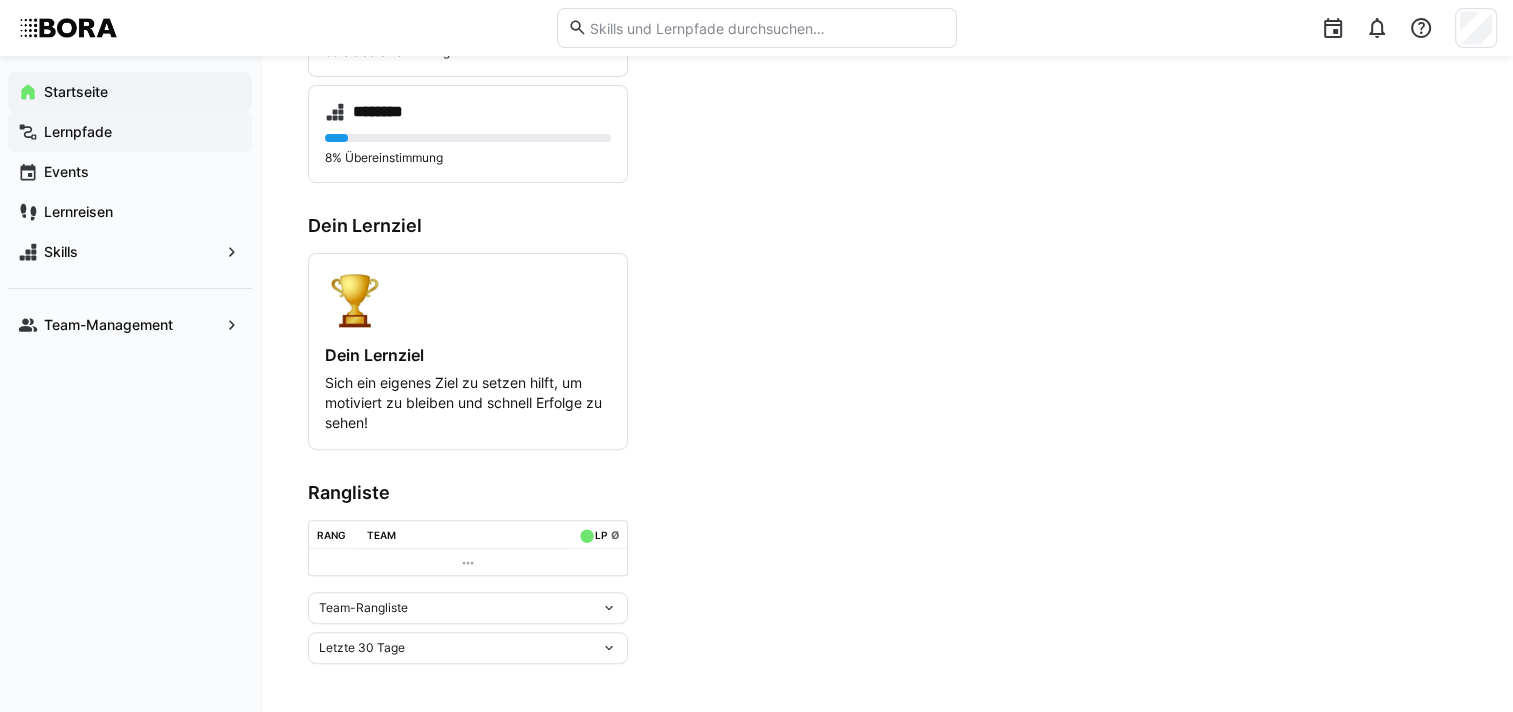 click on "Lernpfade" 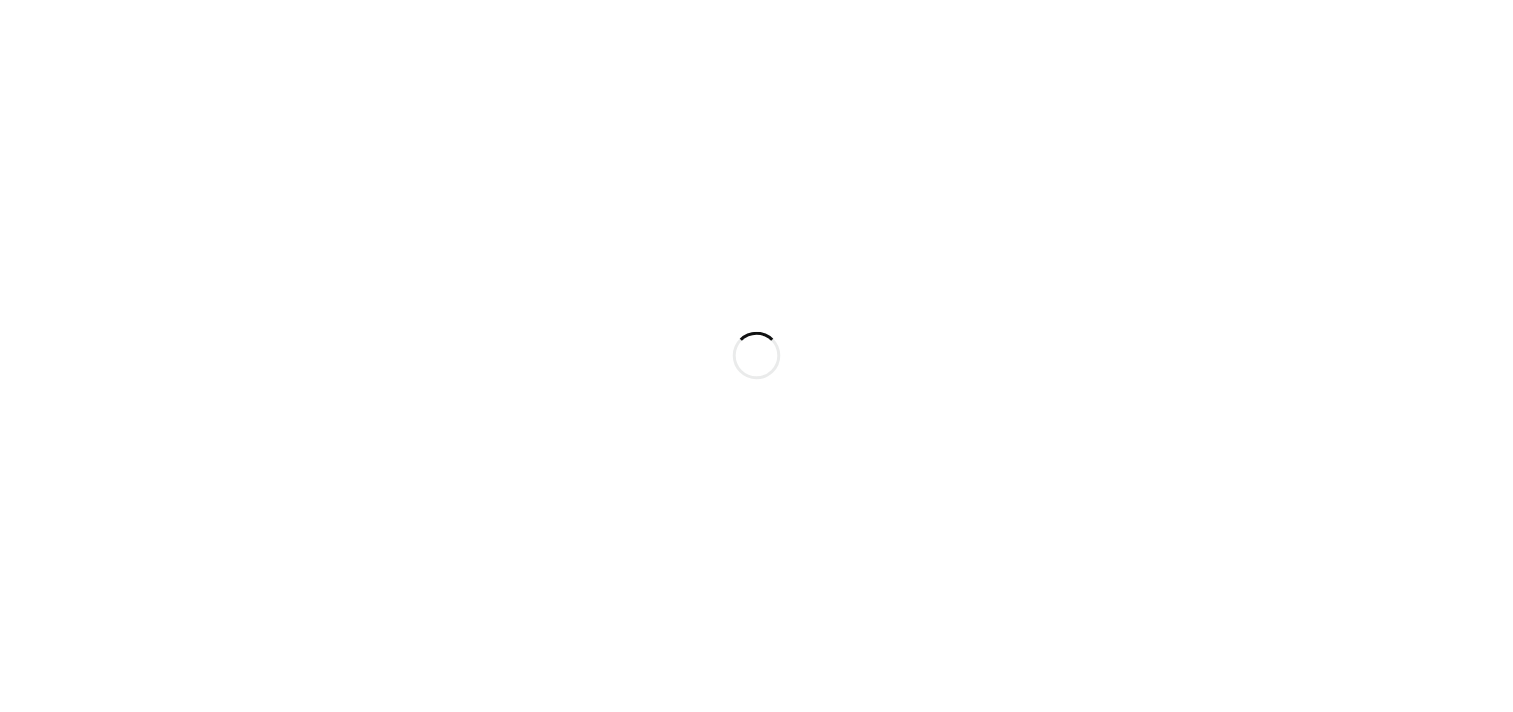scroll, scrollTop: 0, scrollLeft: 0, axis: both 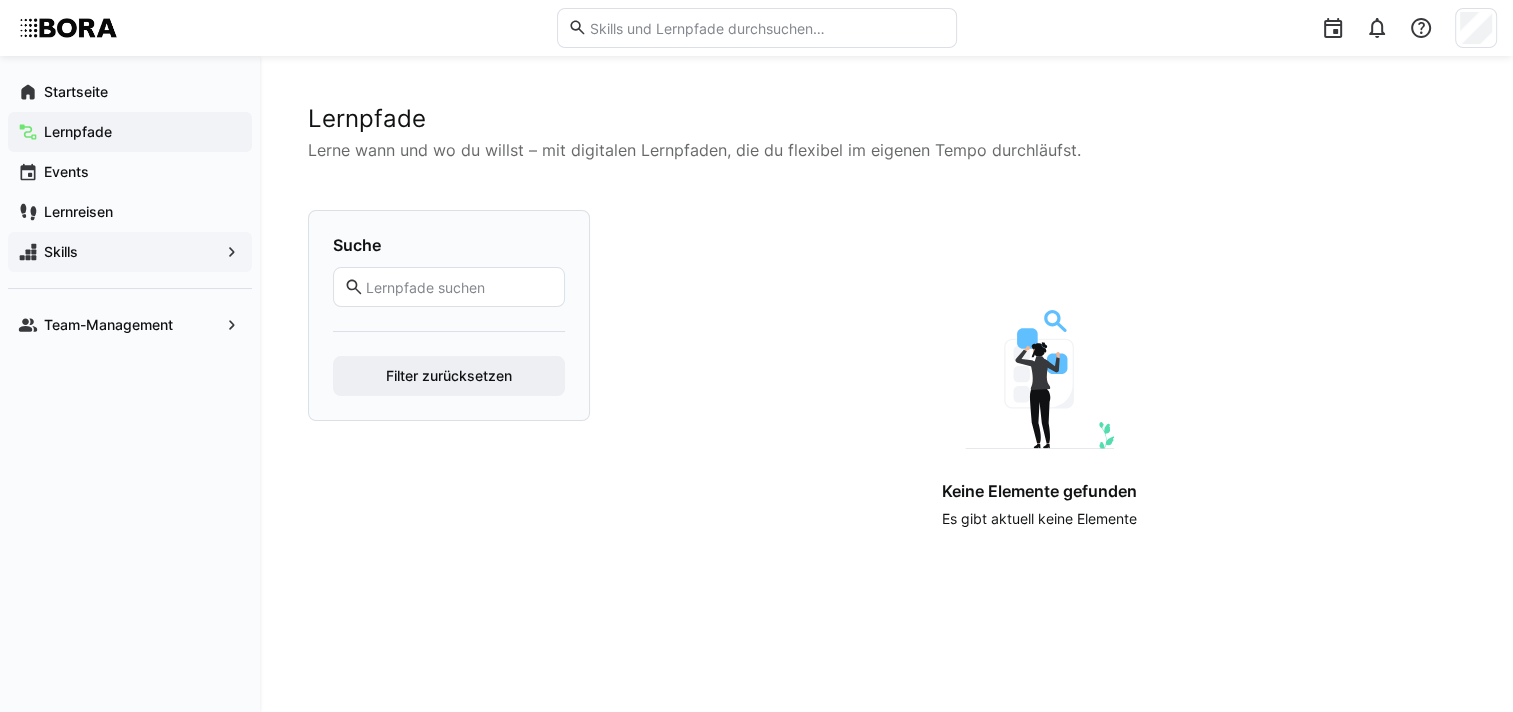 click on "Skills" 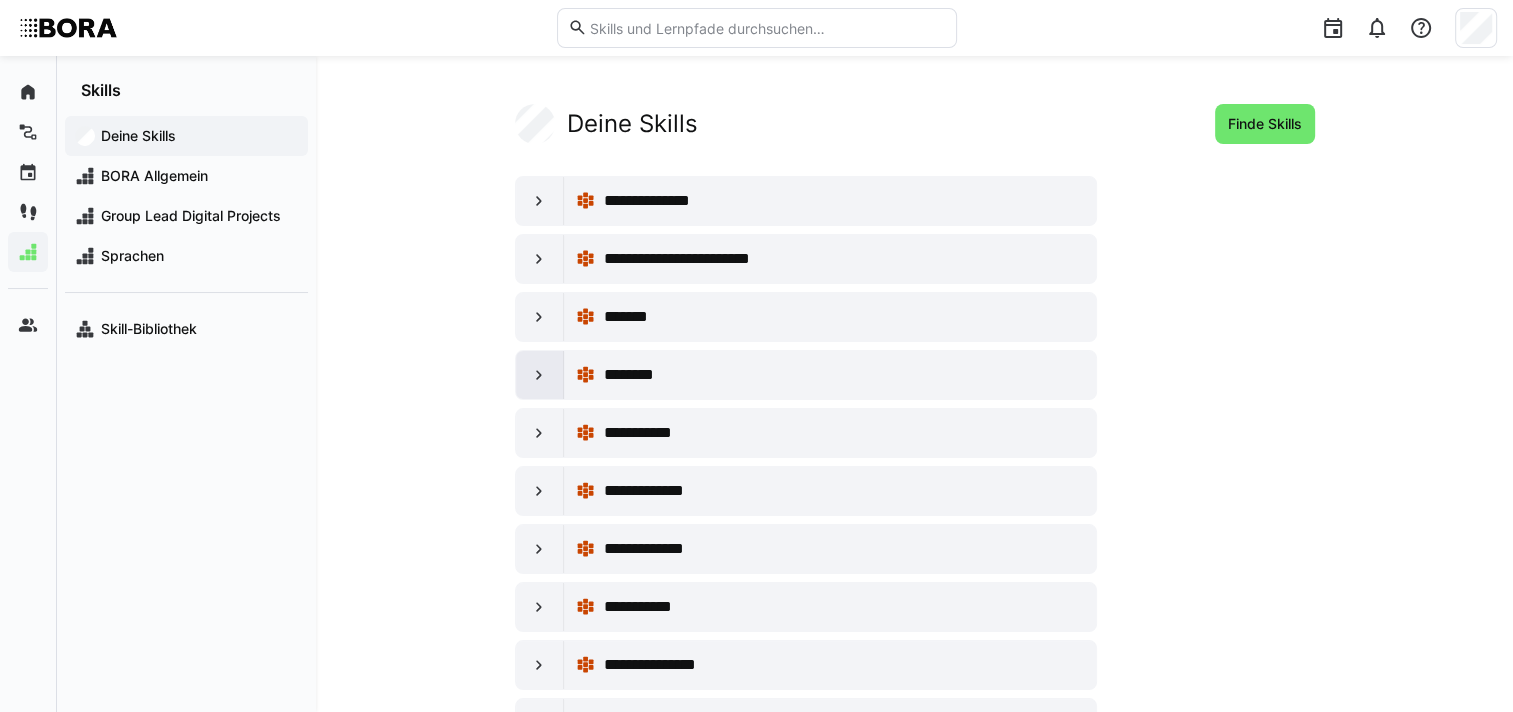 click 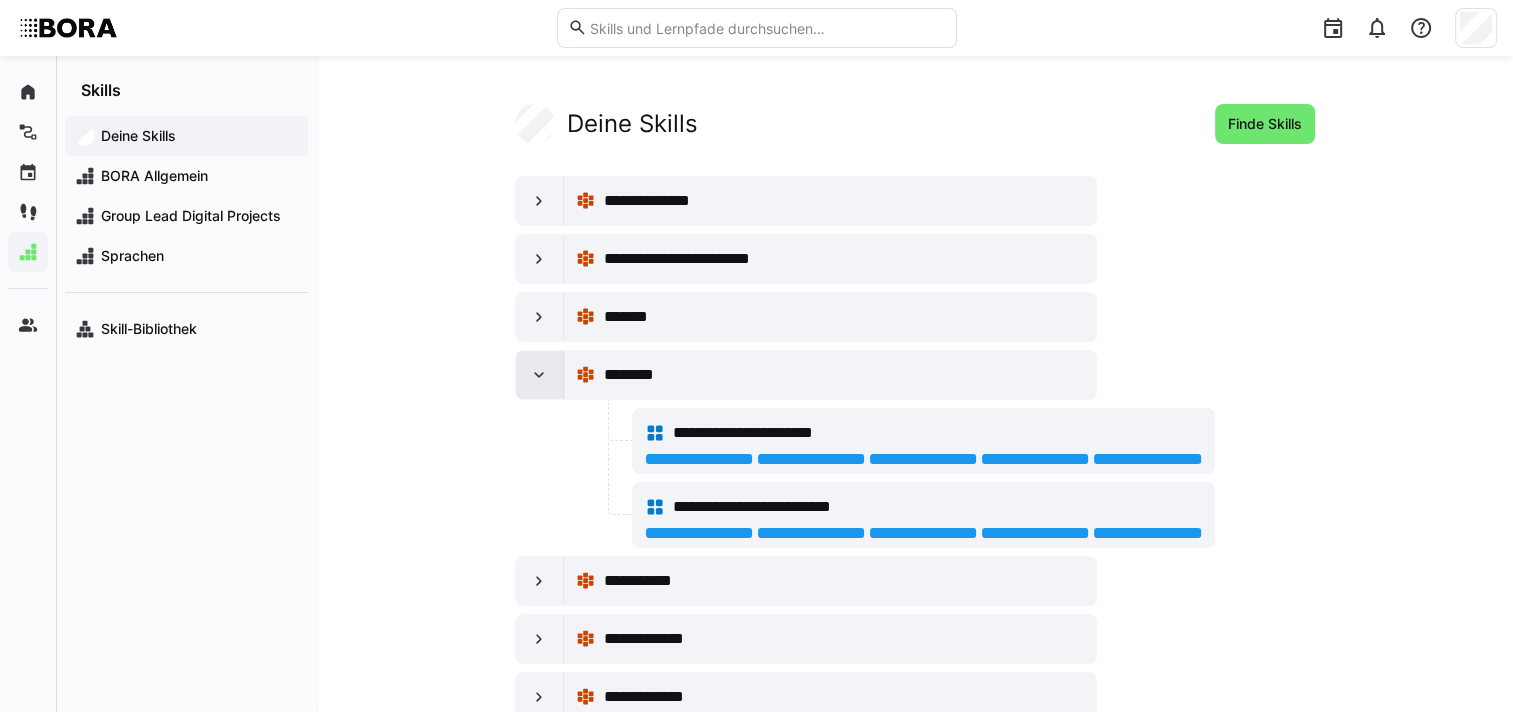 click 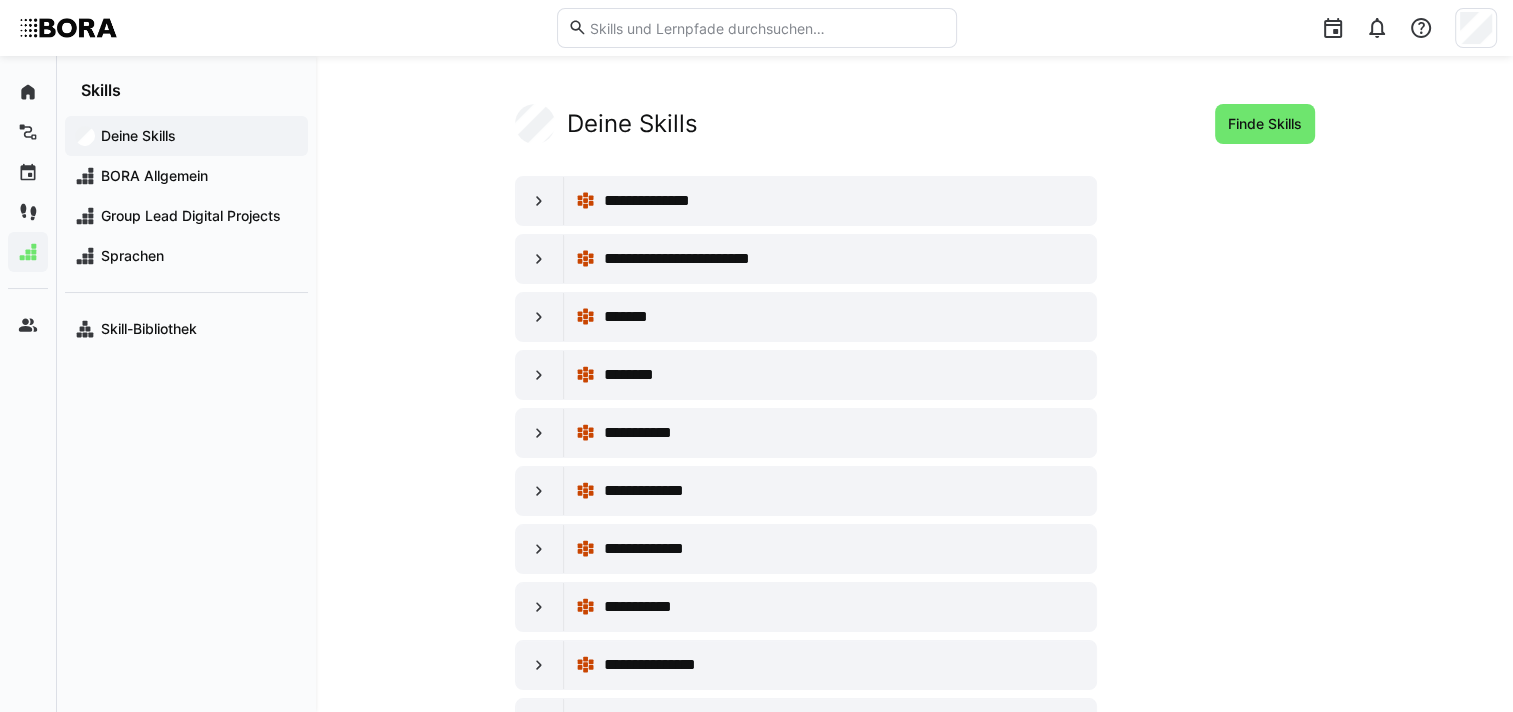 scroll, scrollTop: 0, scrollLeft: 0, axis: both 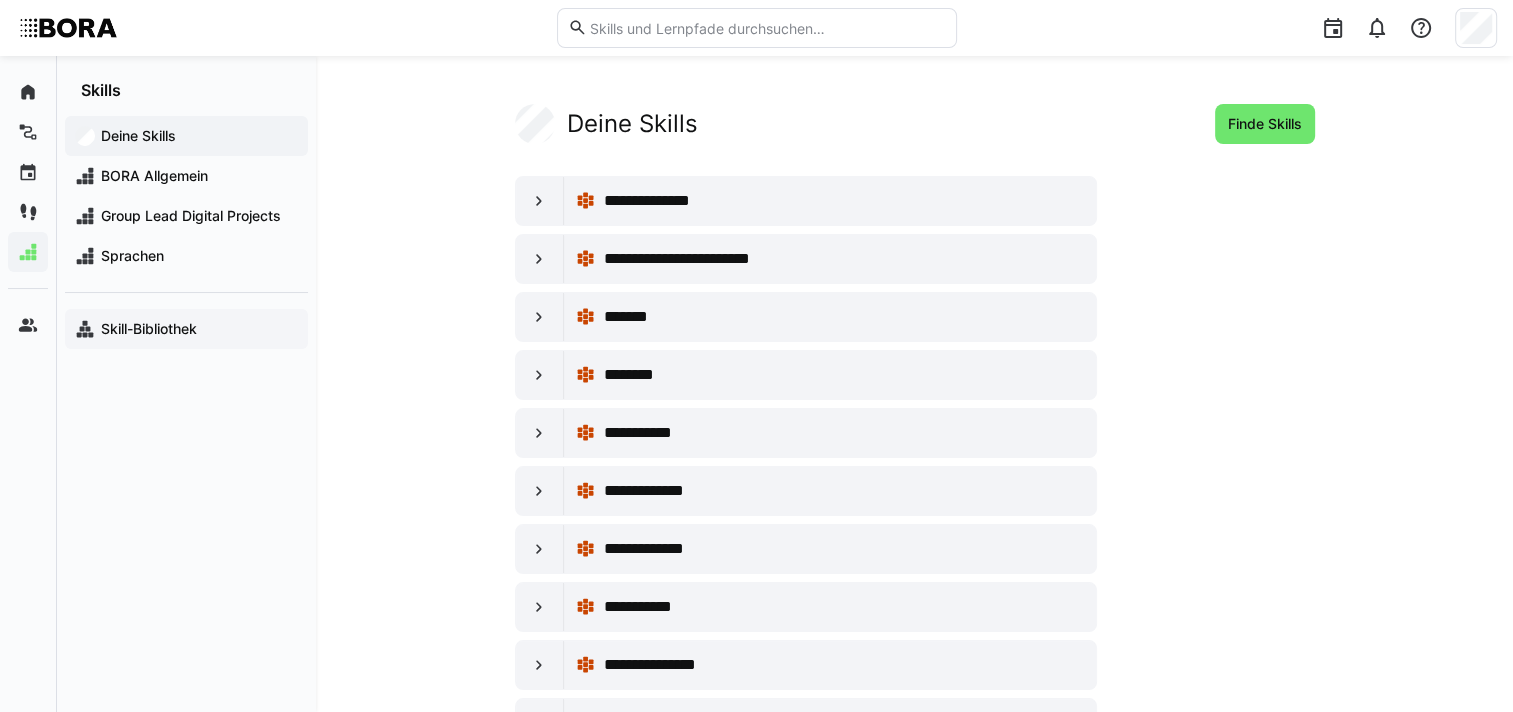 click on "Skill-Bibliothek" 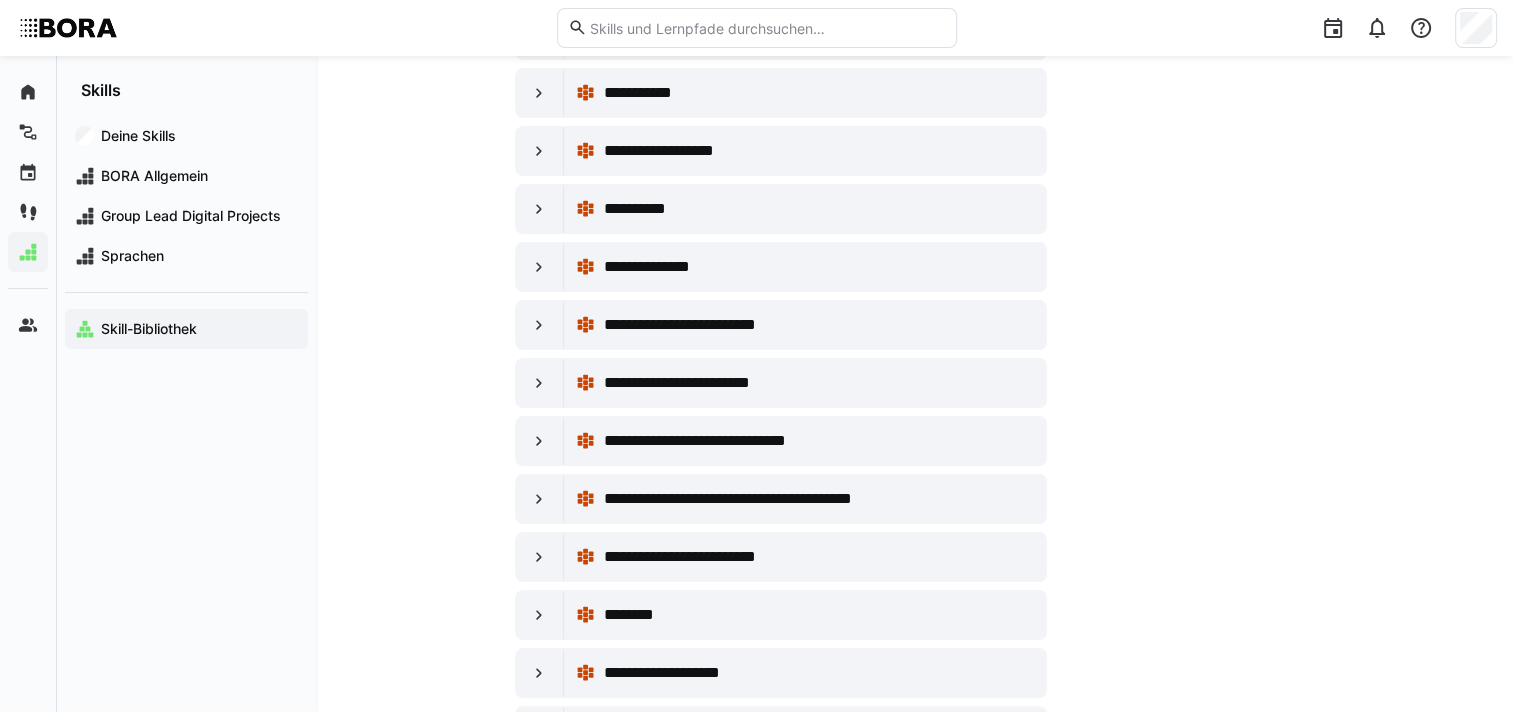 scroll, scrollTop: 300, scrollLeft: 0, axis: vertical 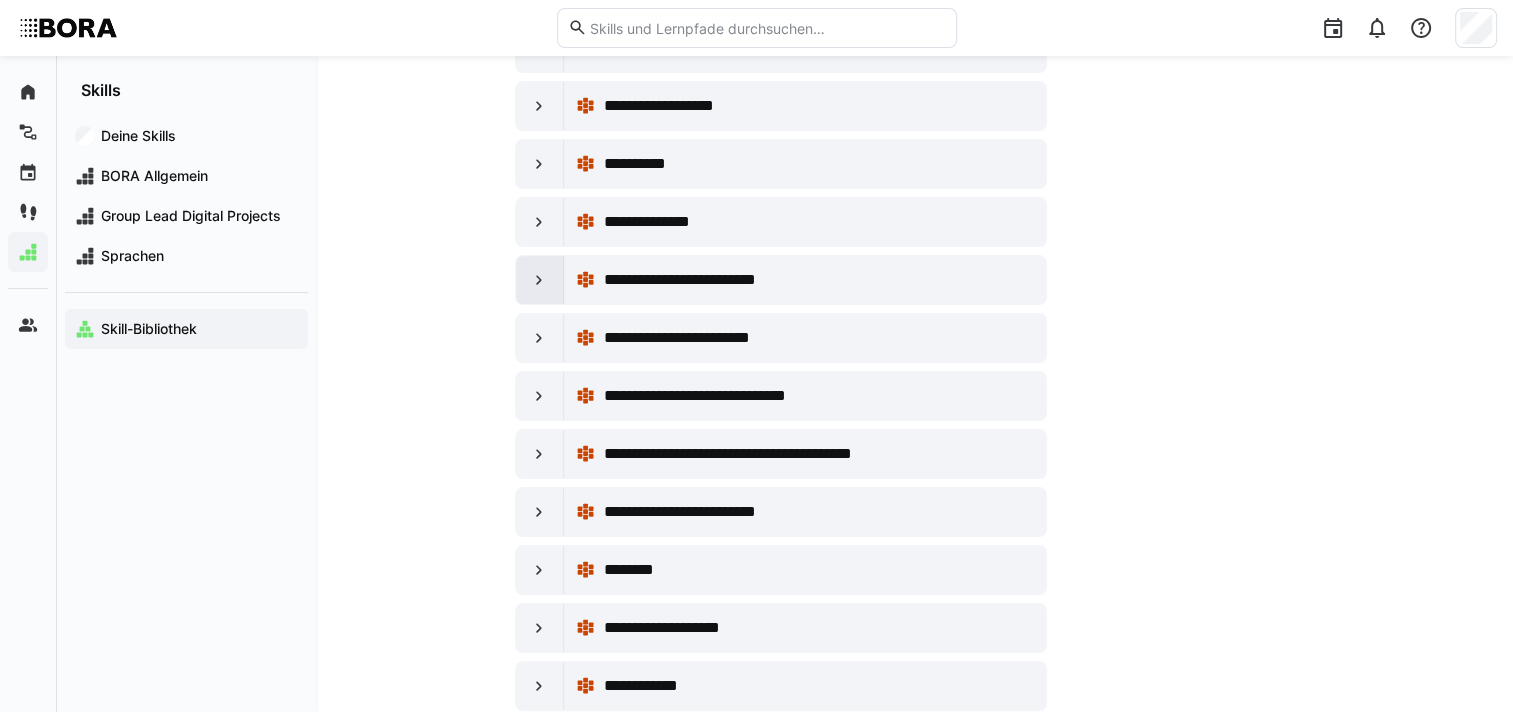 click 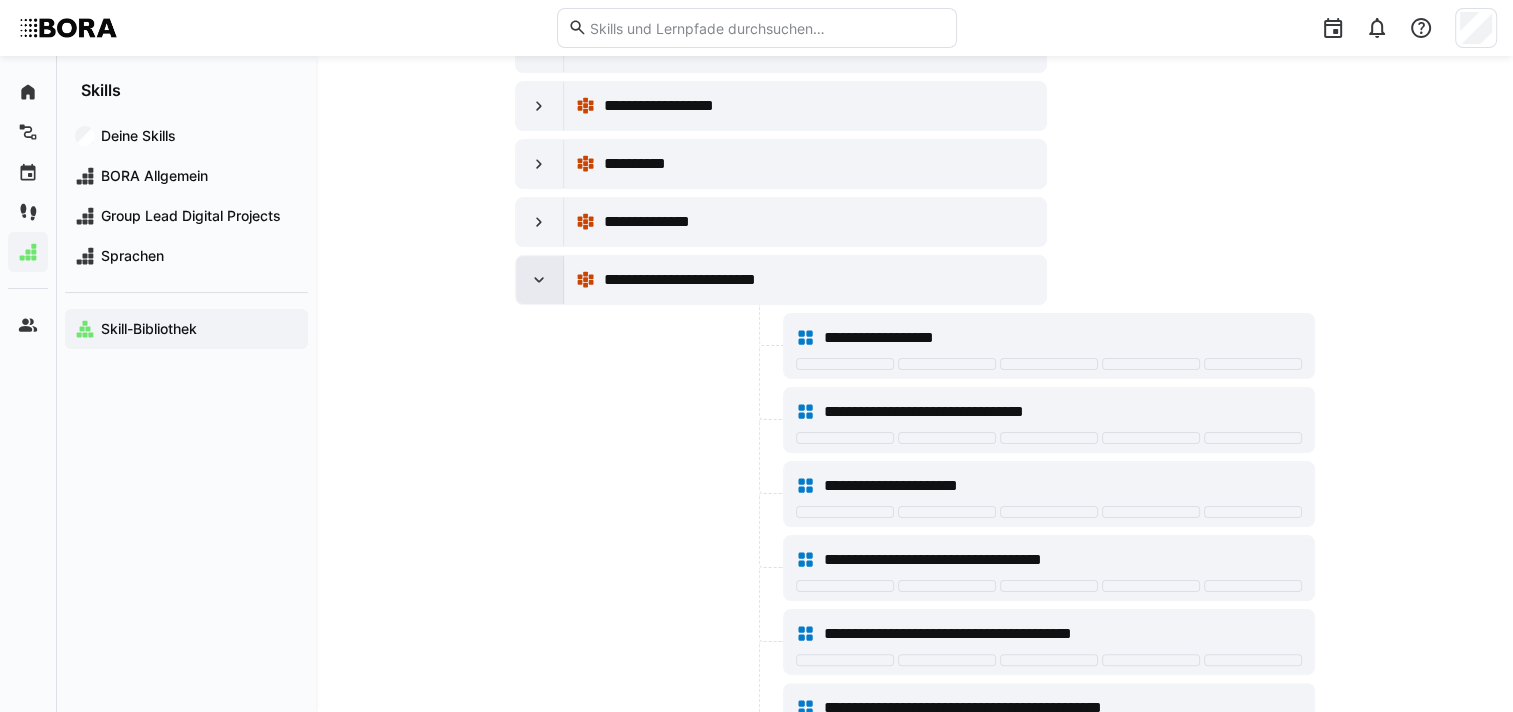 click 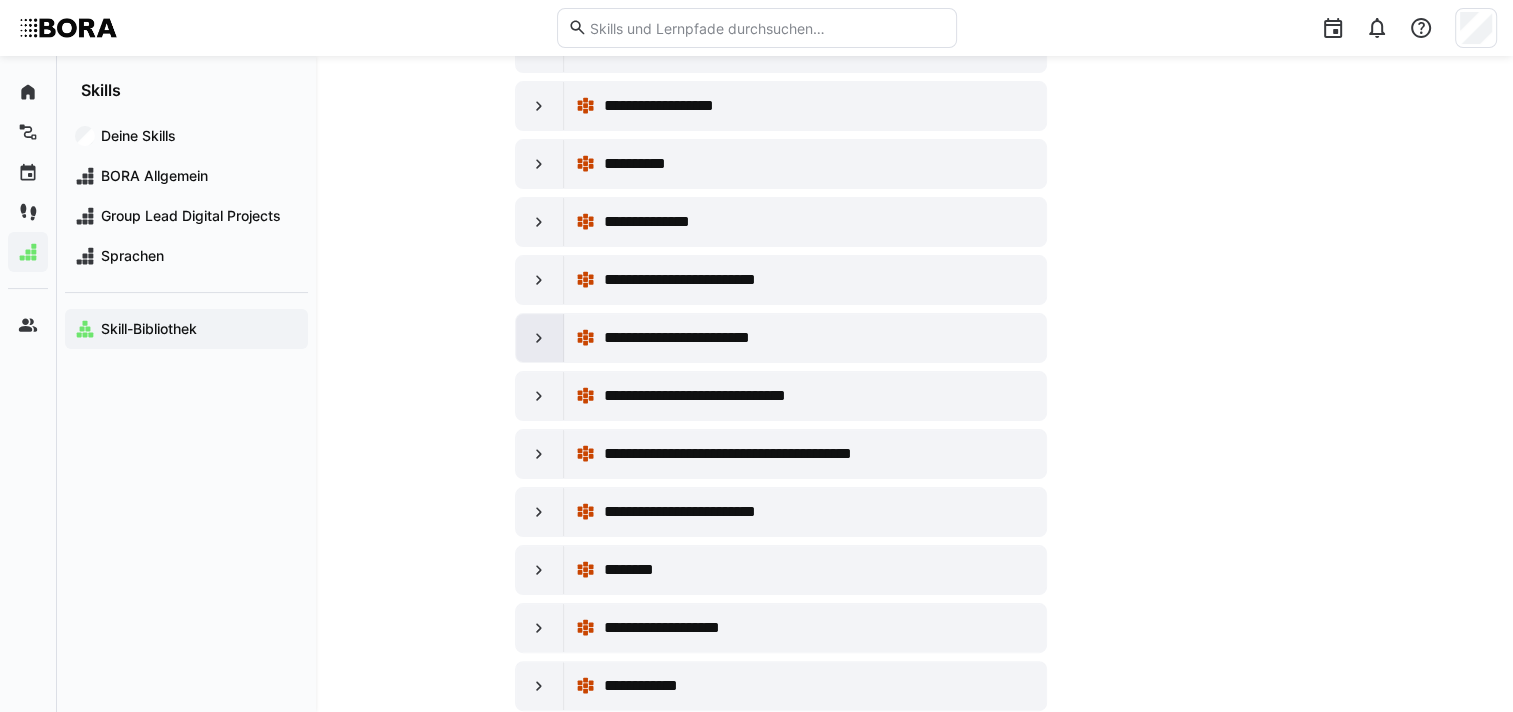 click 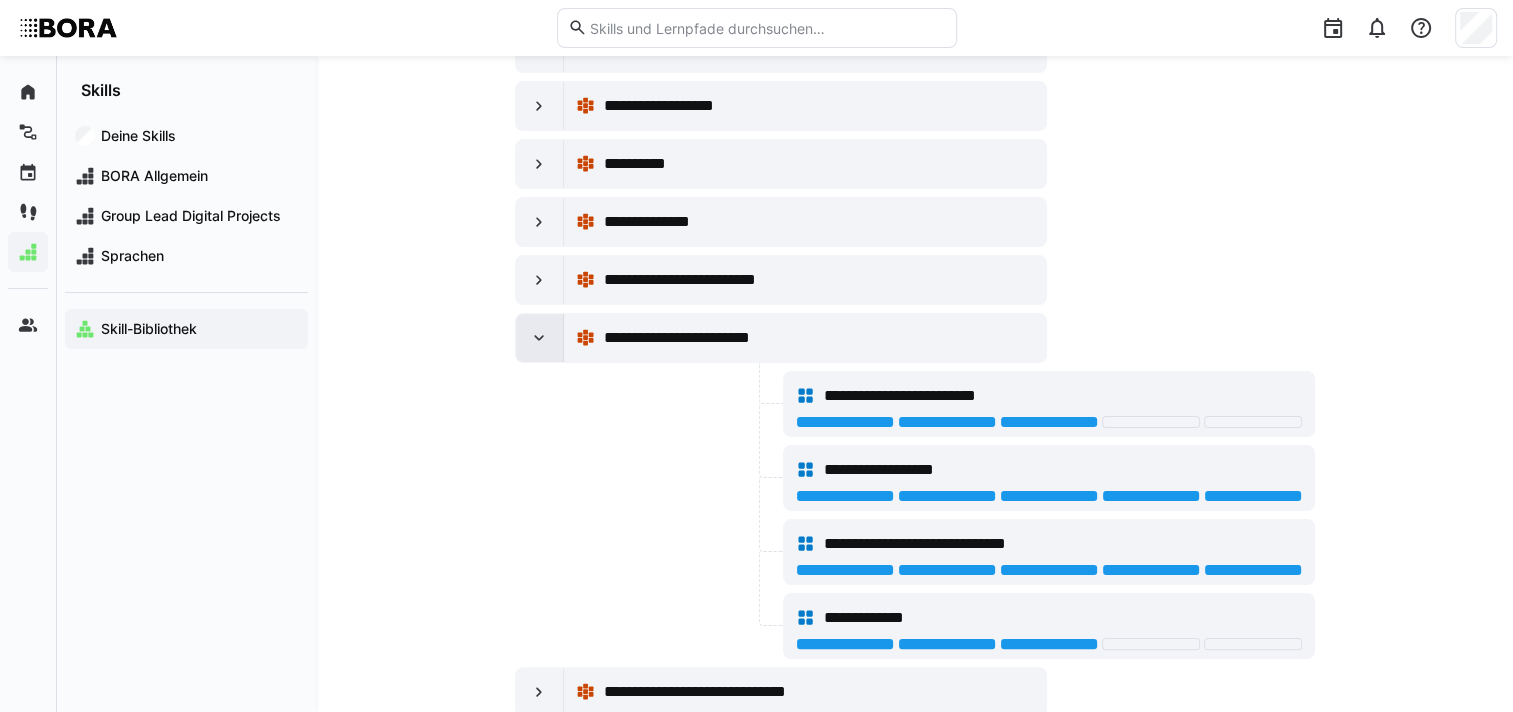 click 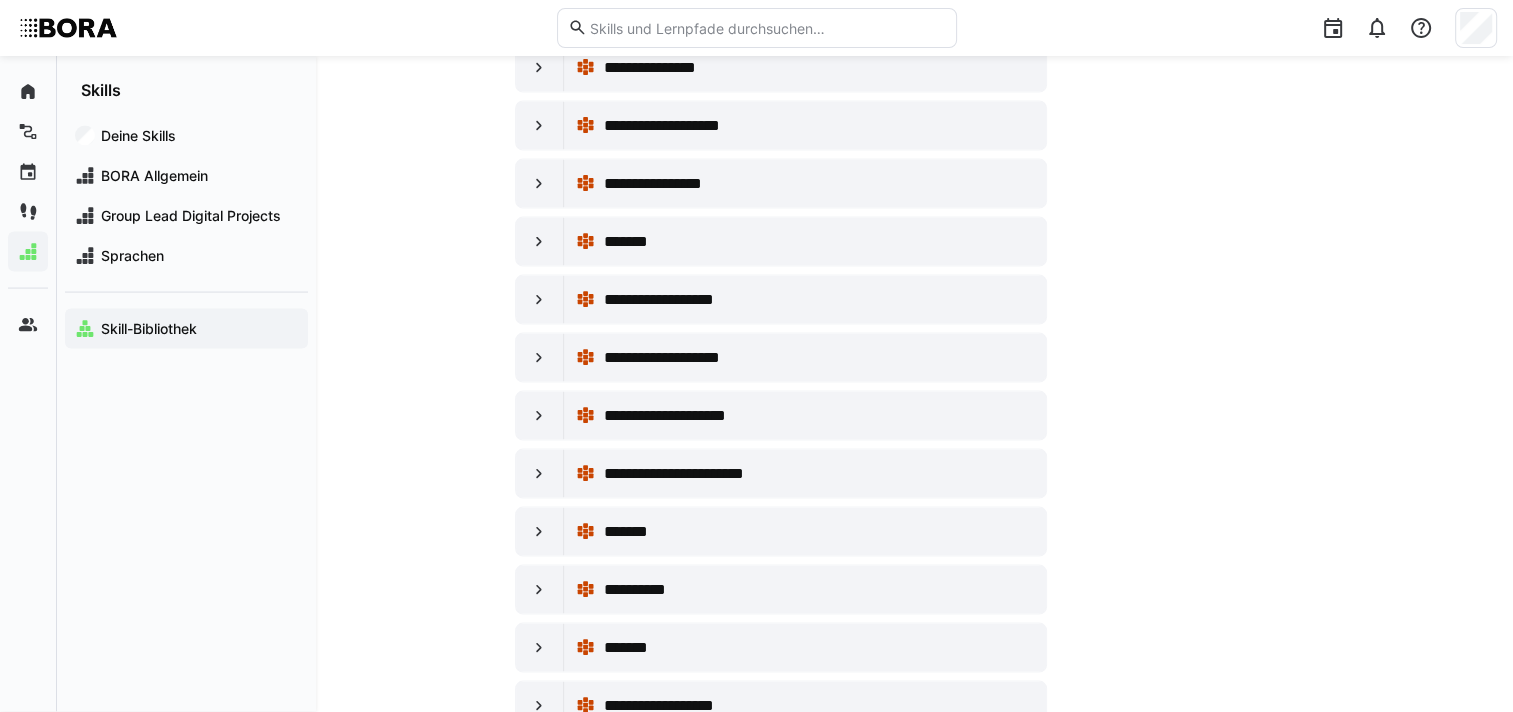 scroll, scrollTop: 3900, scrollLeft: 0, axis: vertical 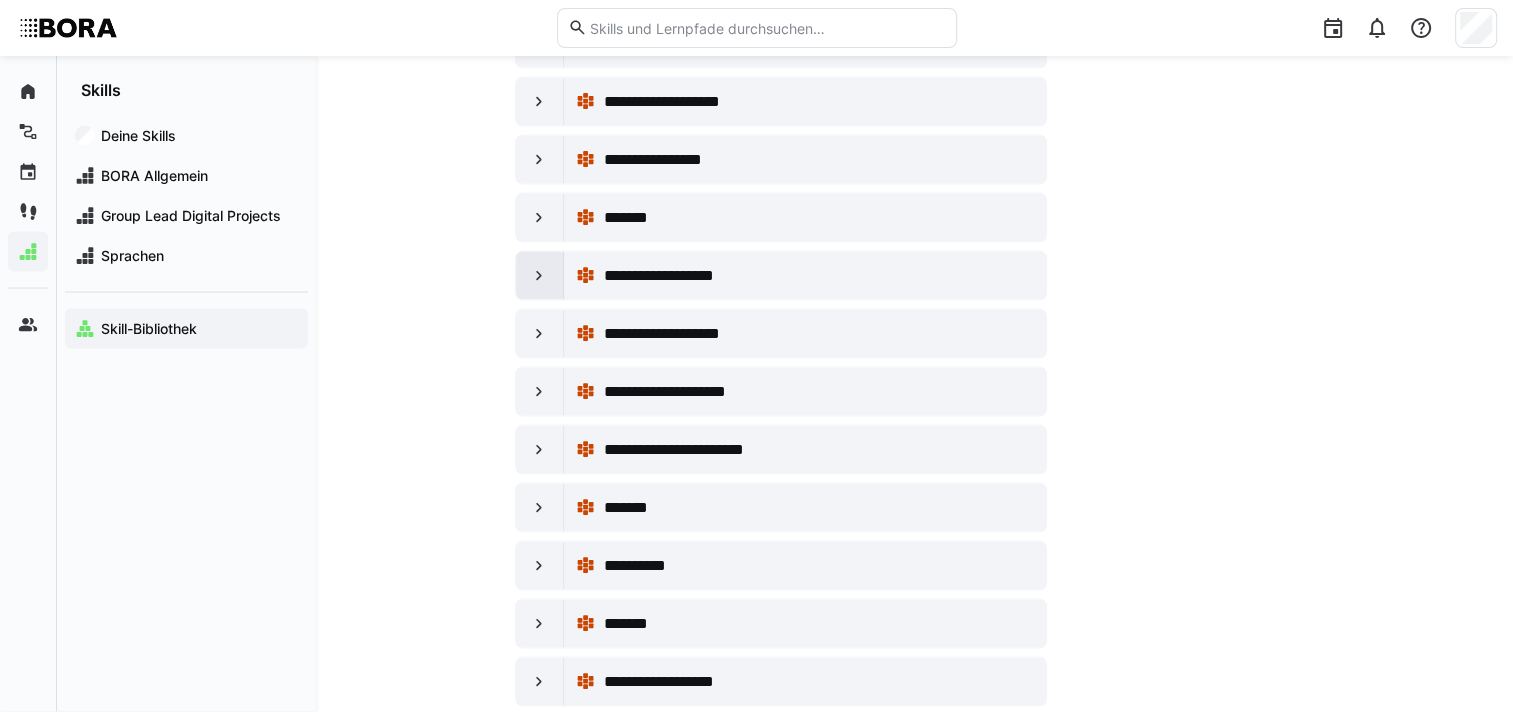 click 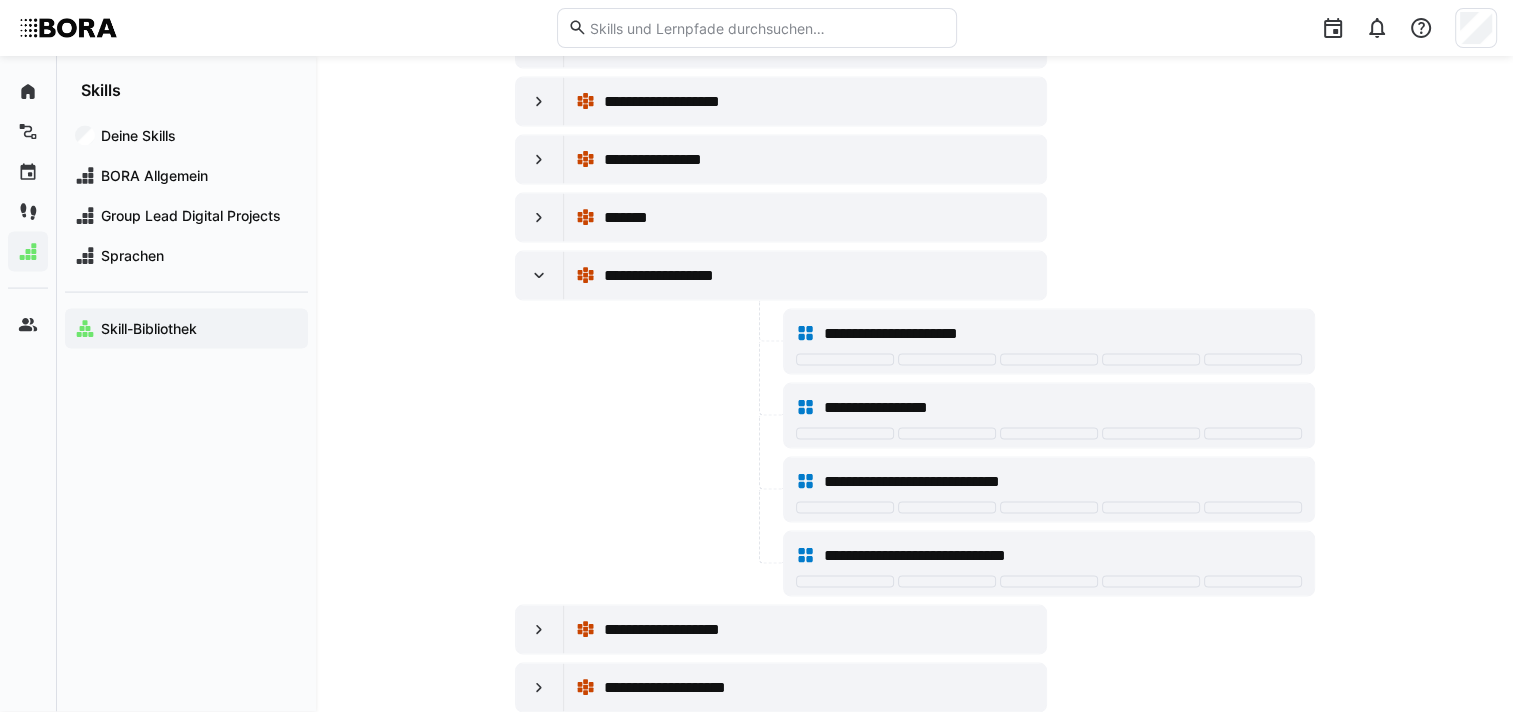 click on "**********" 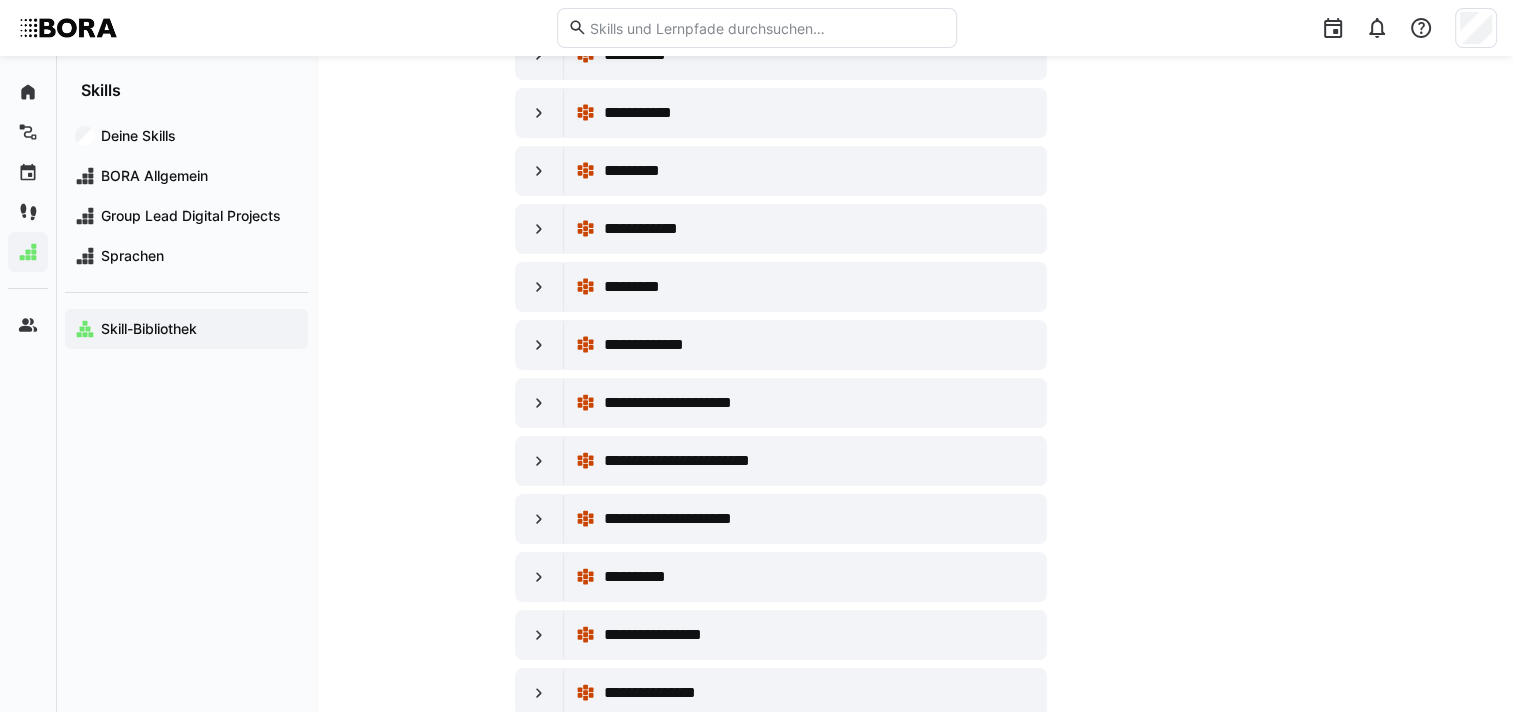 scroll, scrollTop: 7500, scrollLeft: 0, axis: vertical 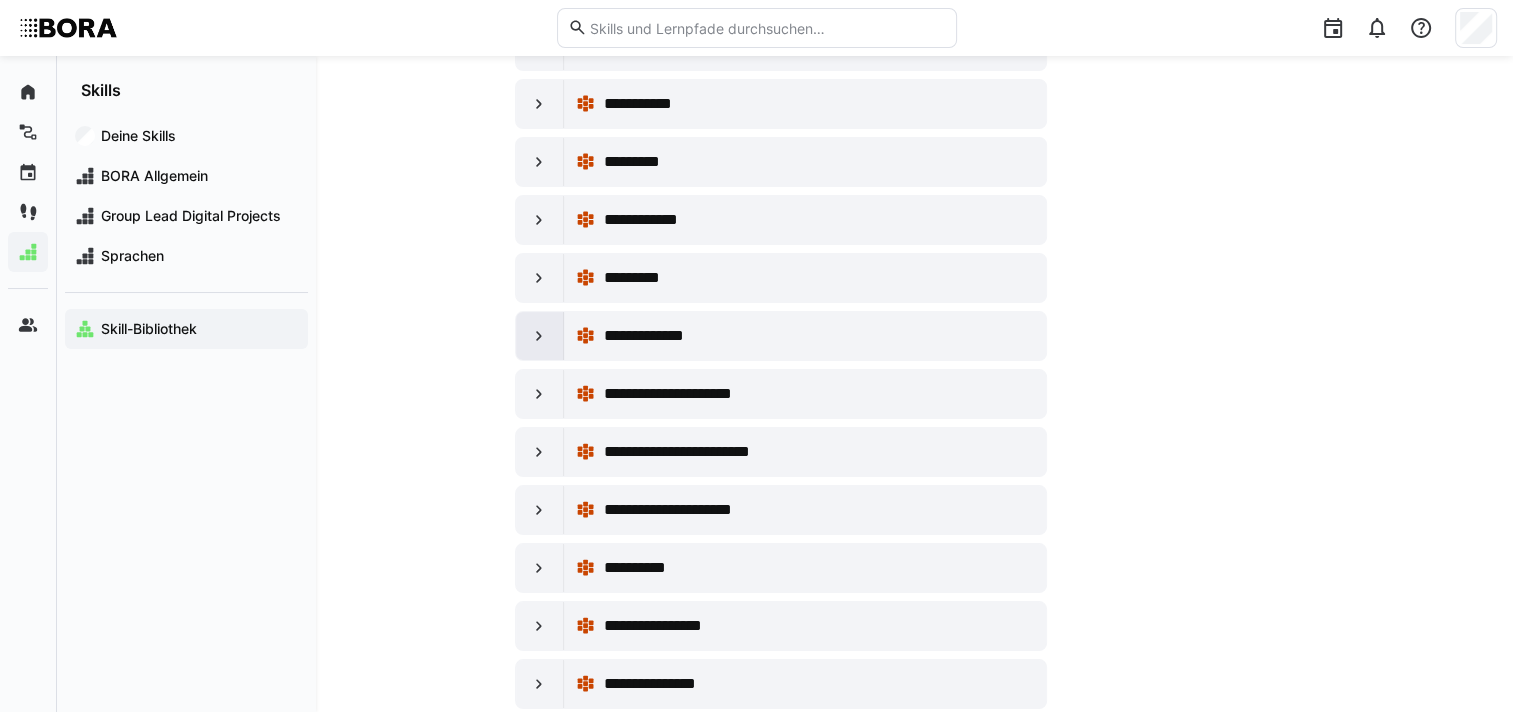 click 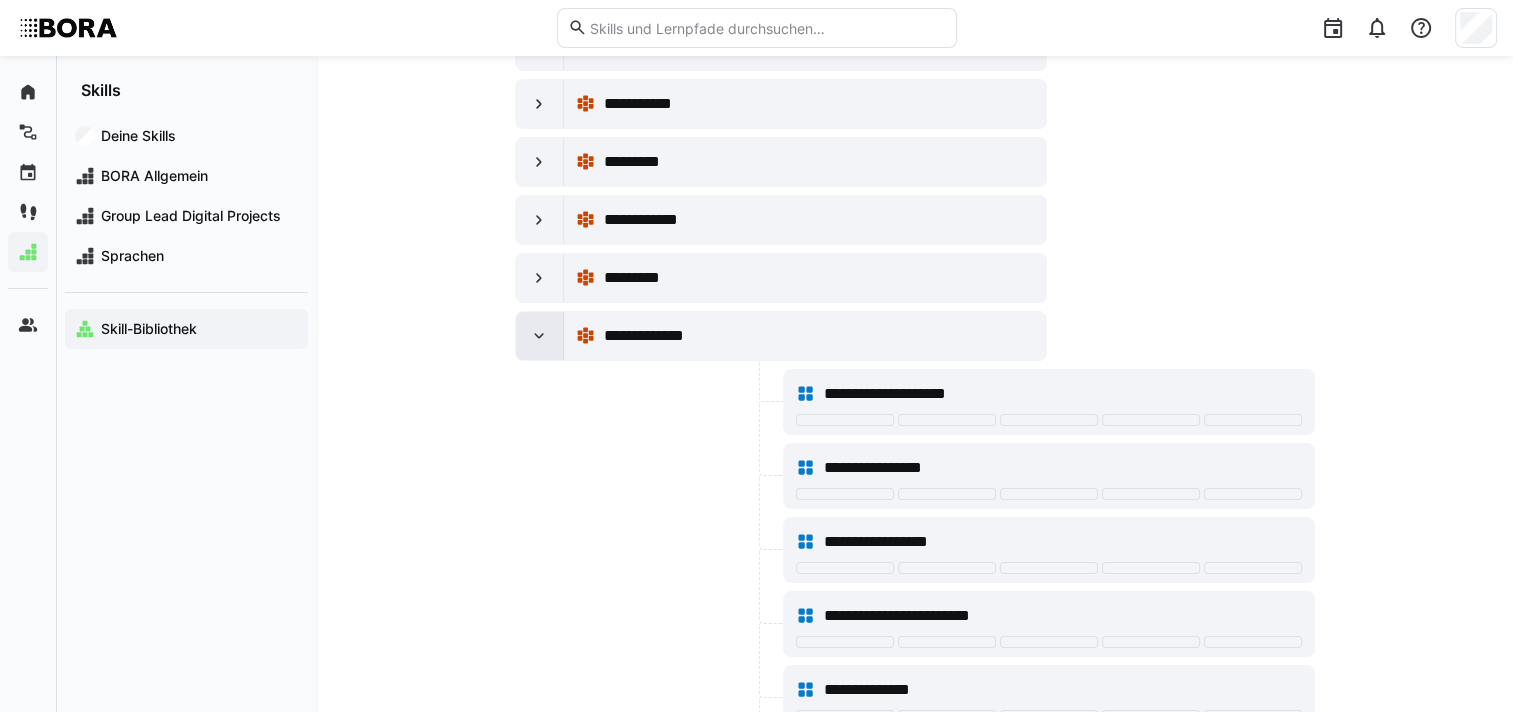 scroll, scrollTop: 7700, scrollLeft: 0, axis: vertical 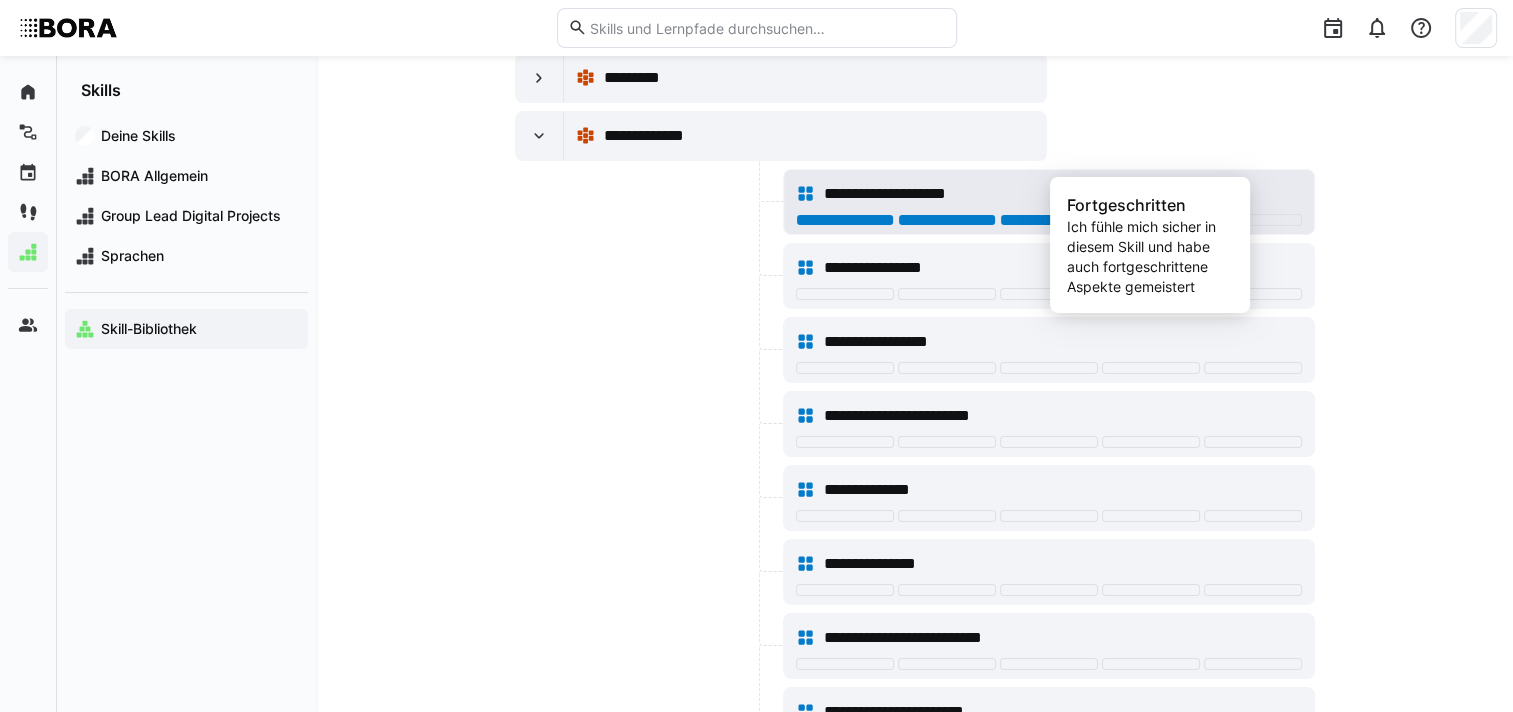 click 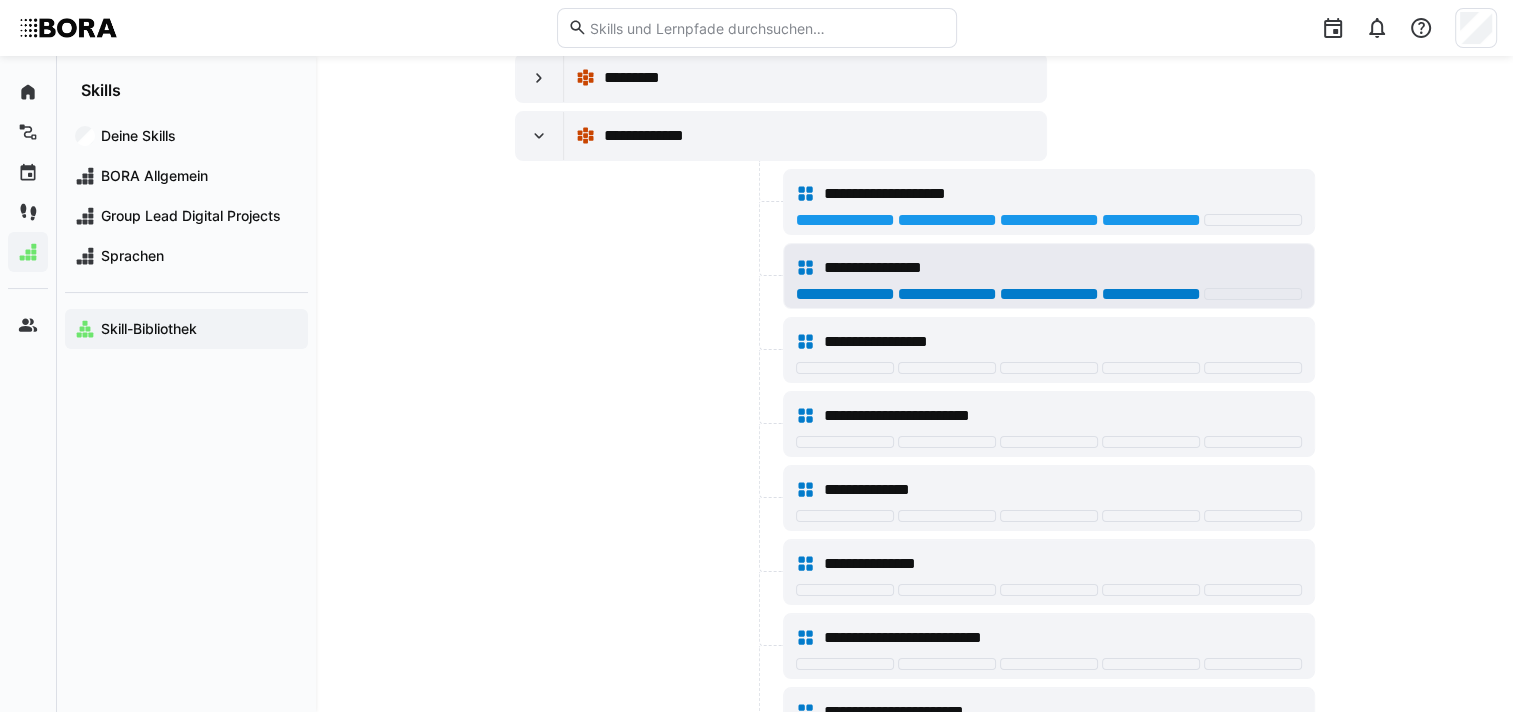click 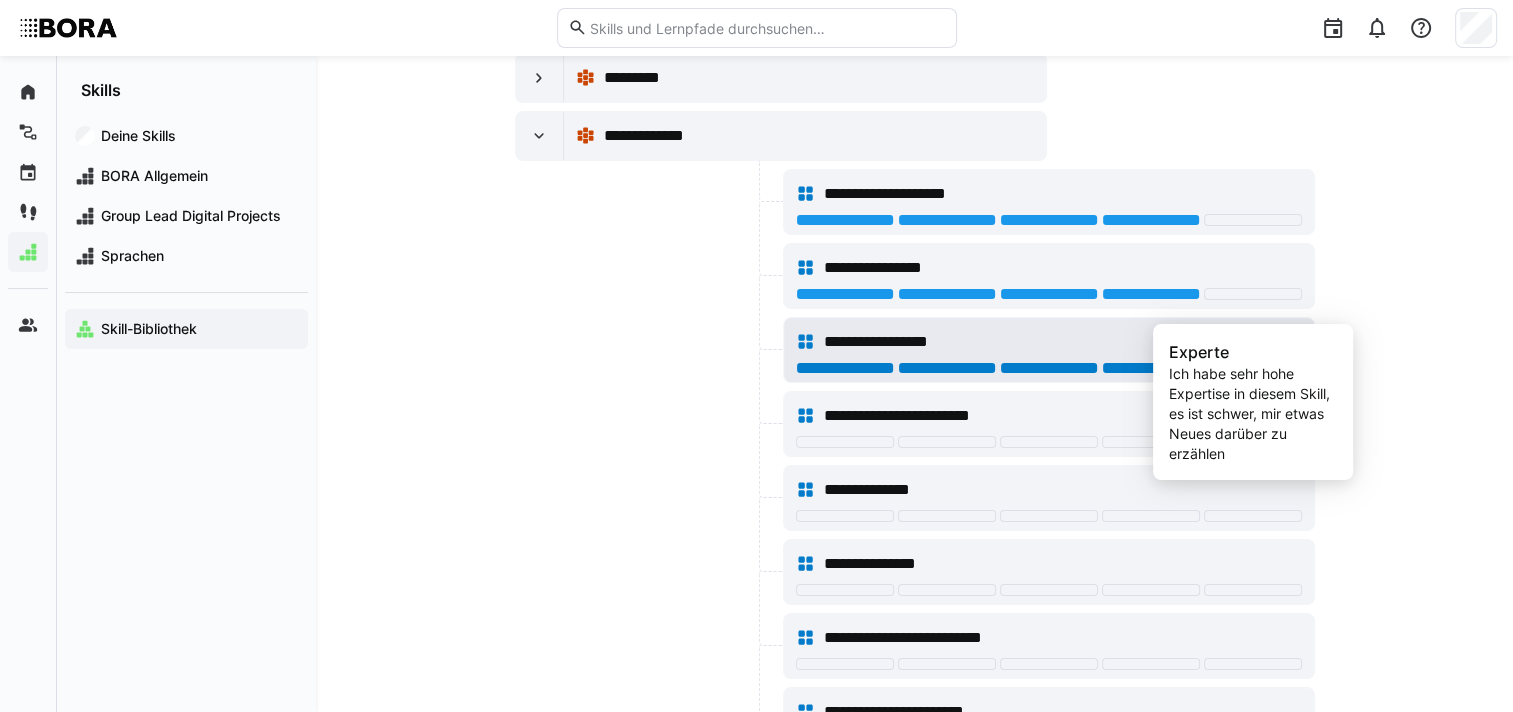 click 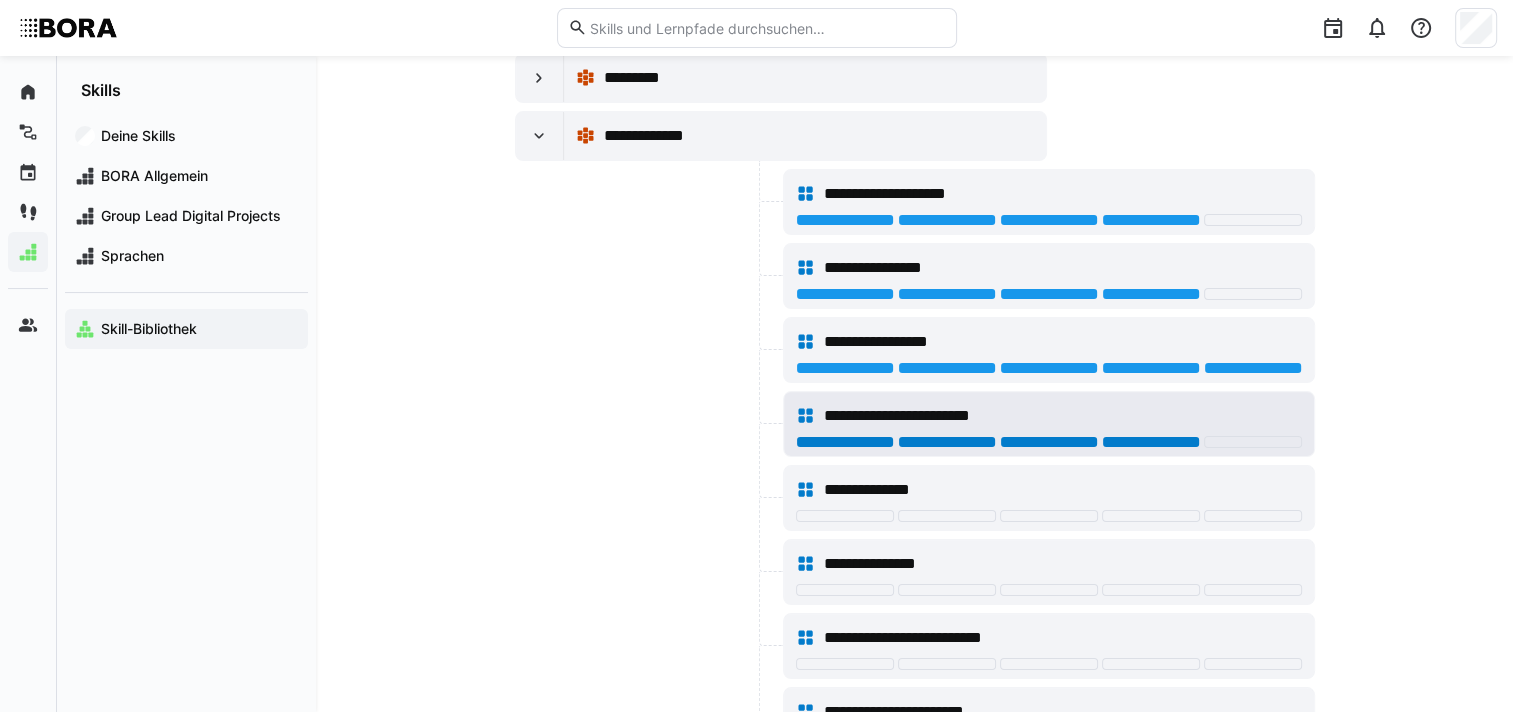 click 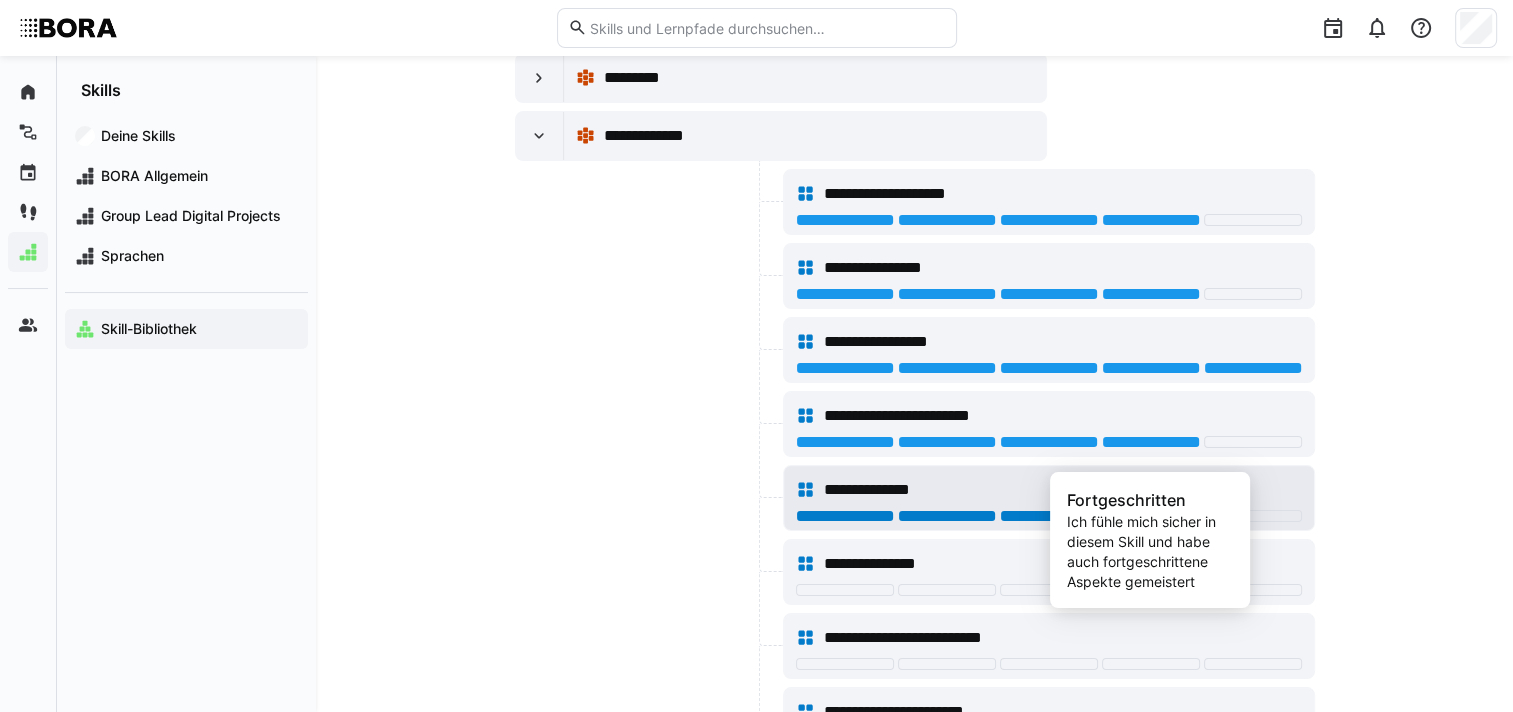 click 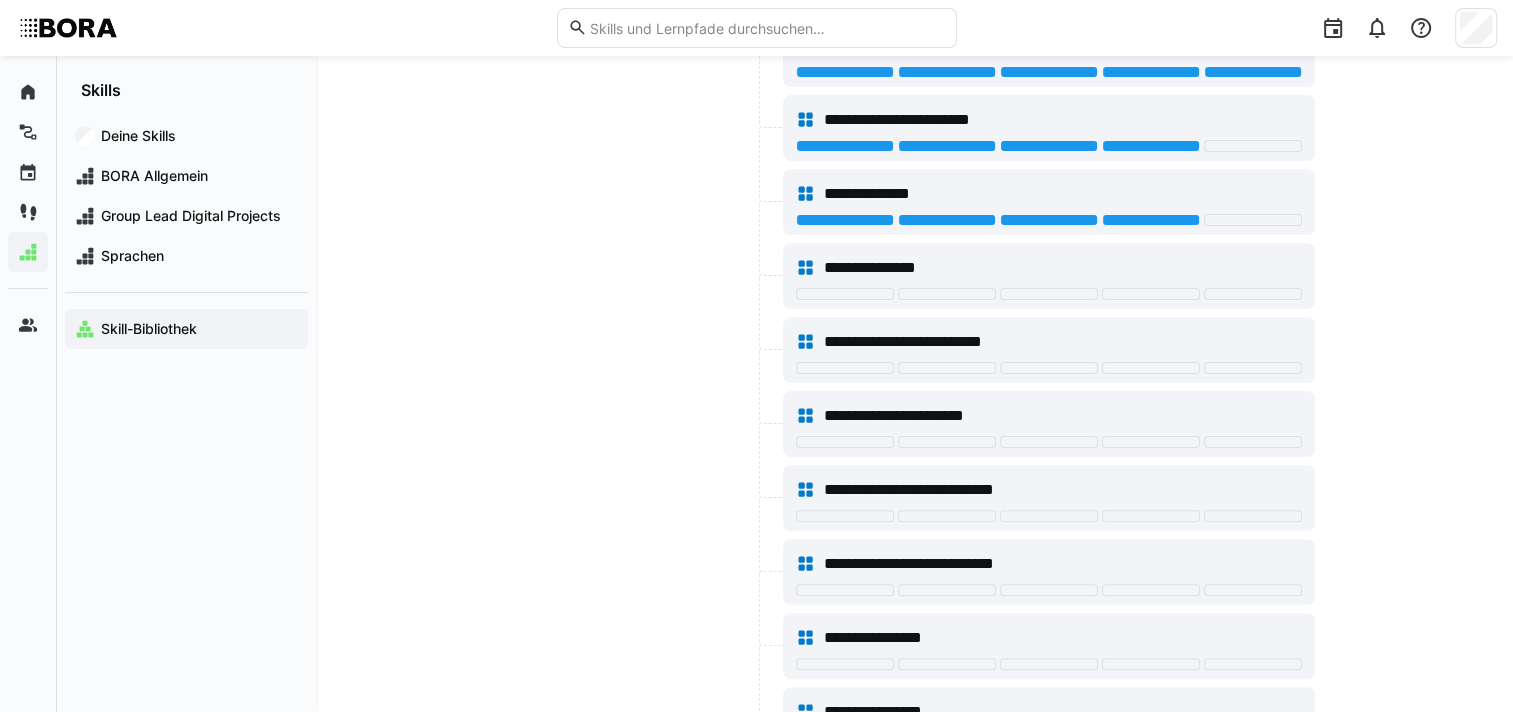 scroll, scrollTop: 8000, scrollLeft: 0, axis: vertical 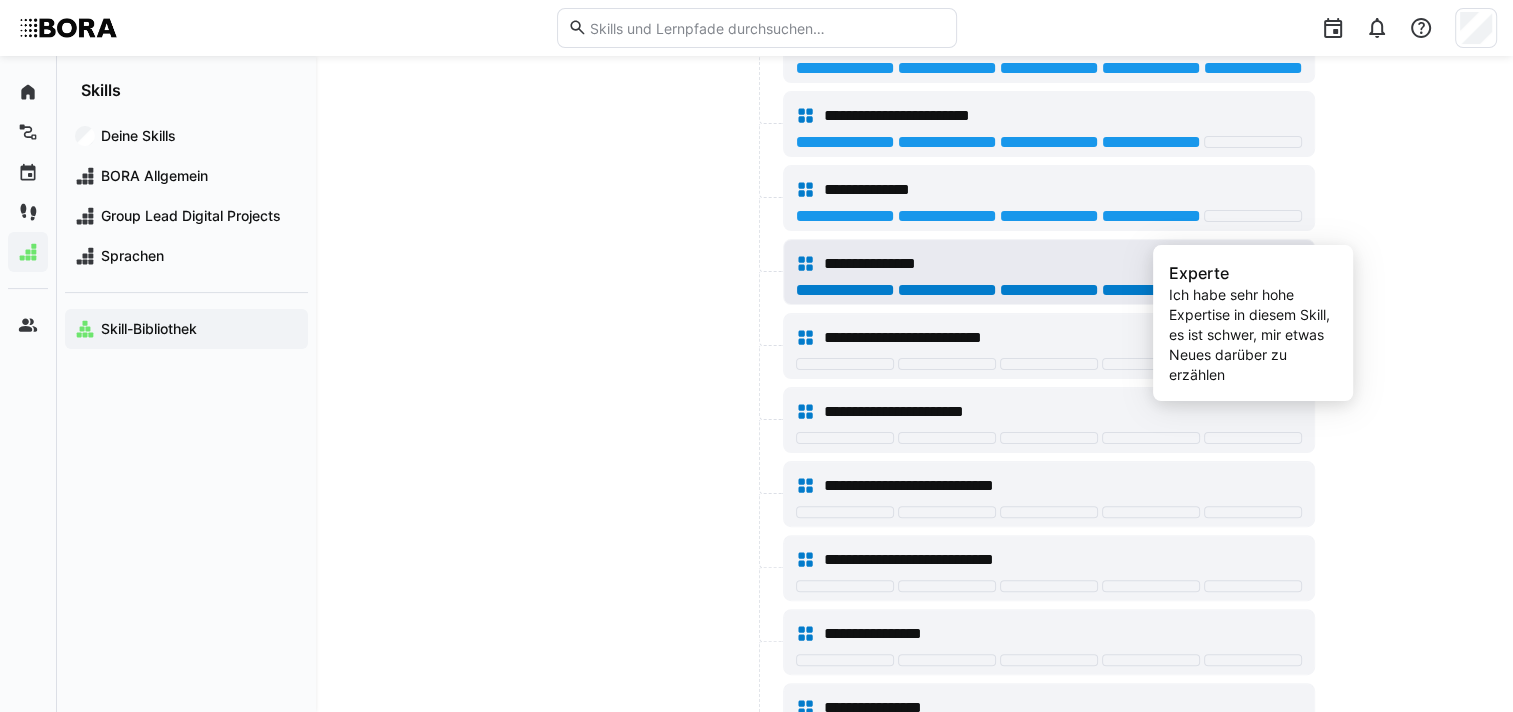 click 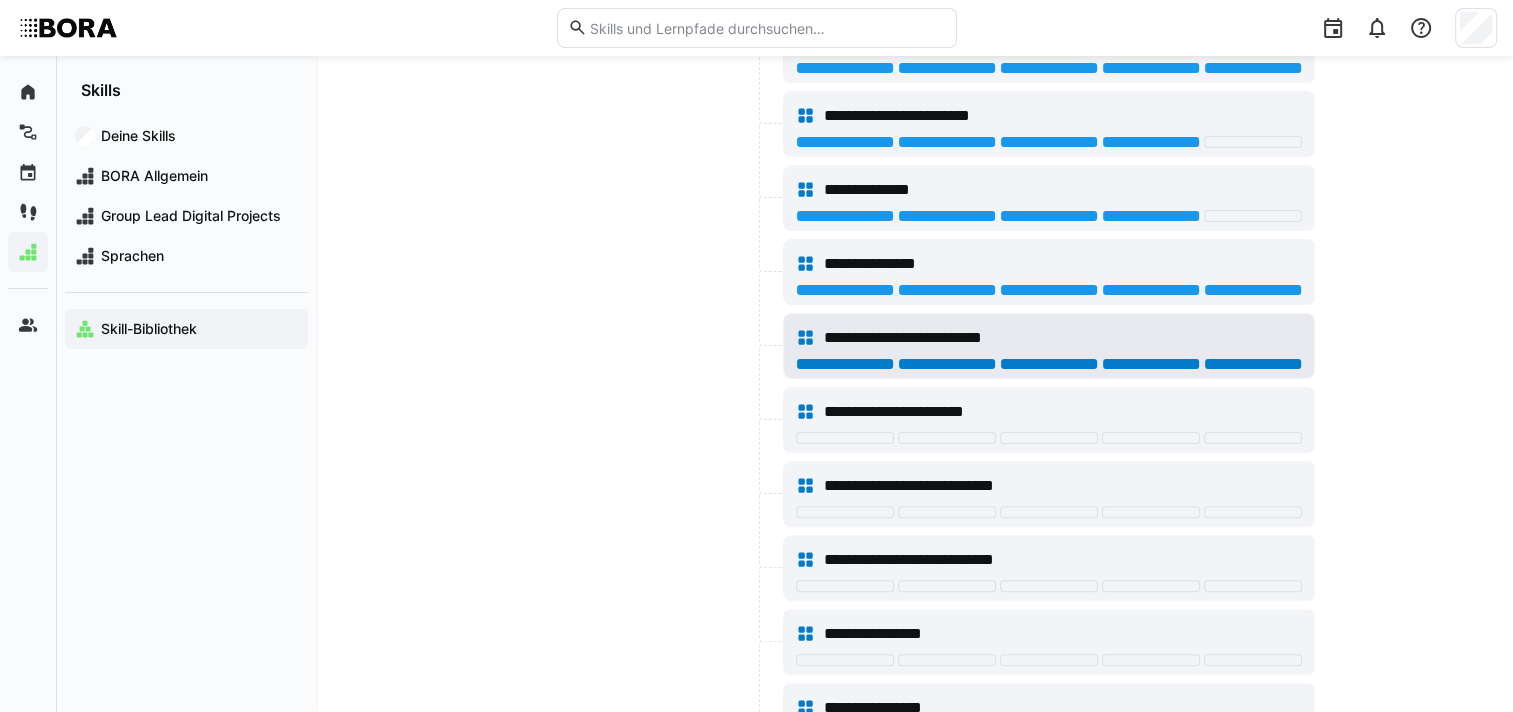click 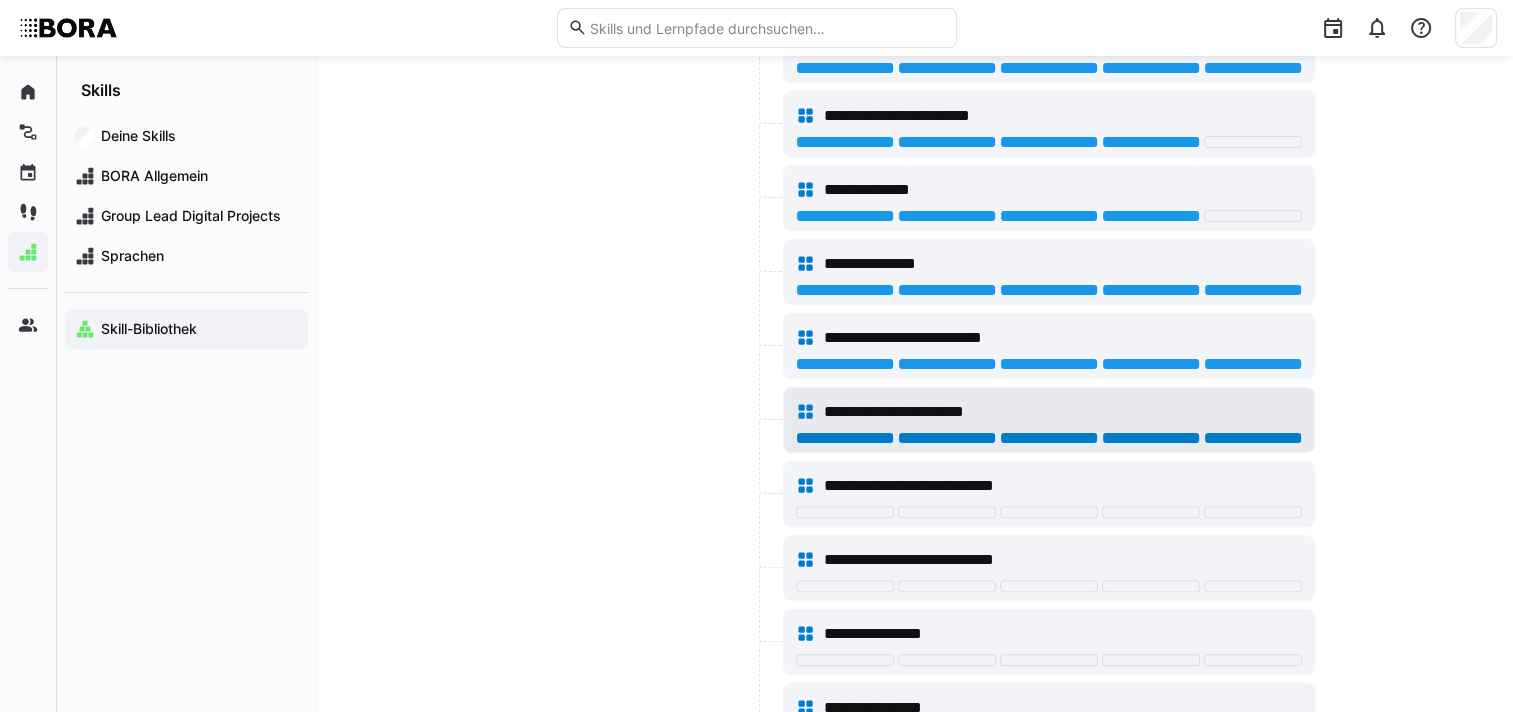 click 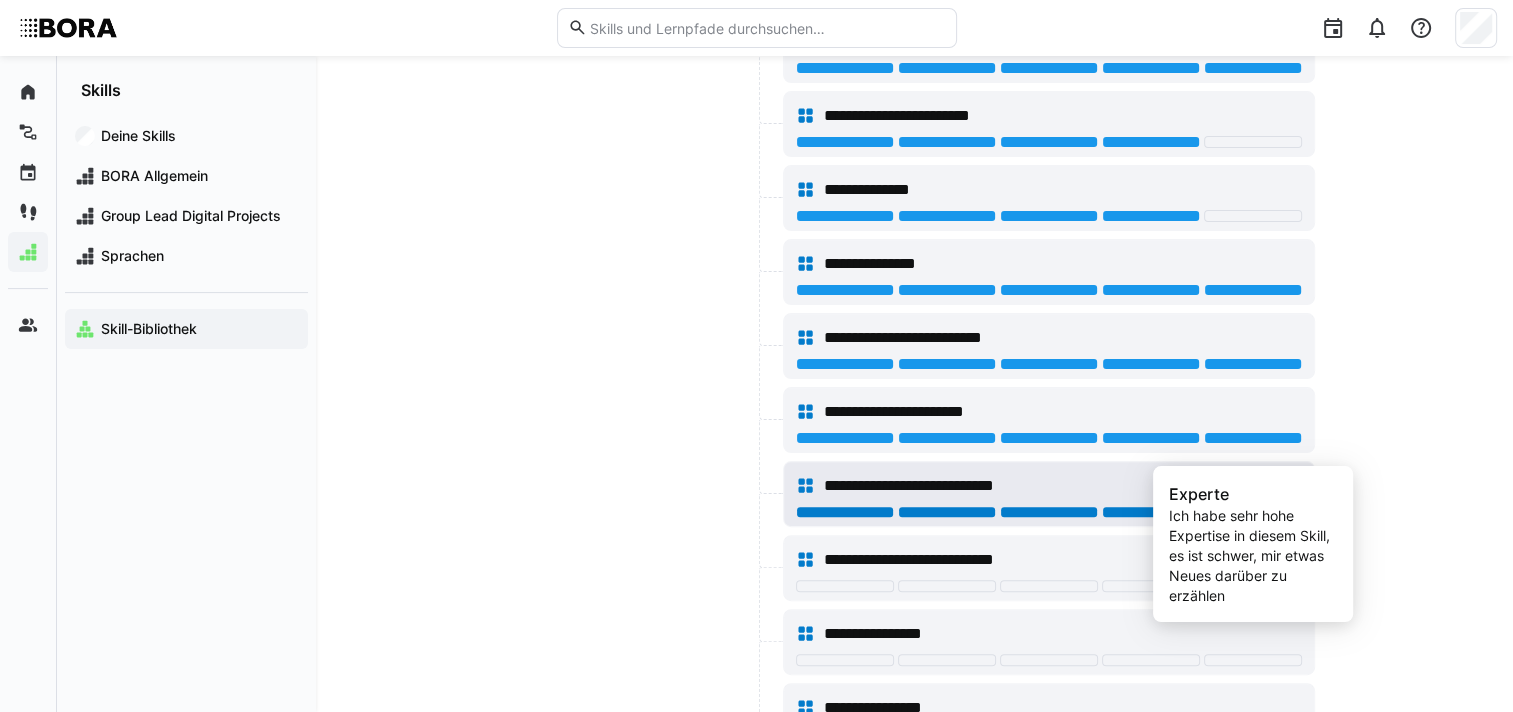 click 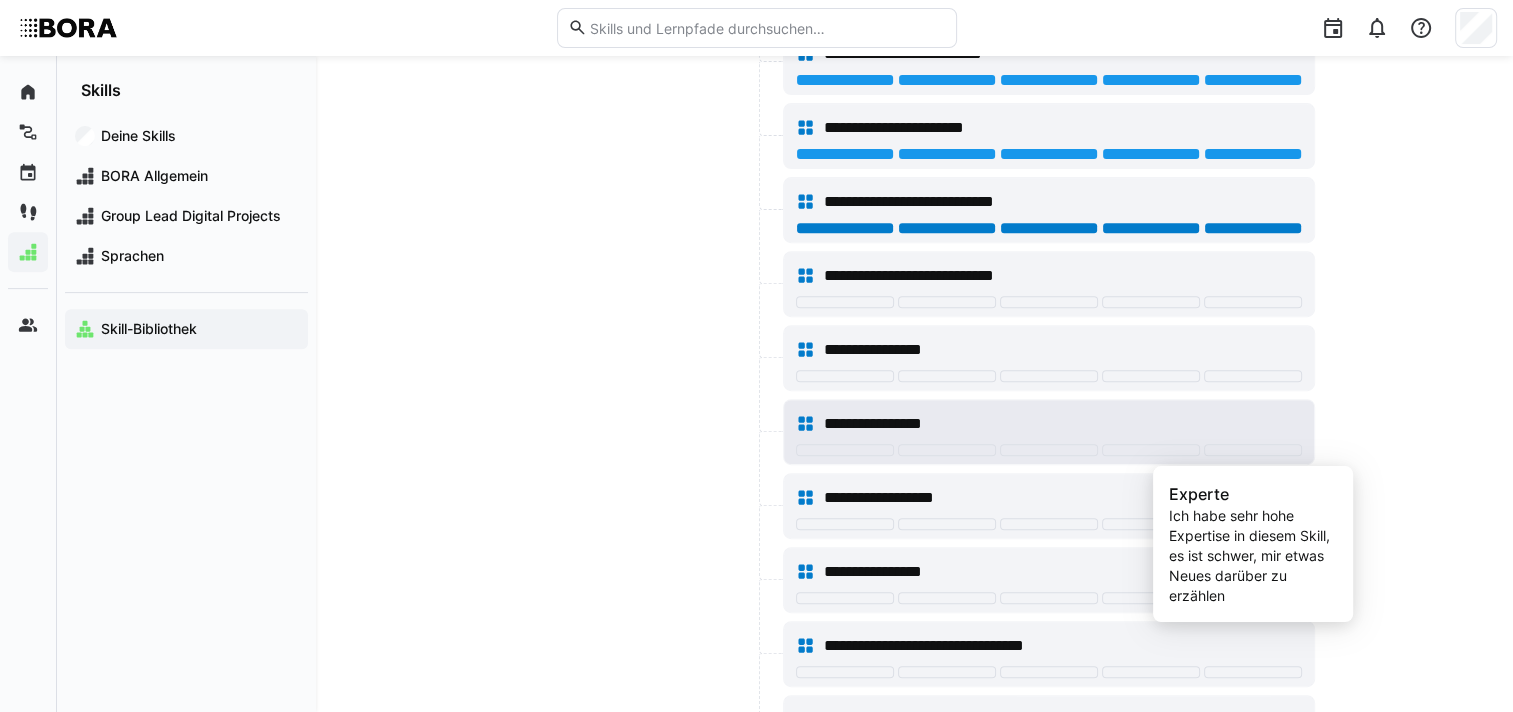 scroll, scrollTop: 8300, scrollLeft: 0, axis: vertical 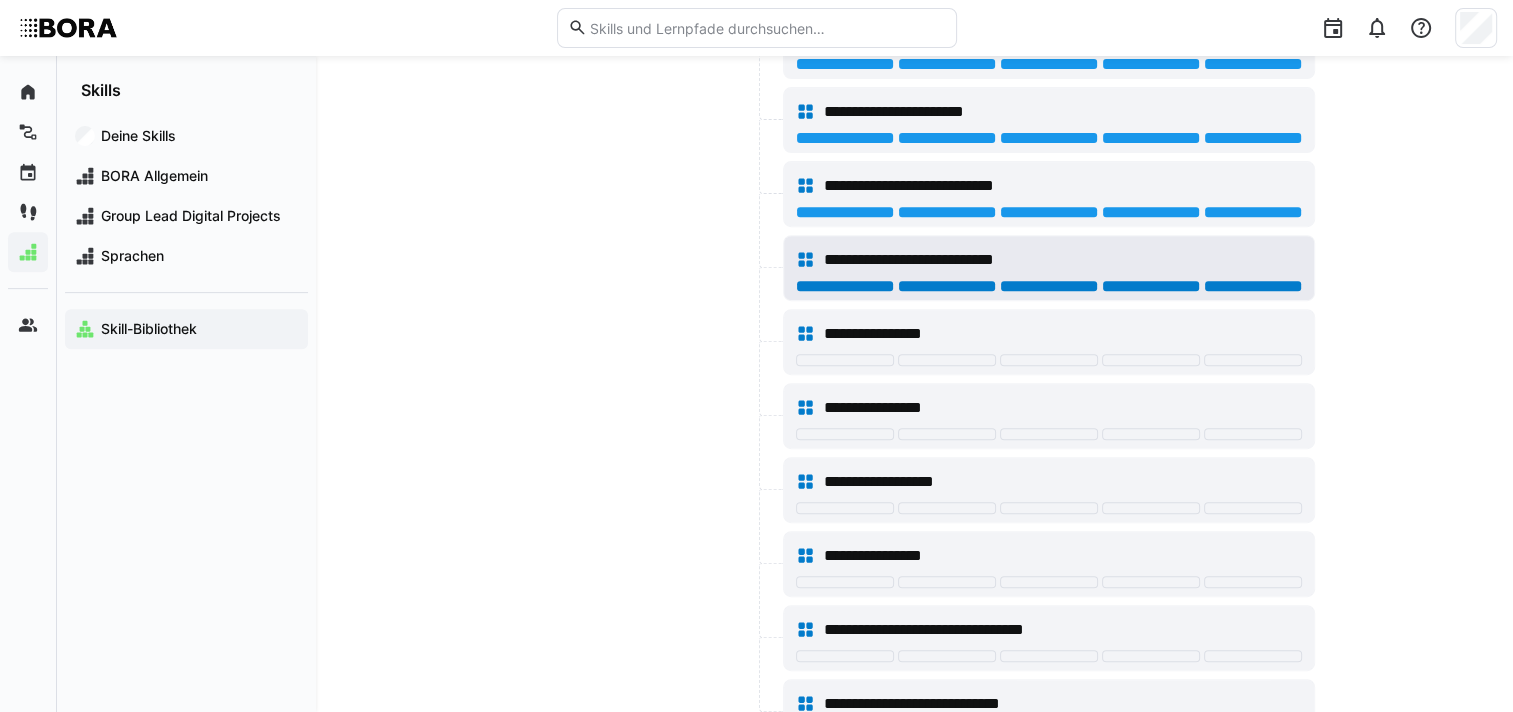 click 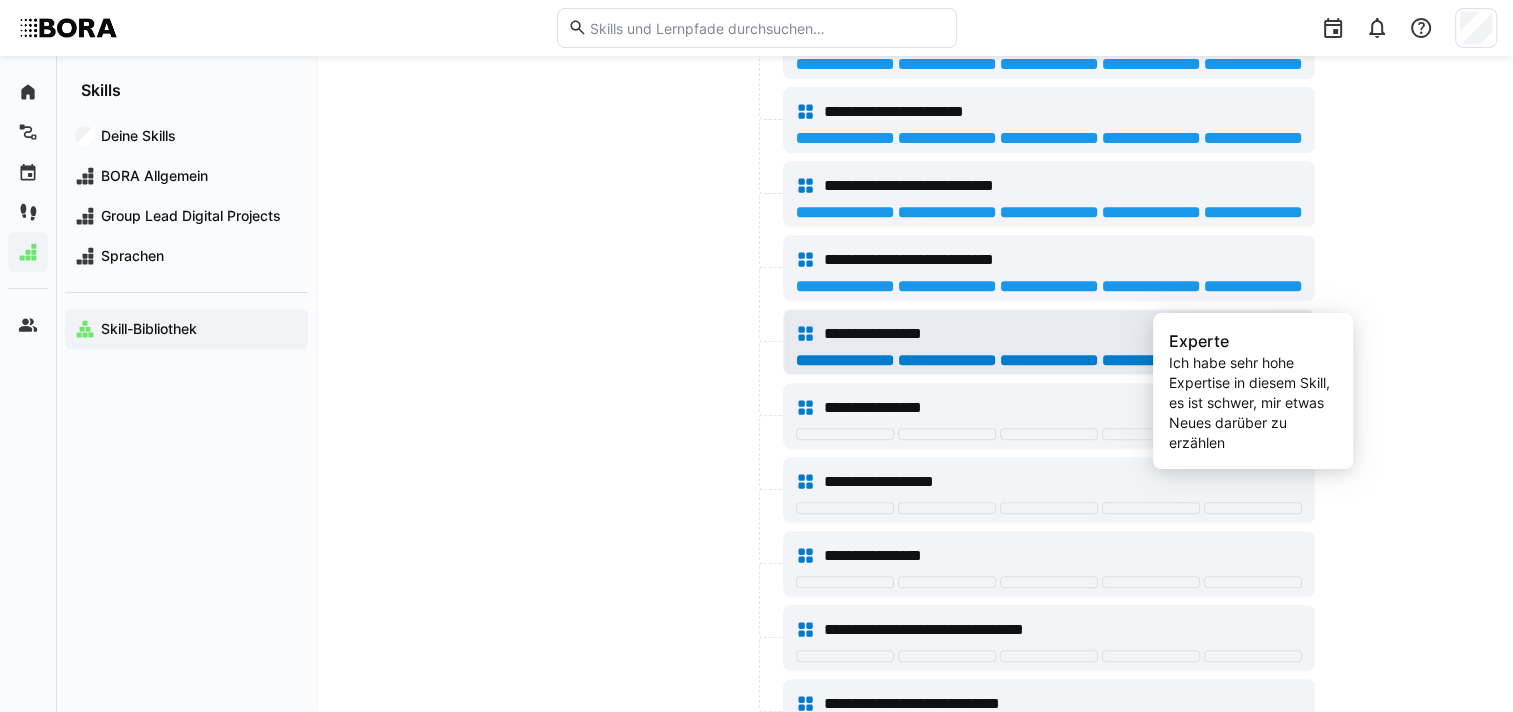 click 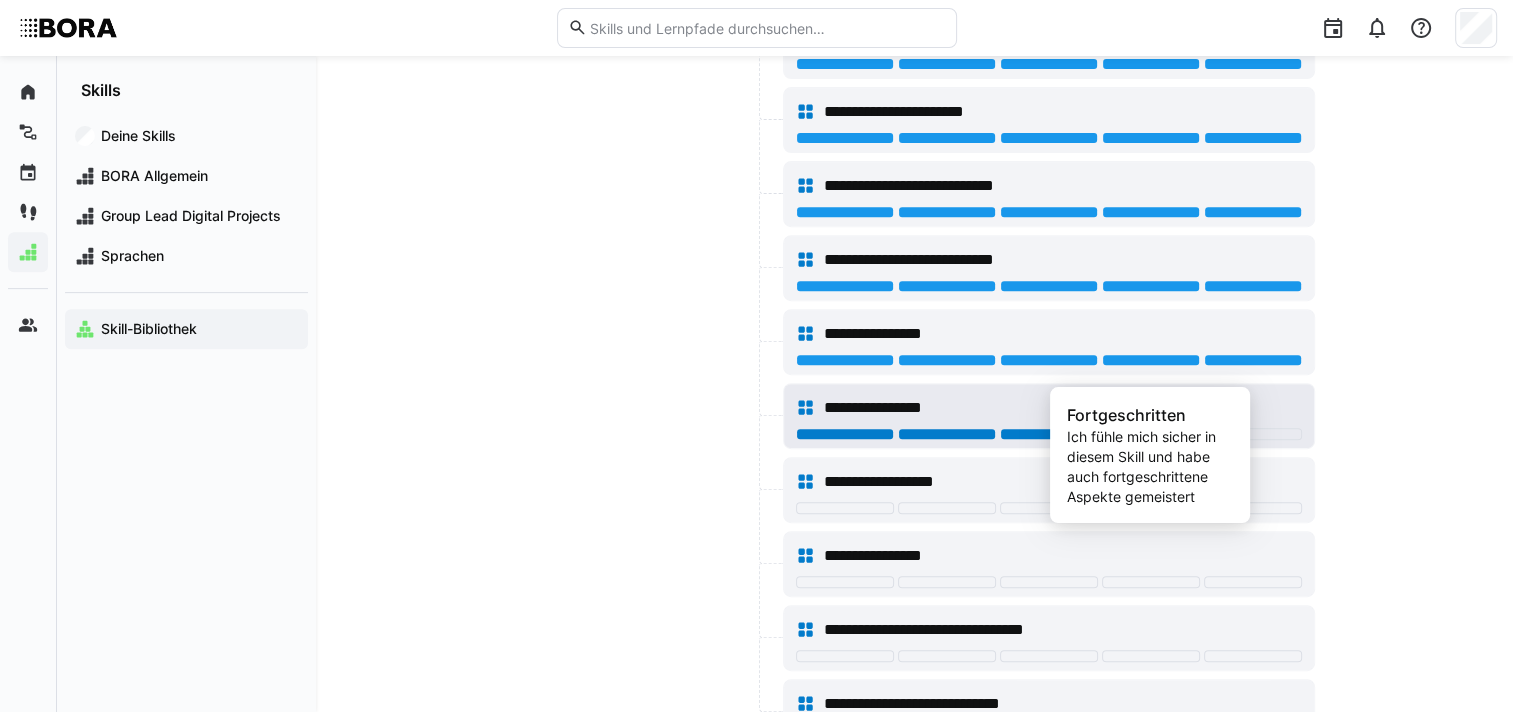 click 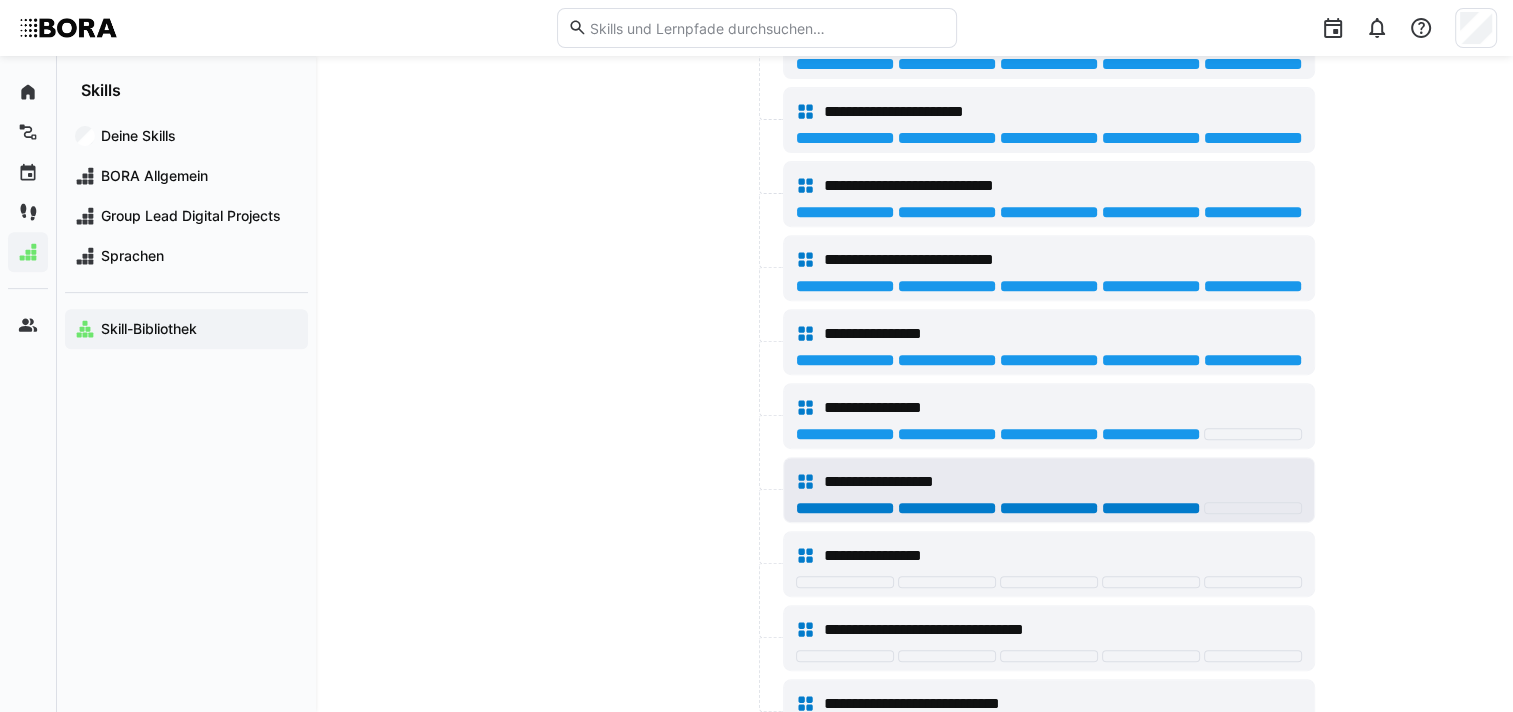 click 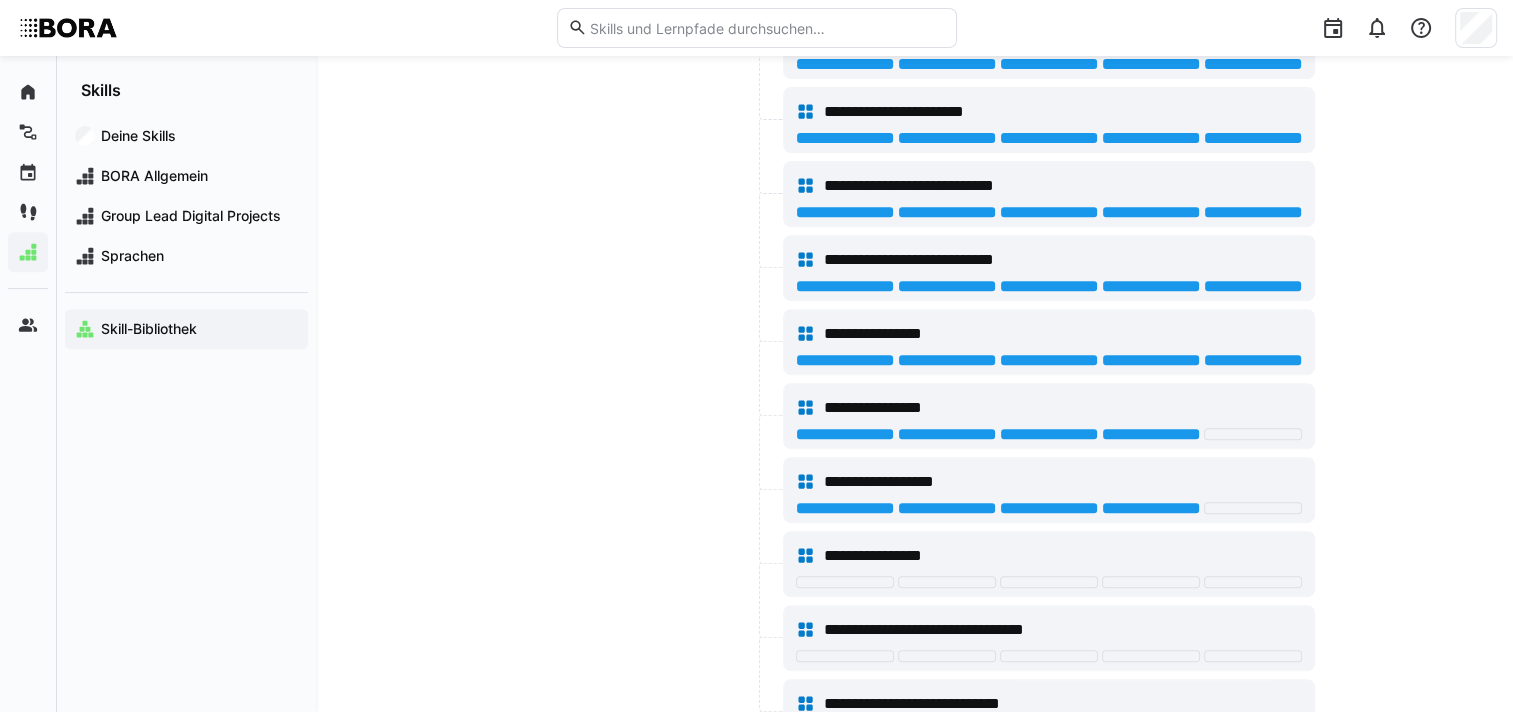 scroll, scrollTop: 8400, scrollLeft: 0, axis: vertical 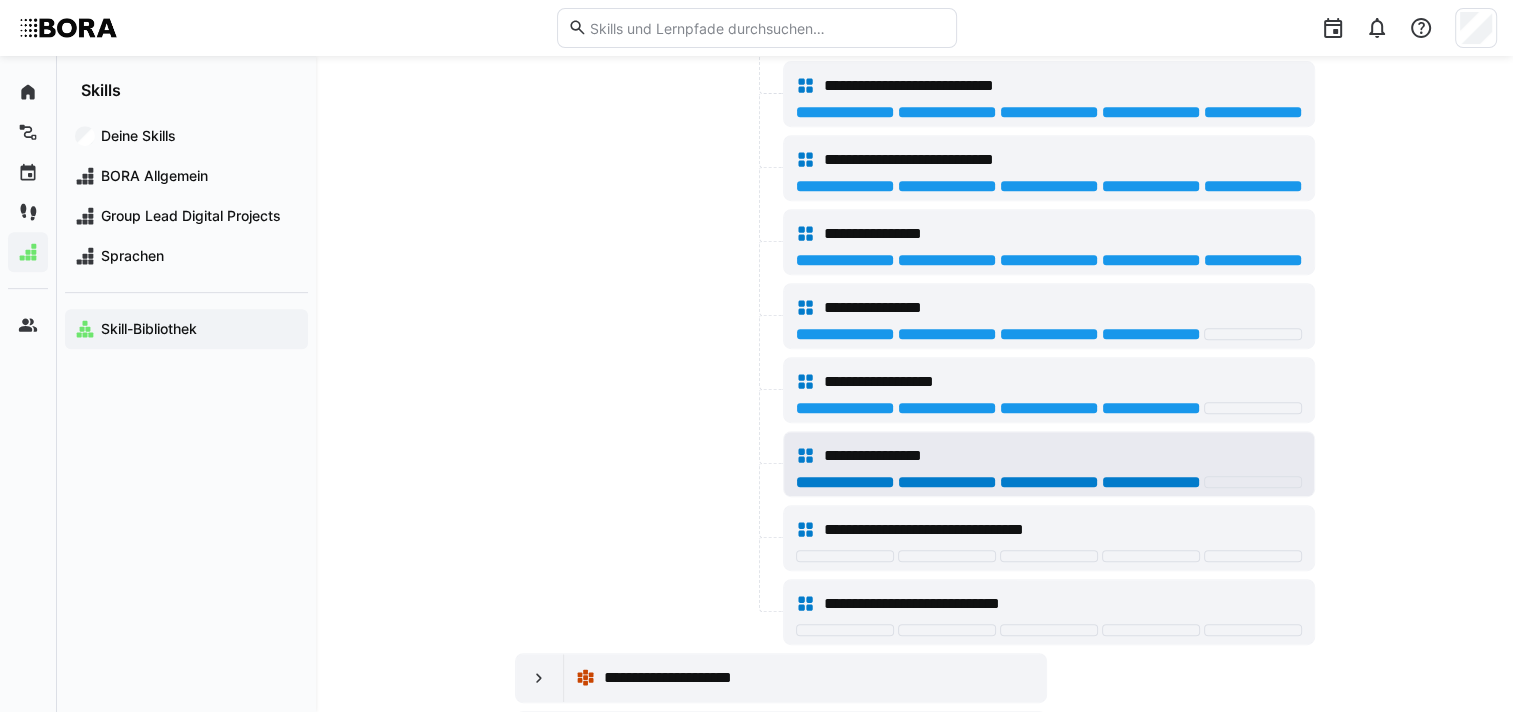 click 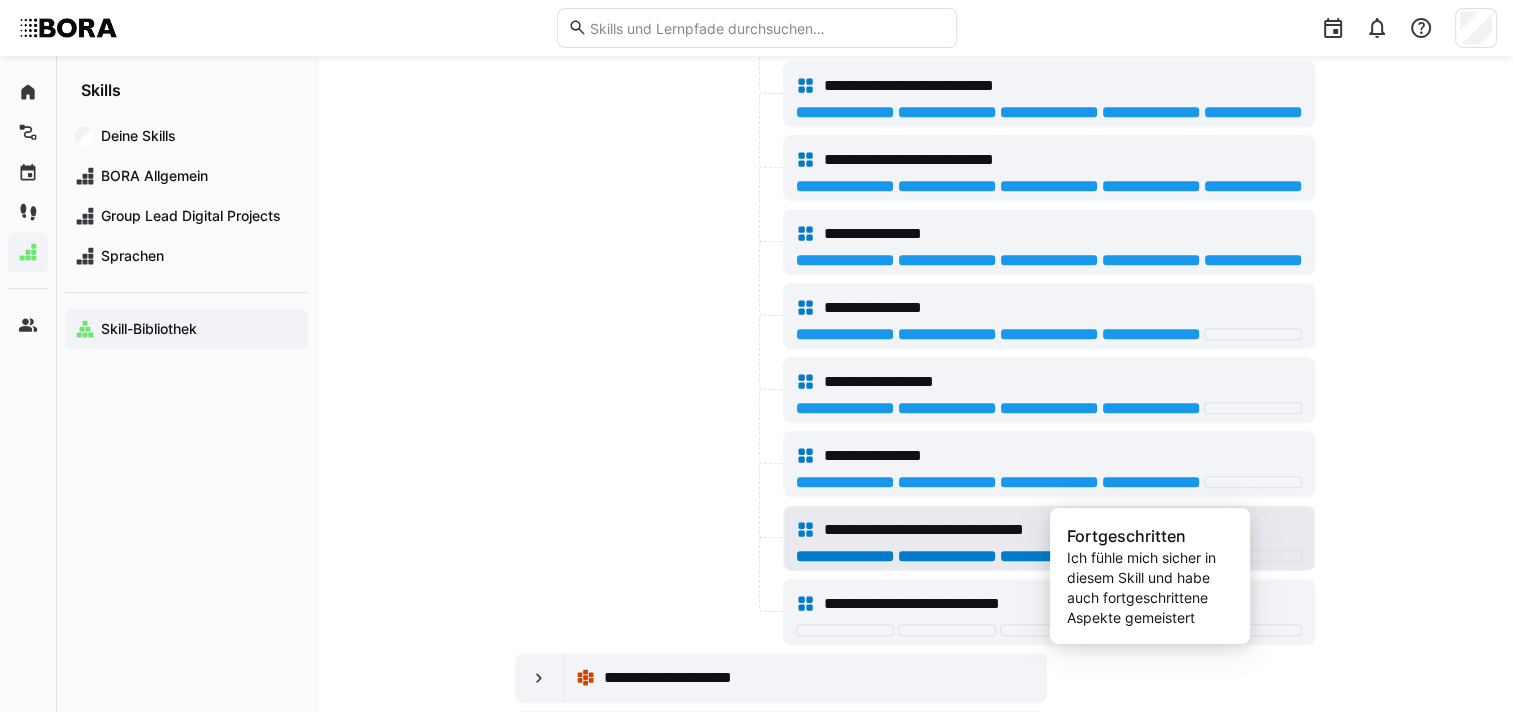 click 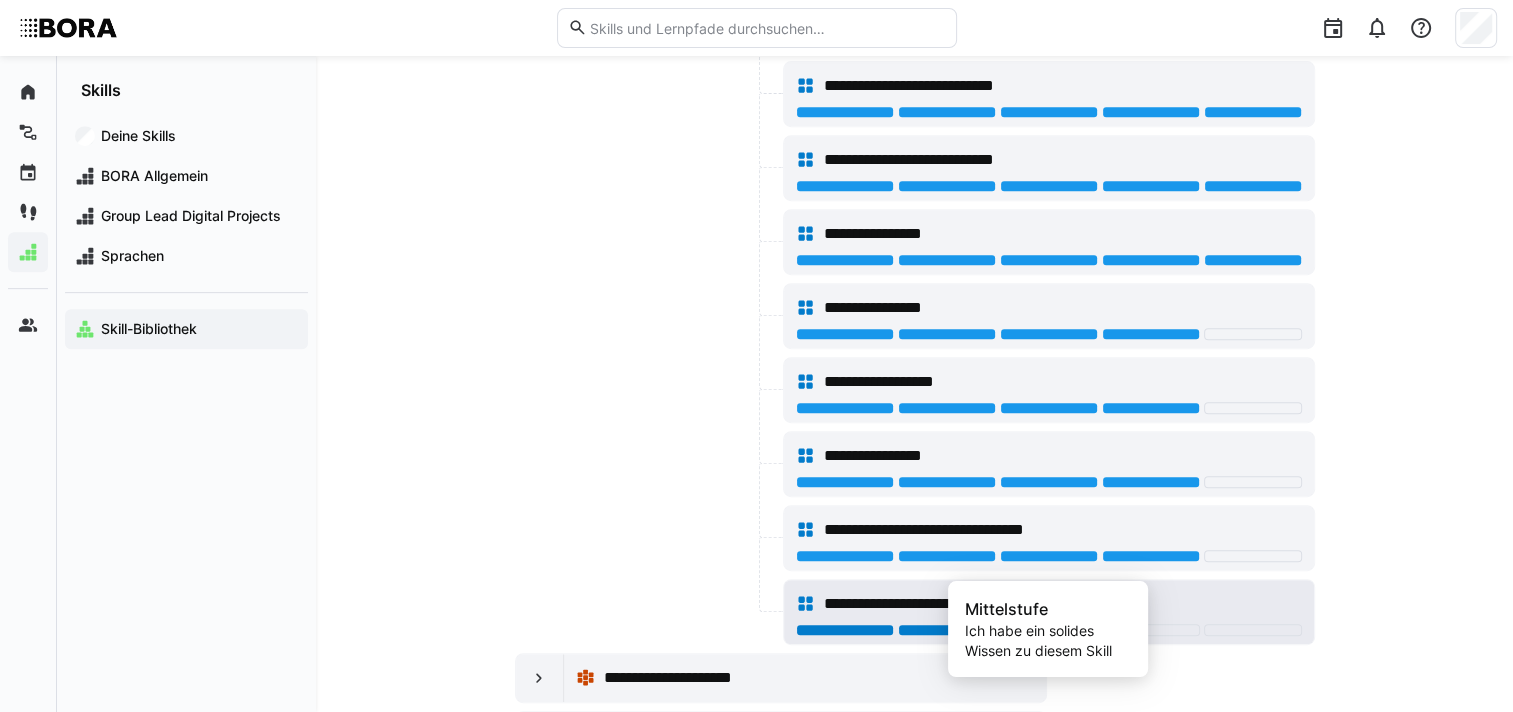 click 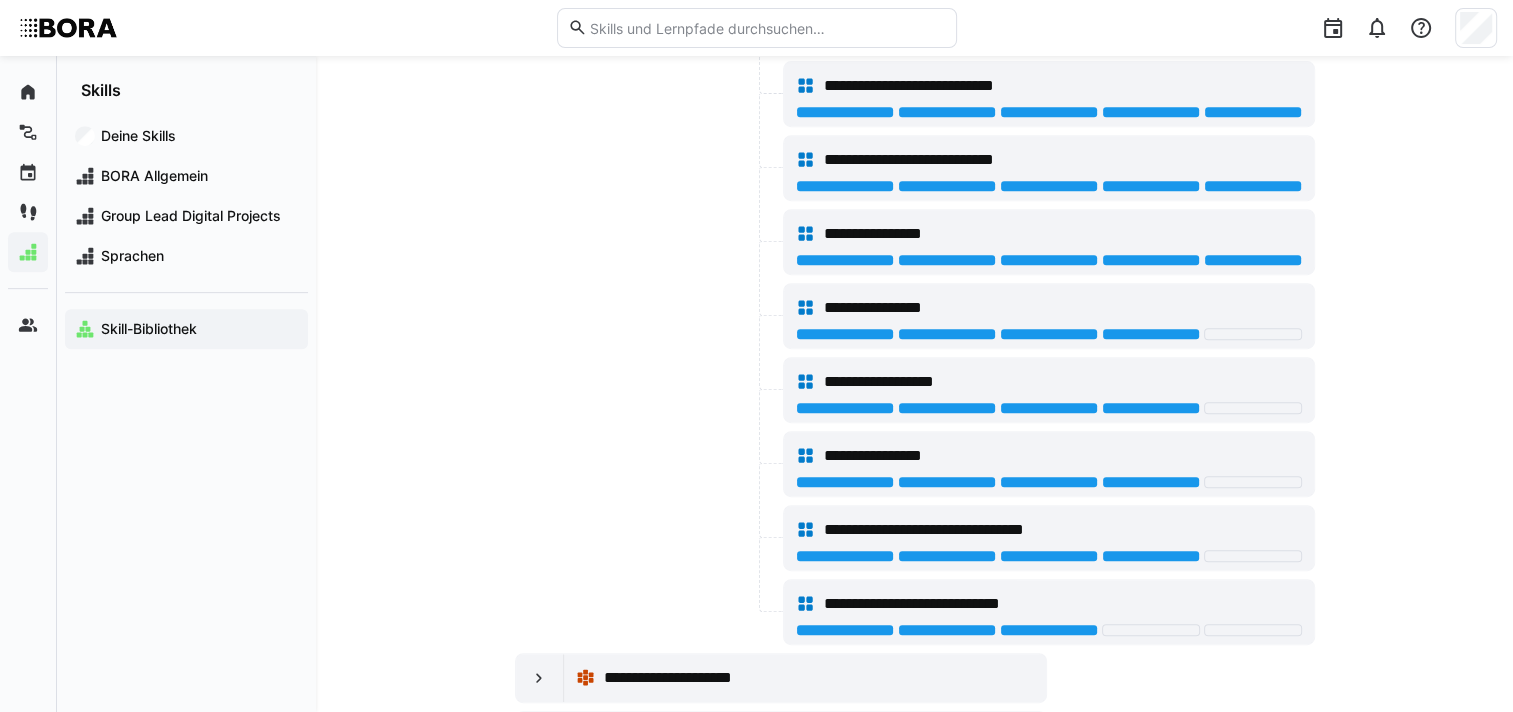 click on "**********" 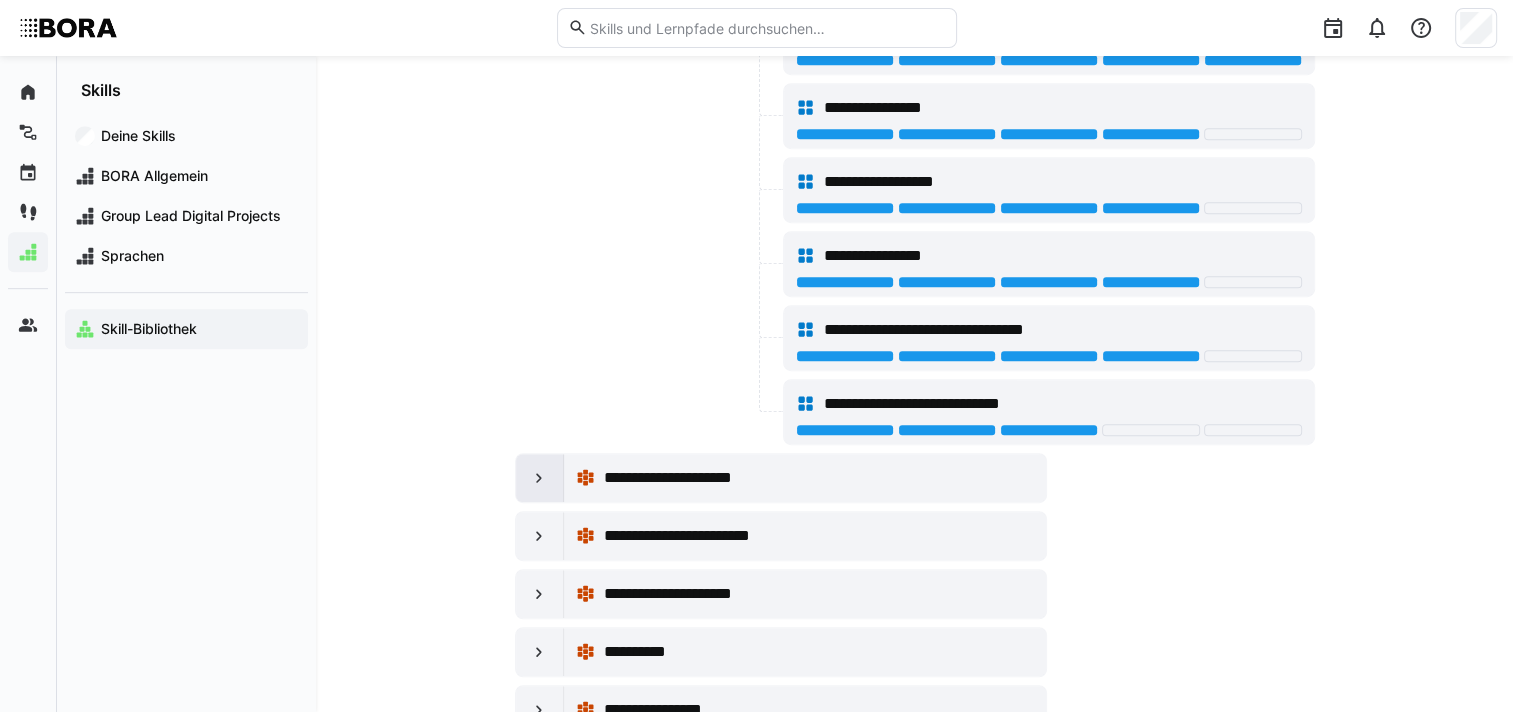 click 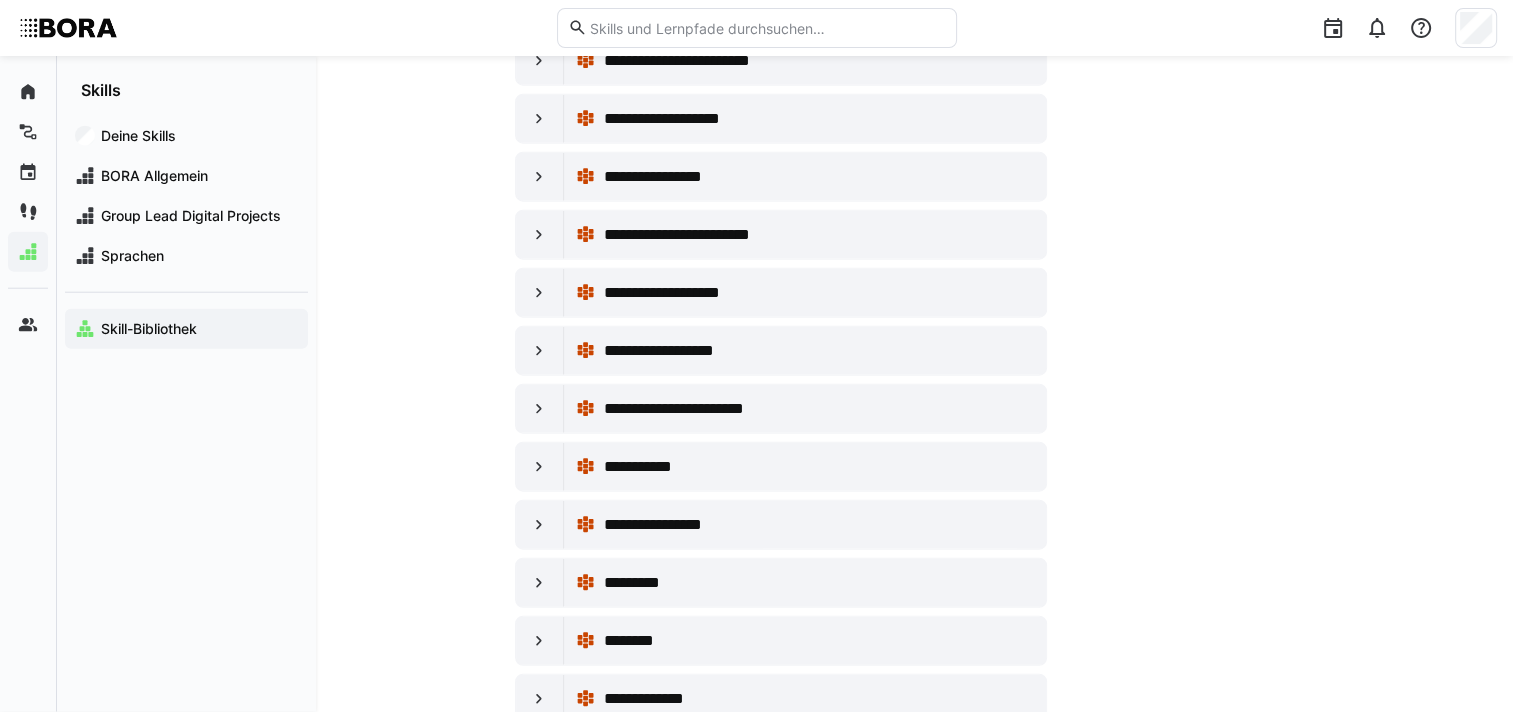 scroll, scrollTop: 12400, scrollLeft: 0, axis: vertical 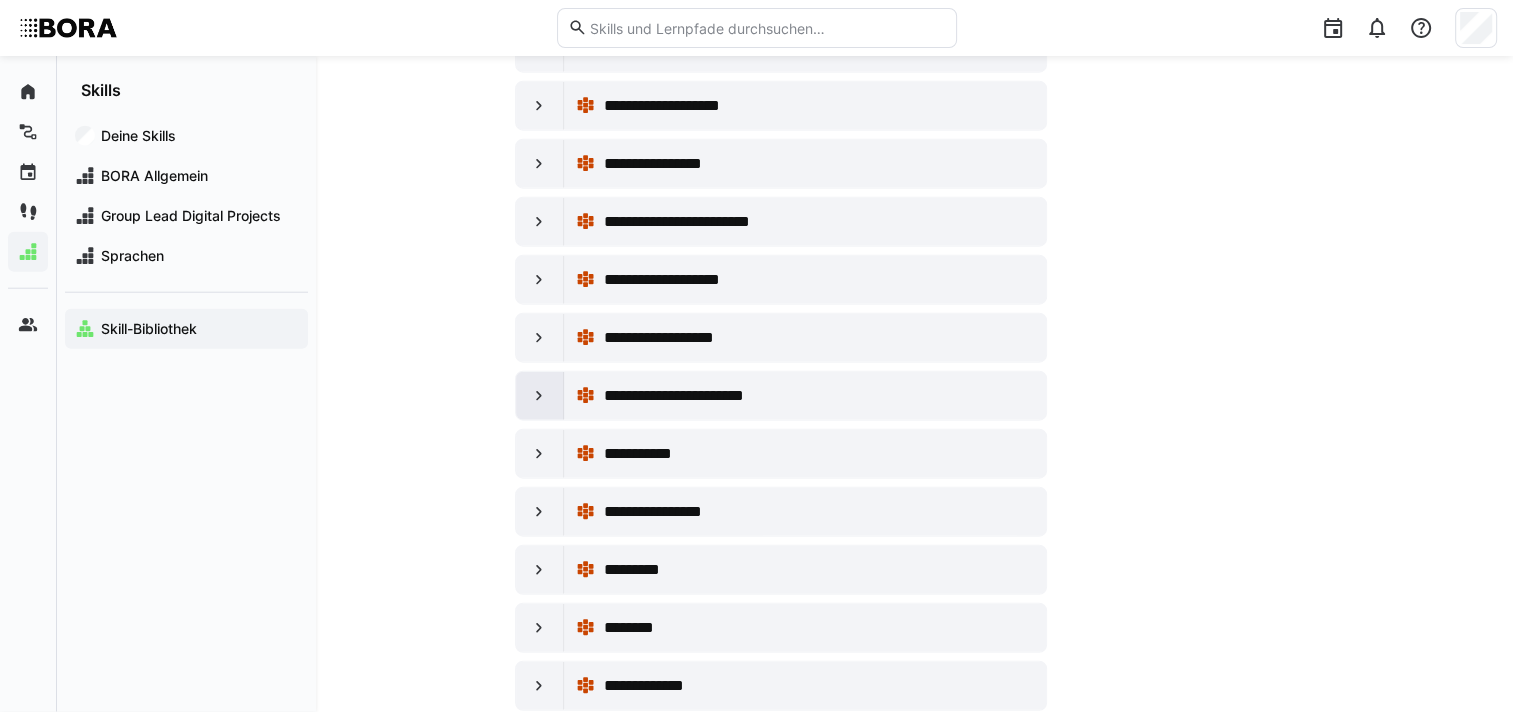 click 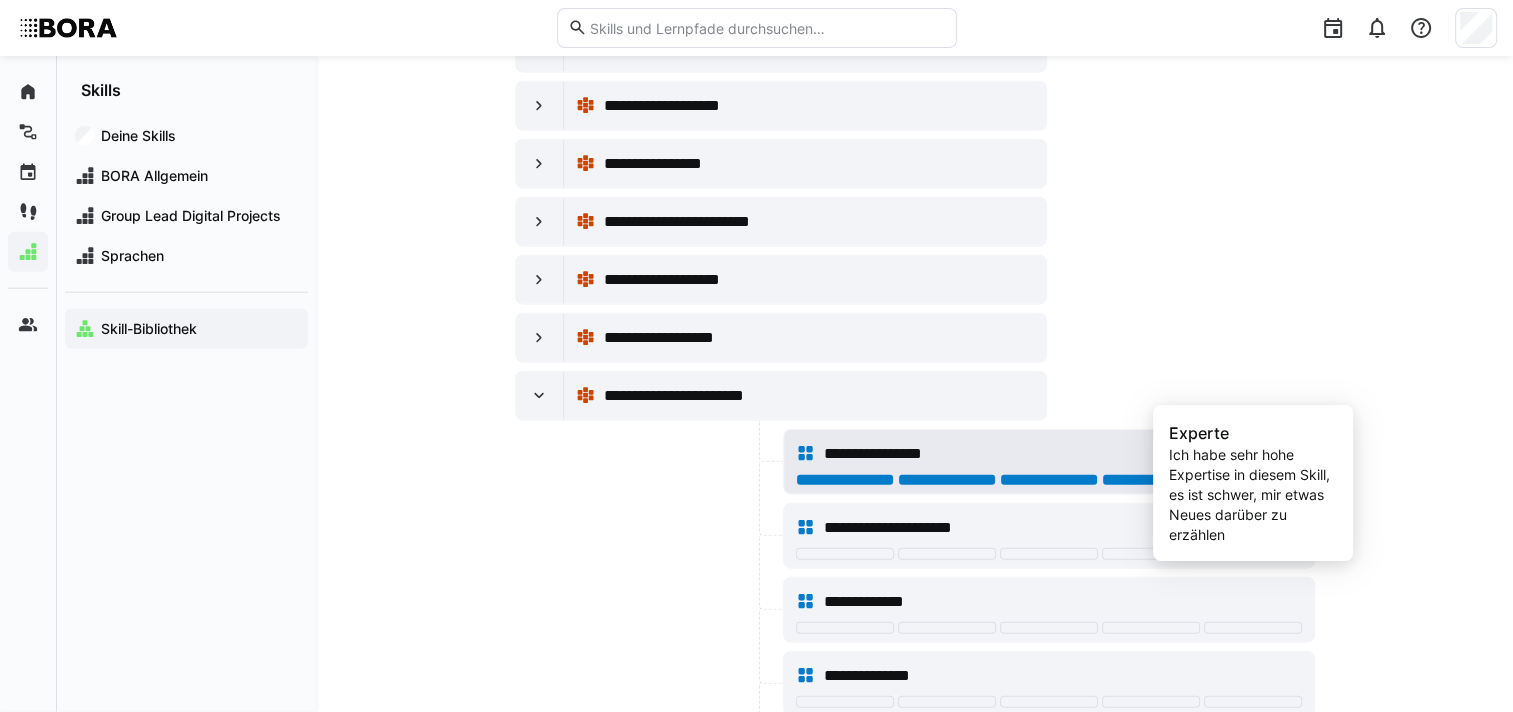 click 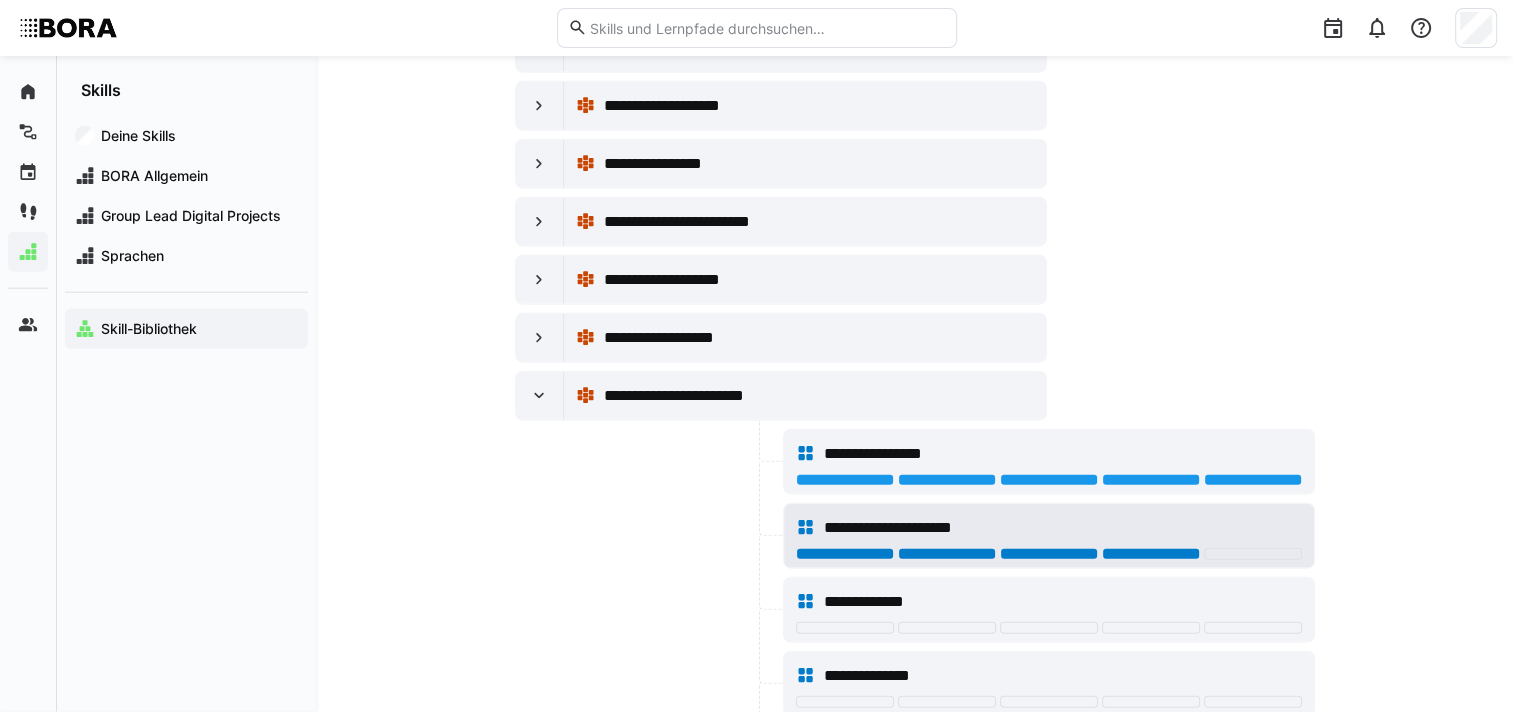 click 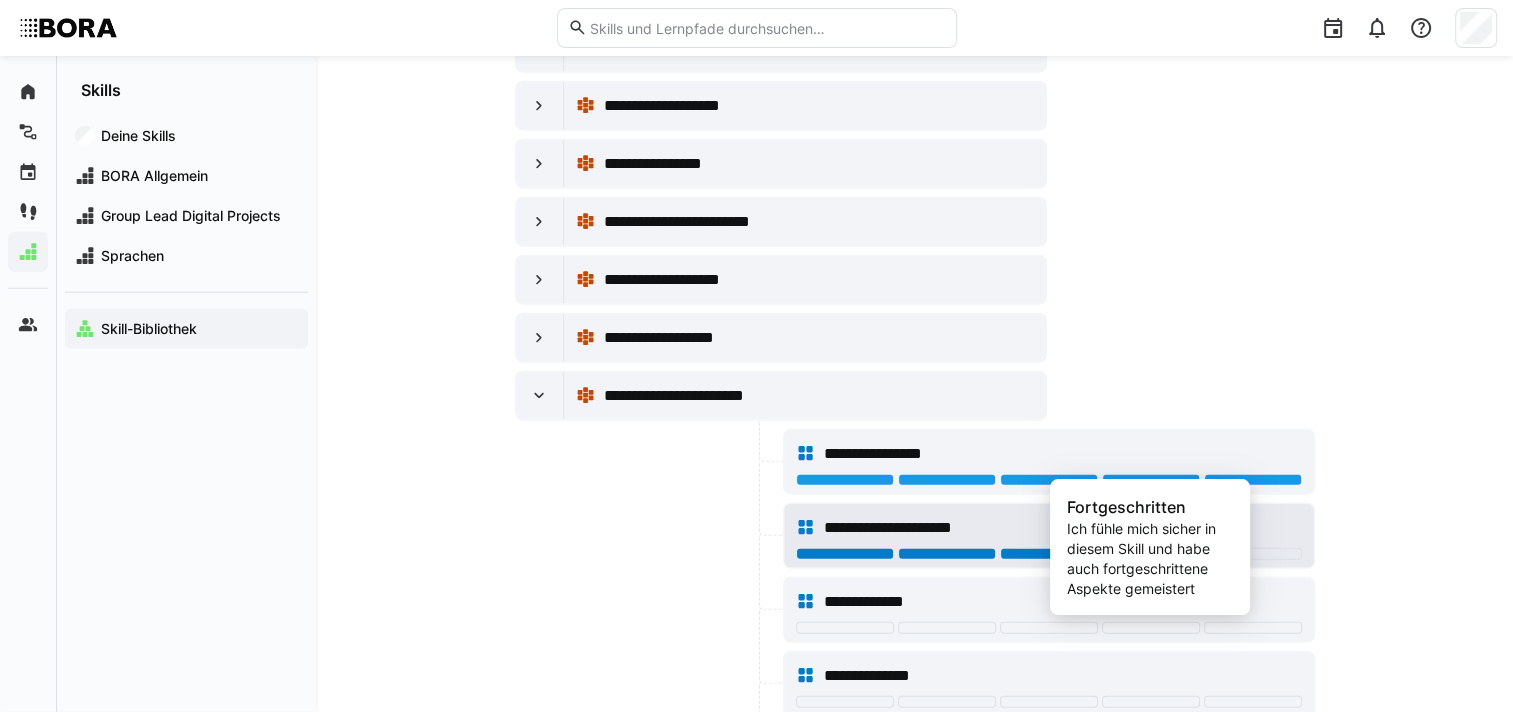 scroll, scrollTop: 12700, scrollLeft: 0, axis: vertical 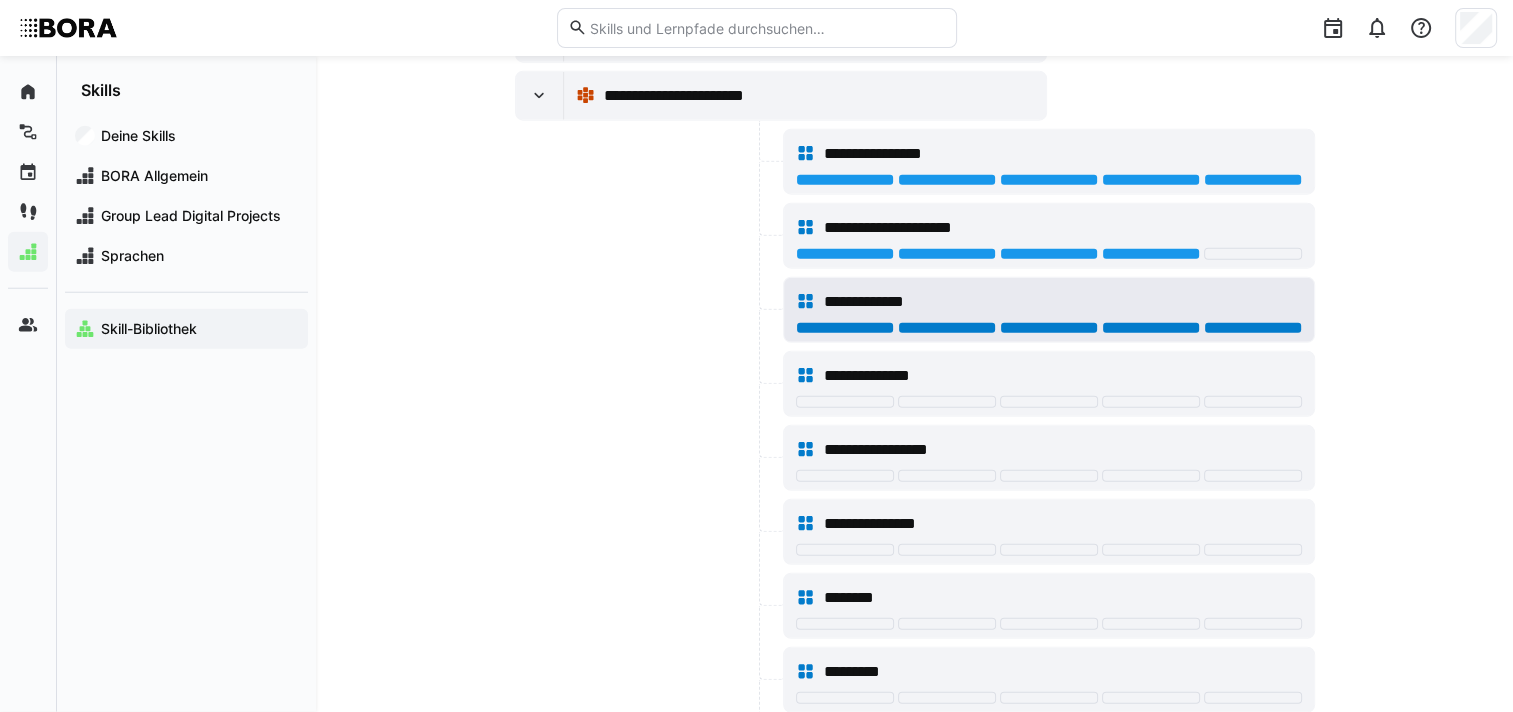 click 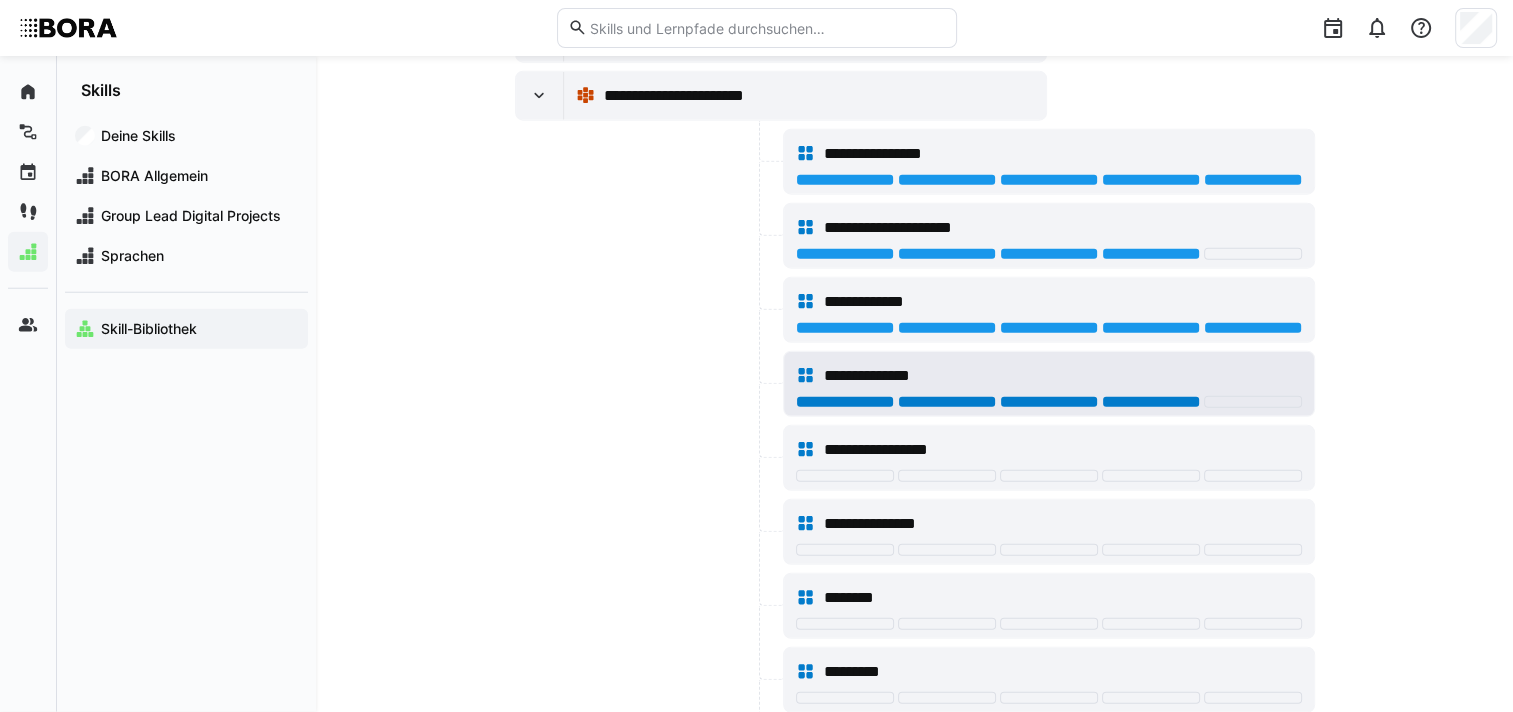 click 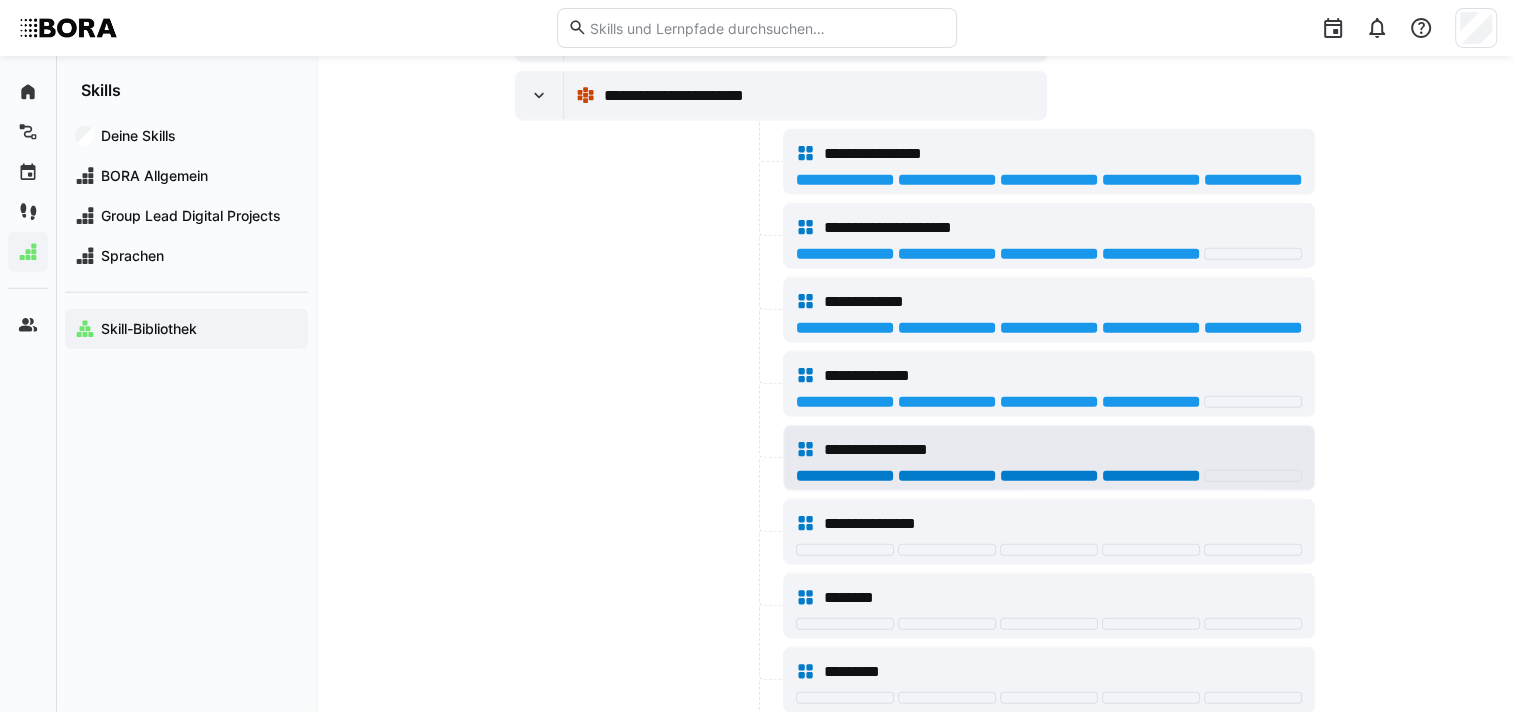click 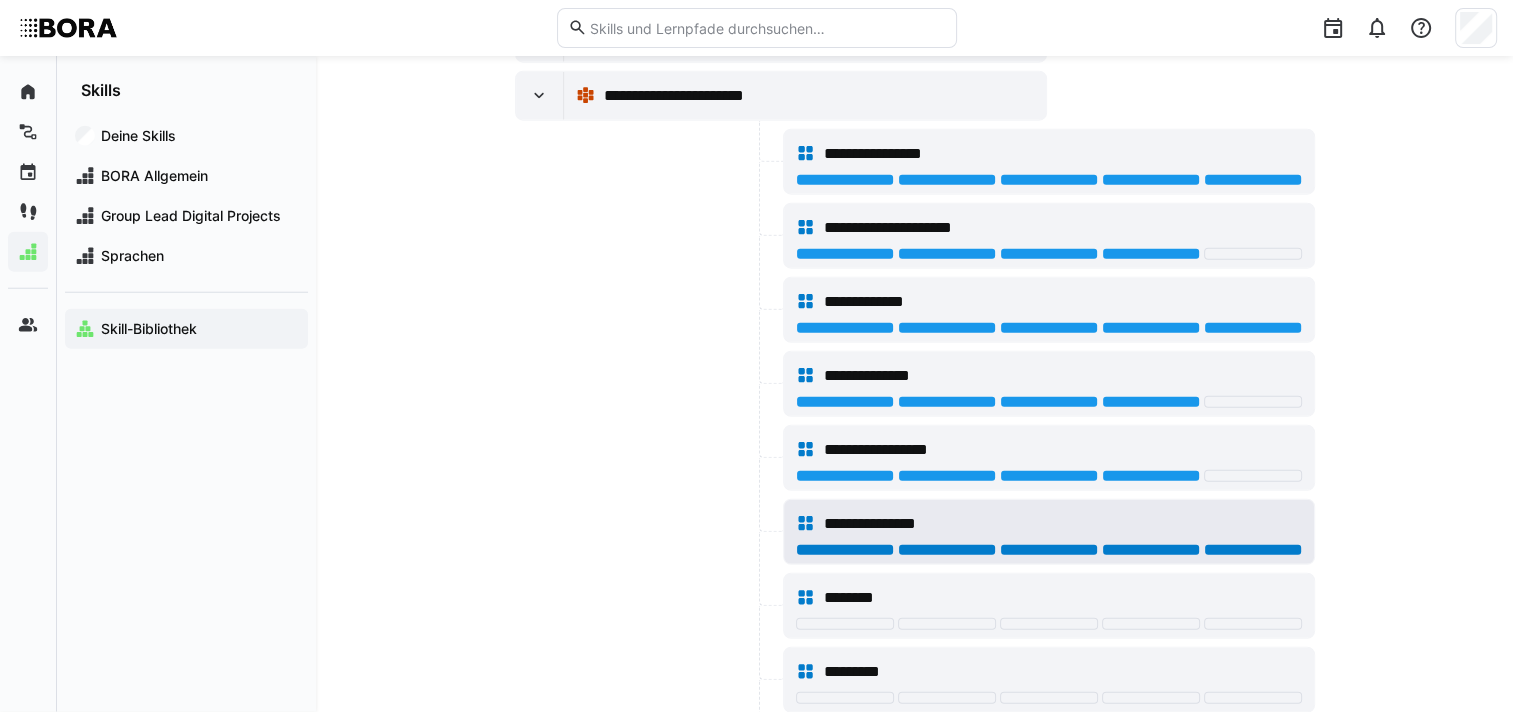 click 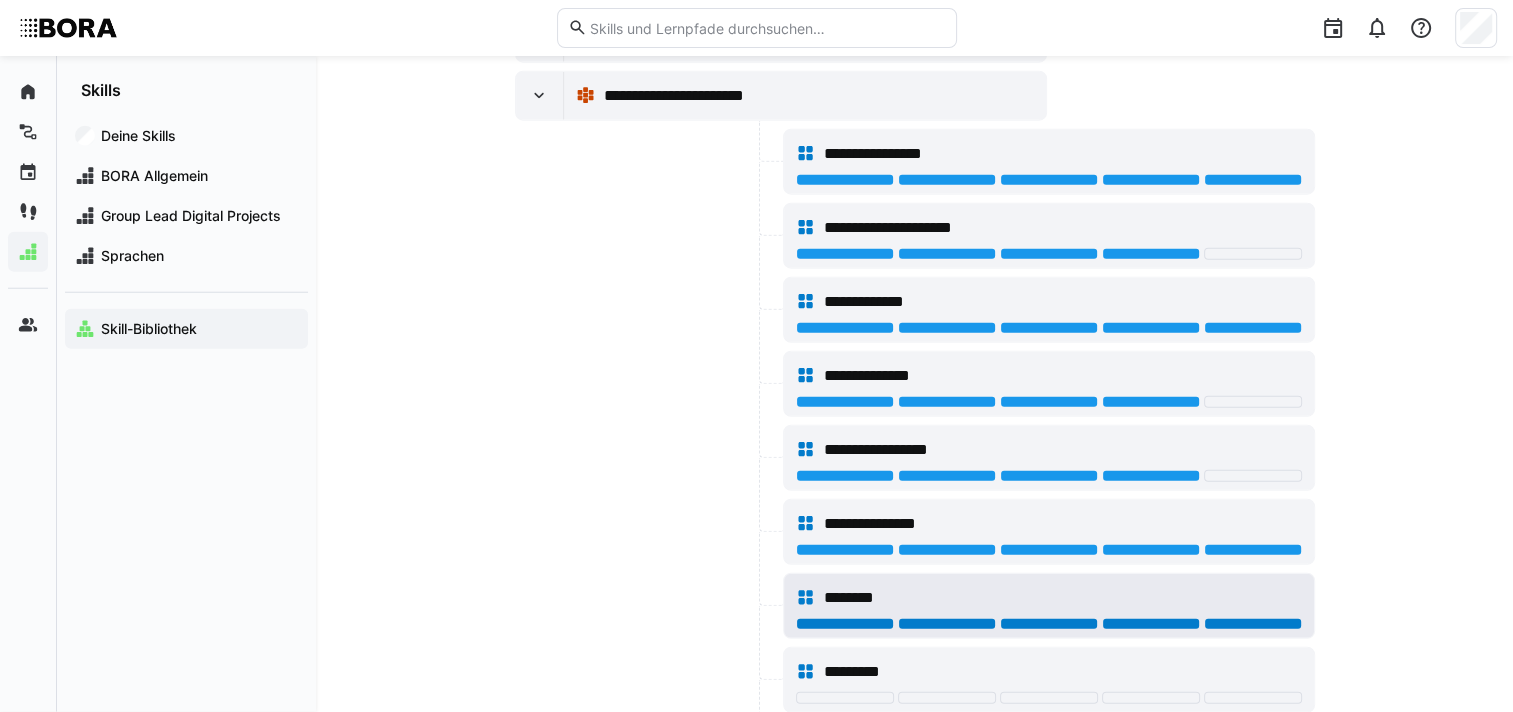 click 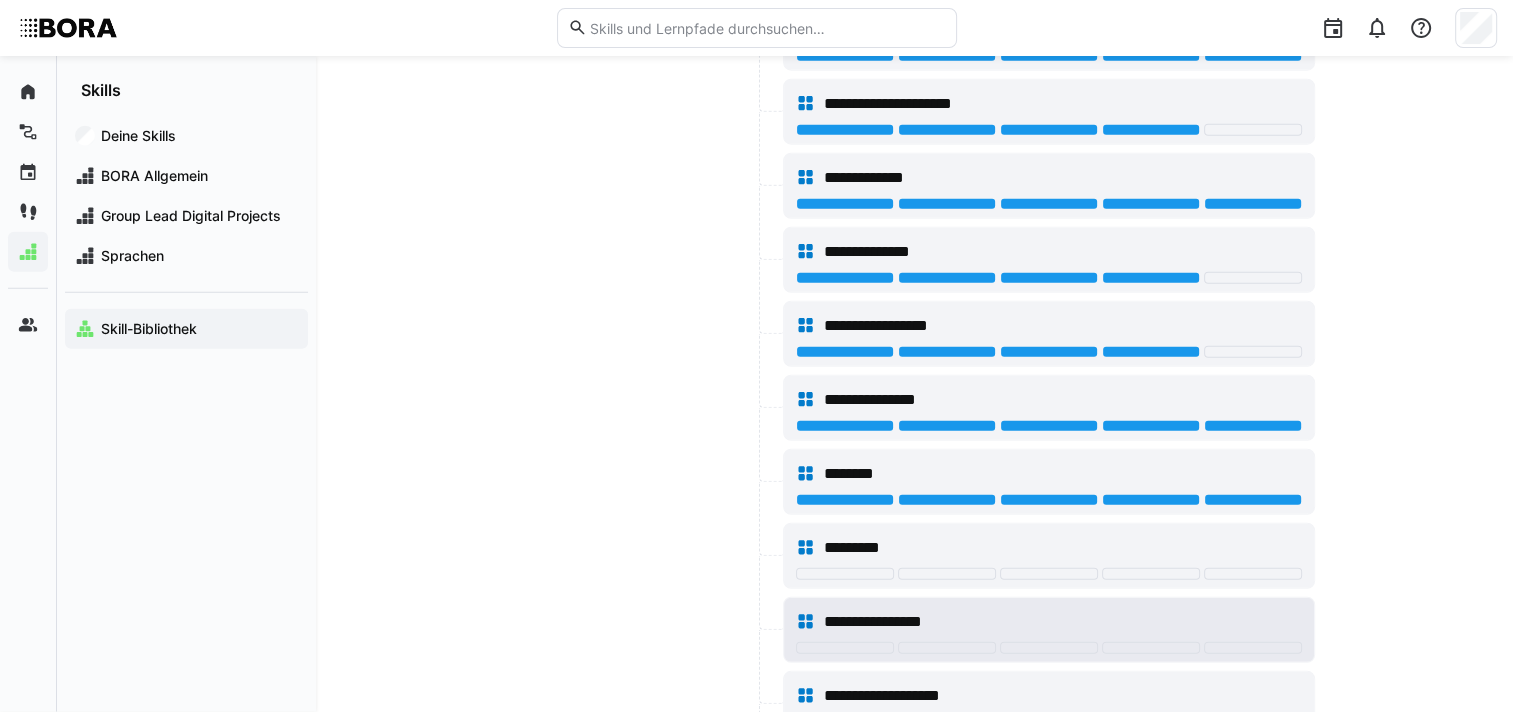 scroll, scrollTop: 13000, scrollLeft: 0, axis: vertical 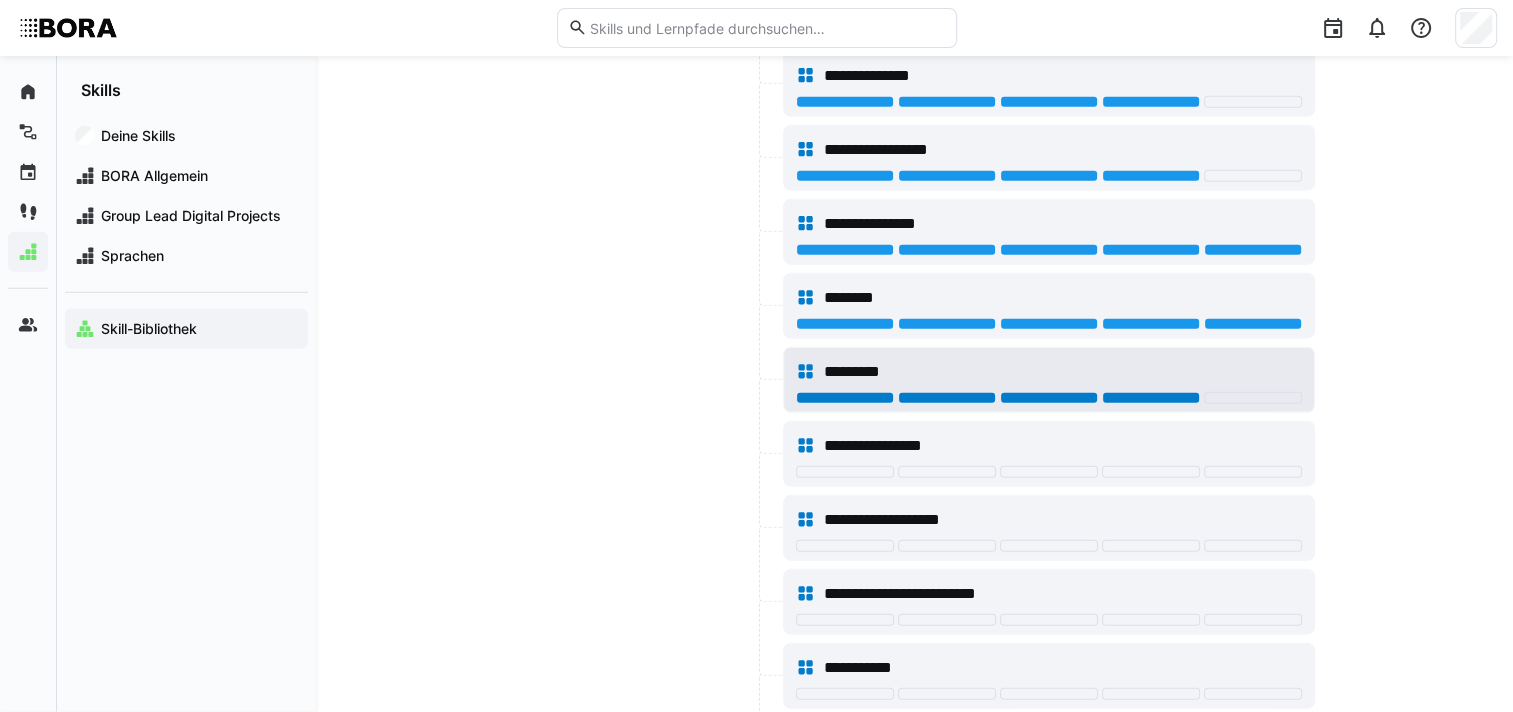 click 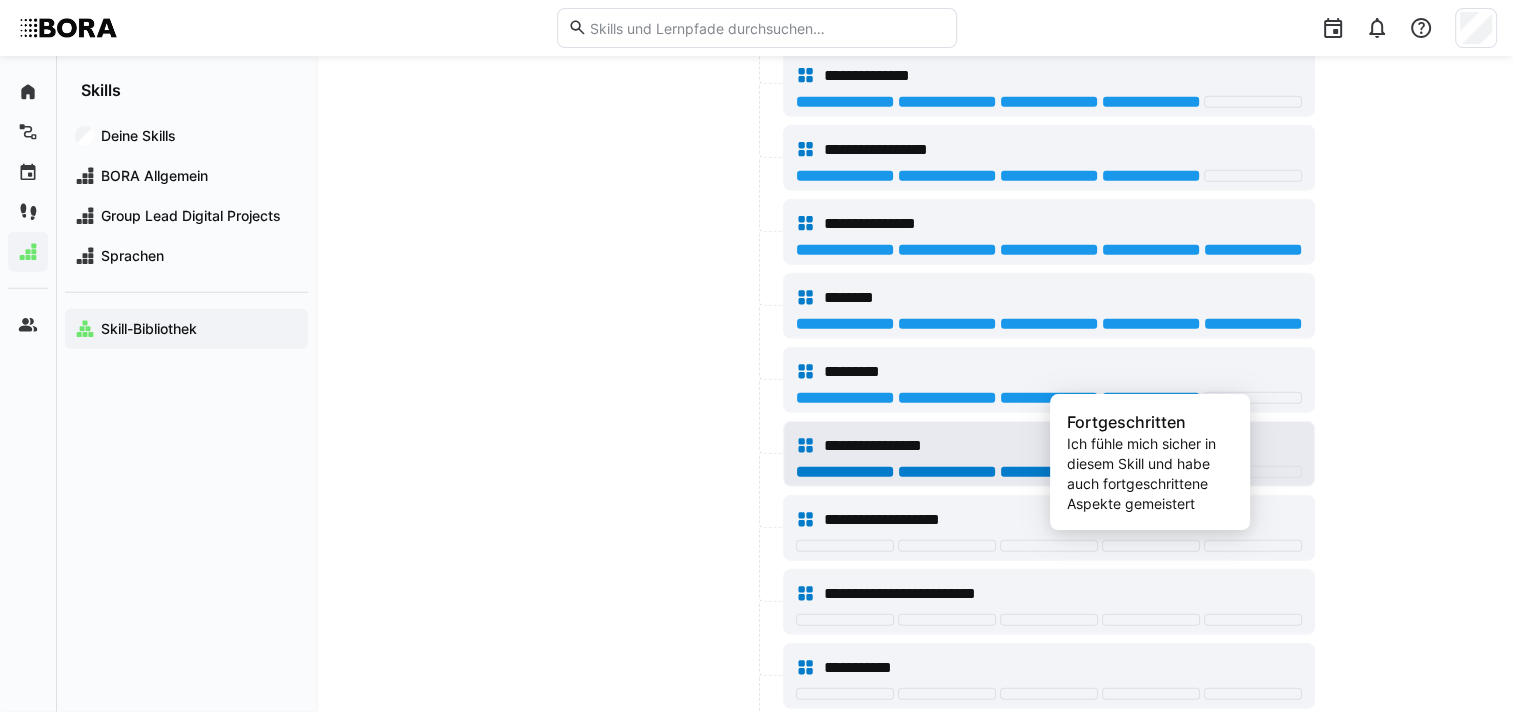 click 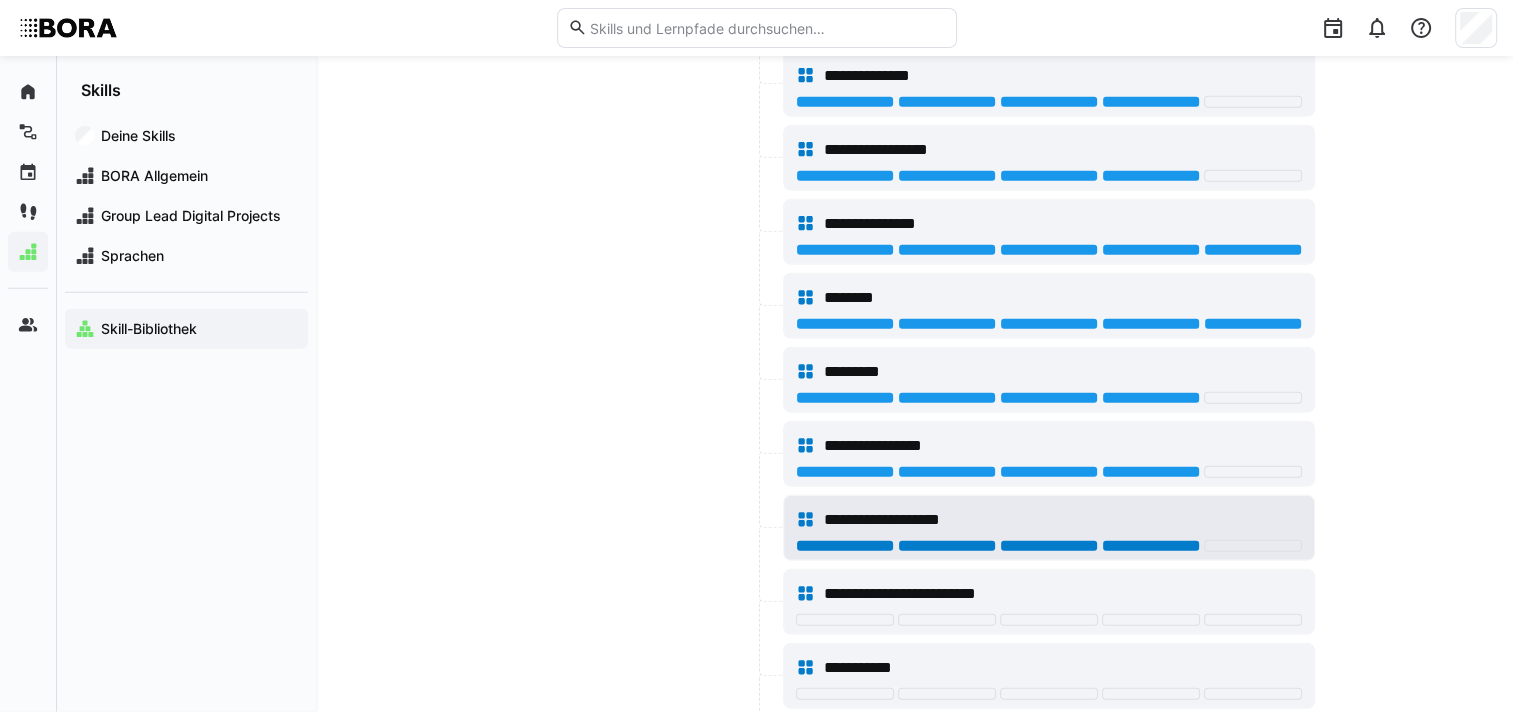 click 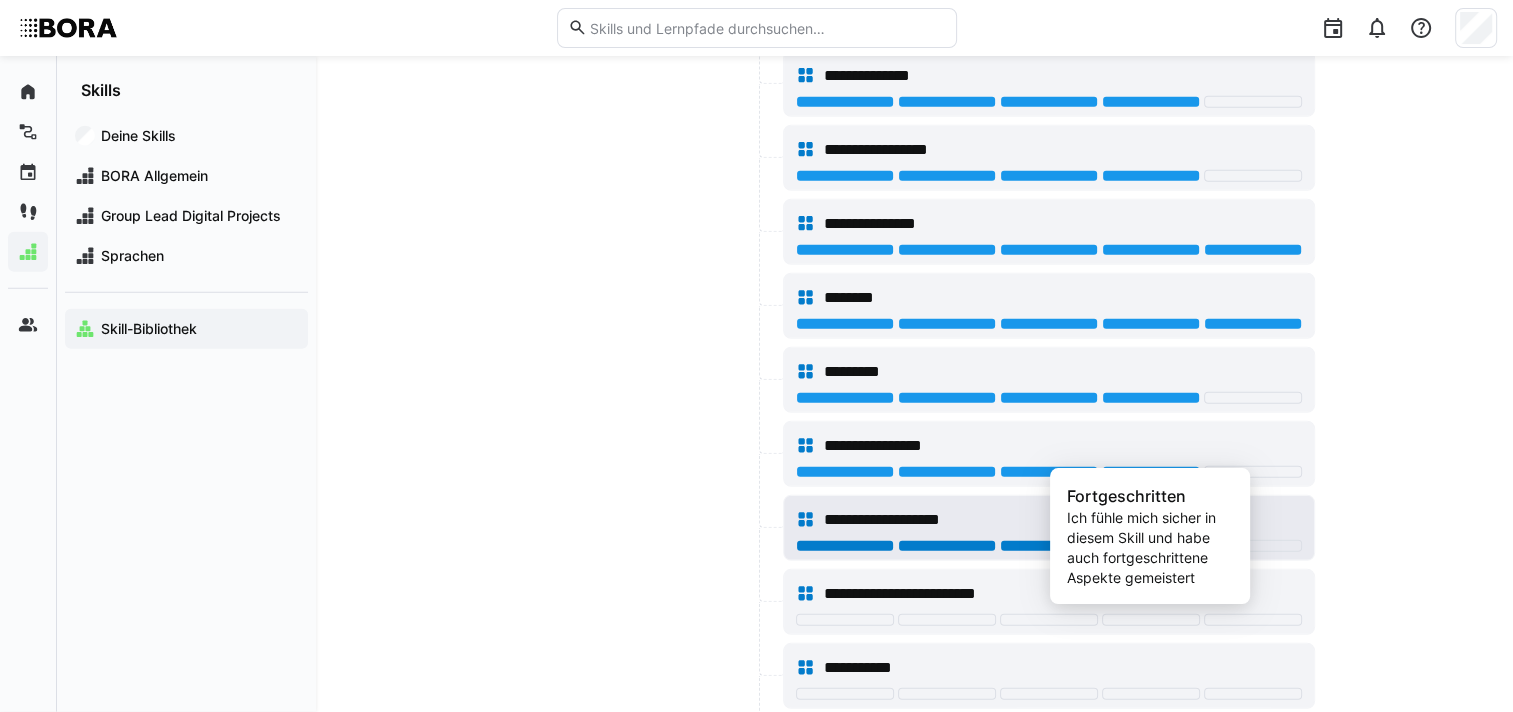 scroll, scrollTop: 13200, scrollLeft: 0, axis: vertical 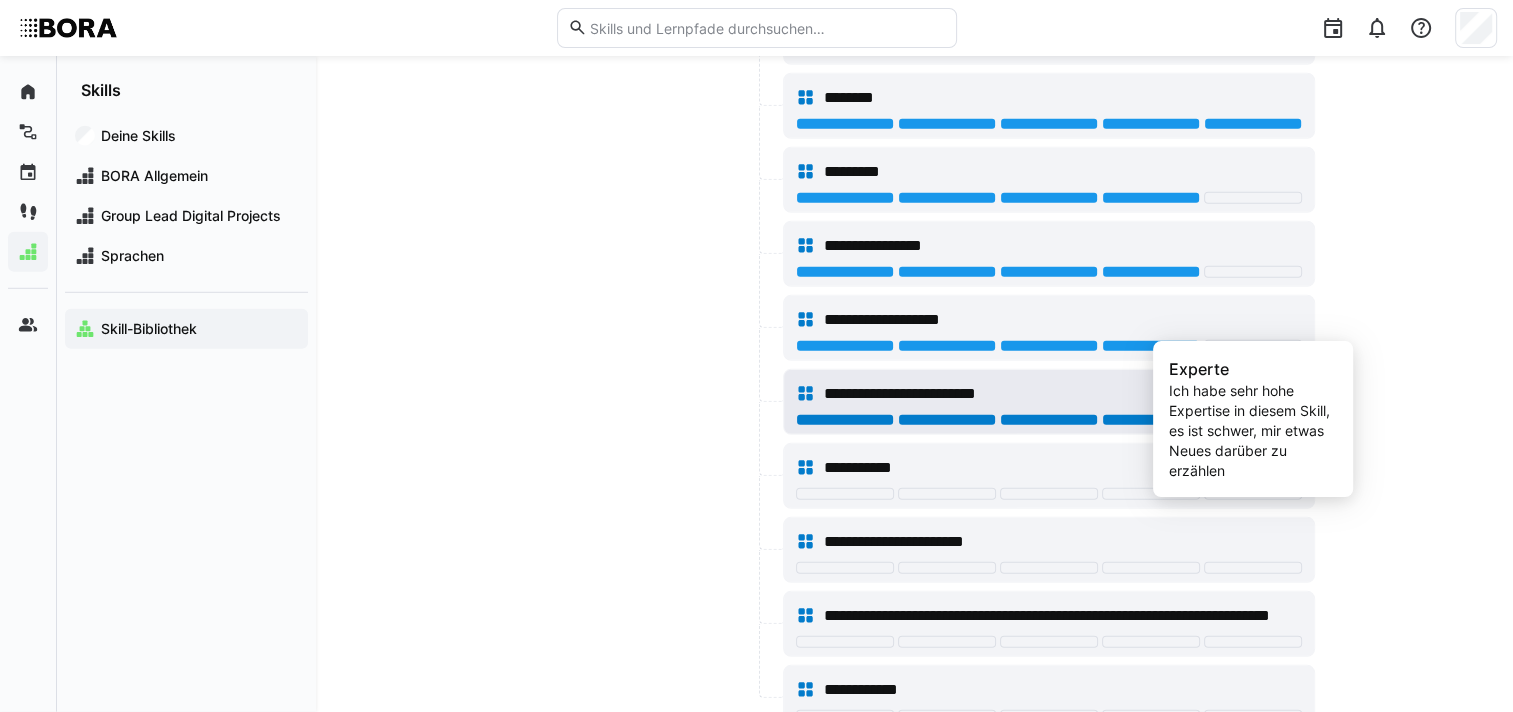 click 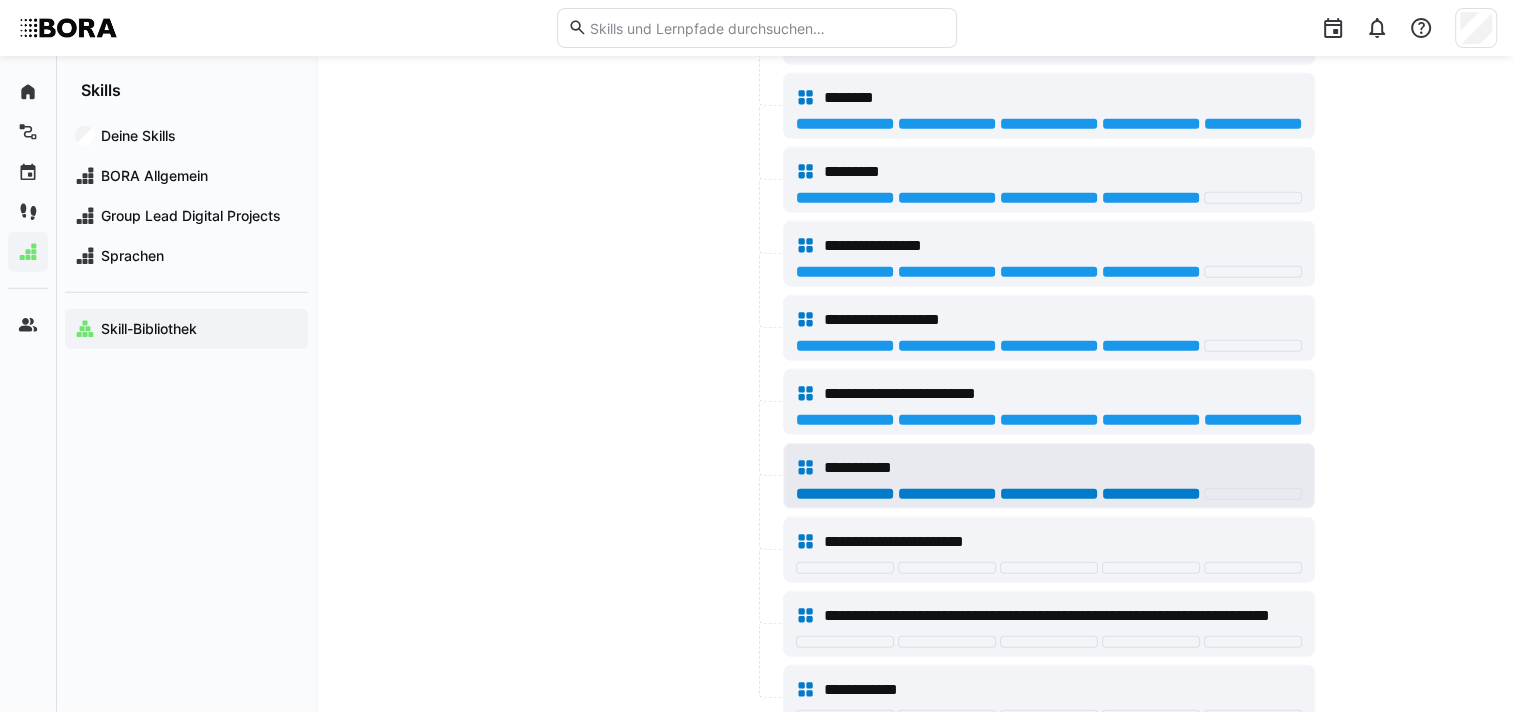 click 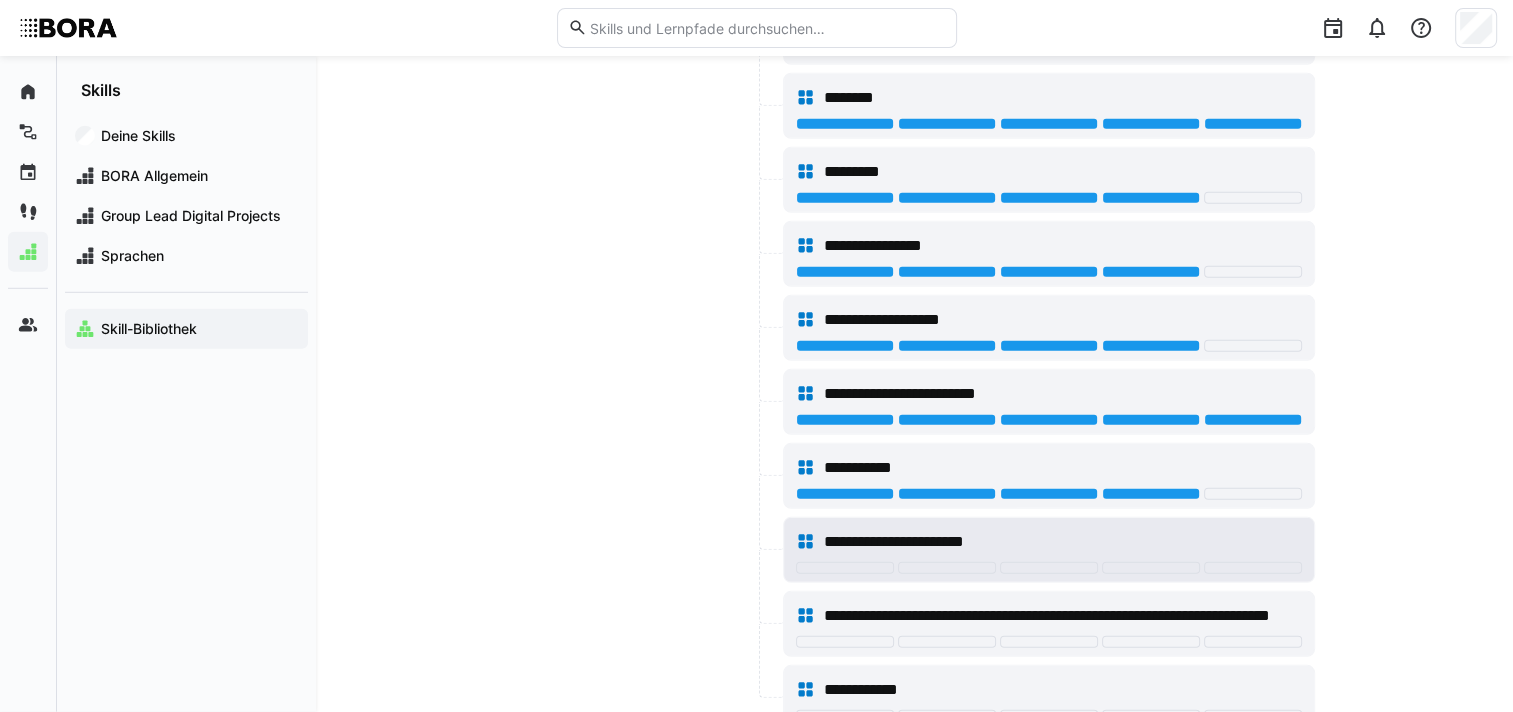 click on "**********" 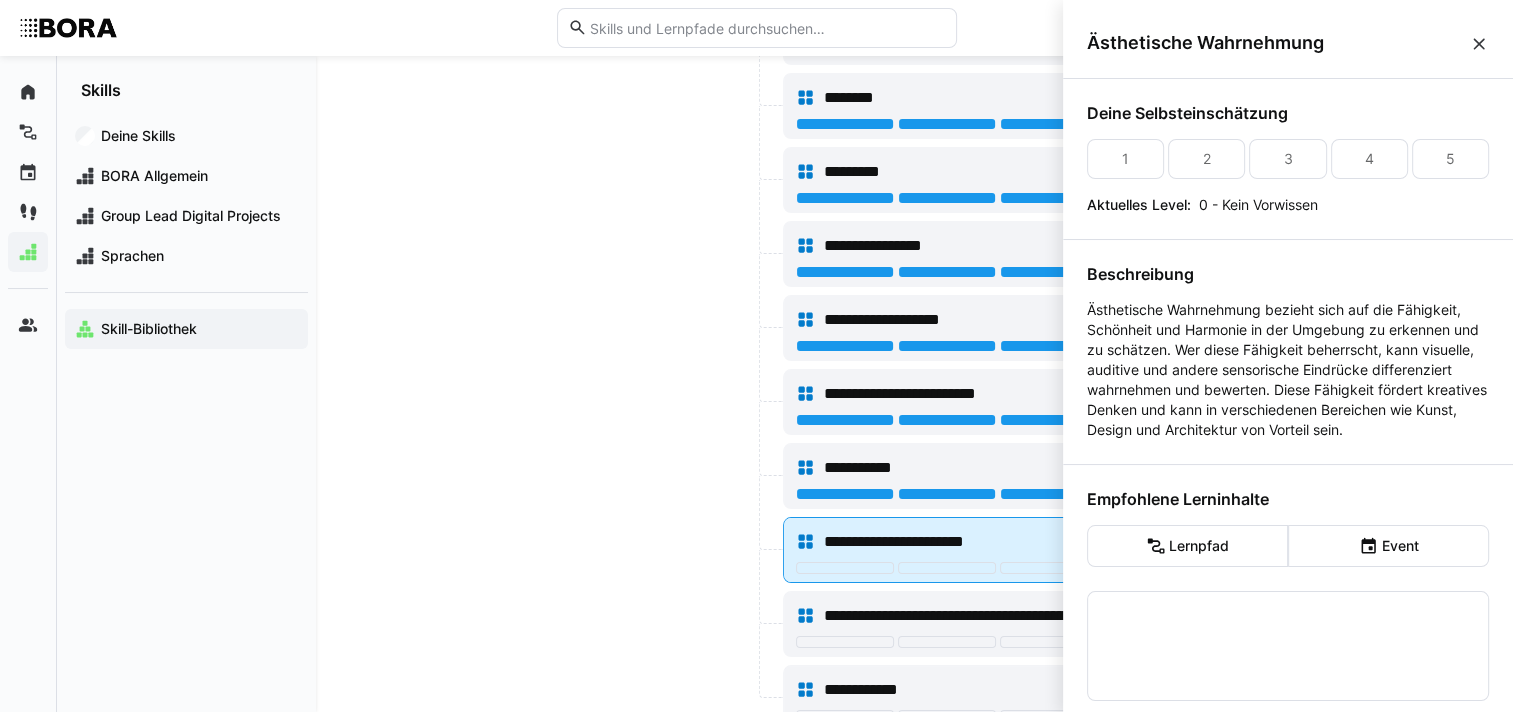 scroll, scrollTop: 0, scrollLeft: 0, axis: both 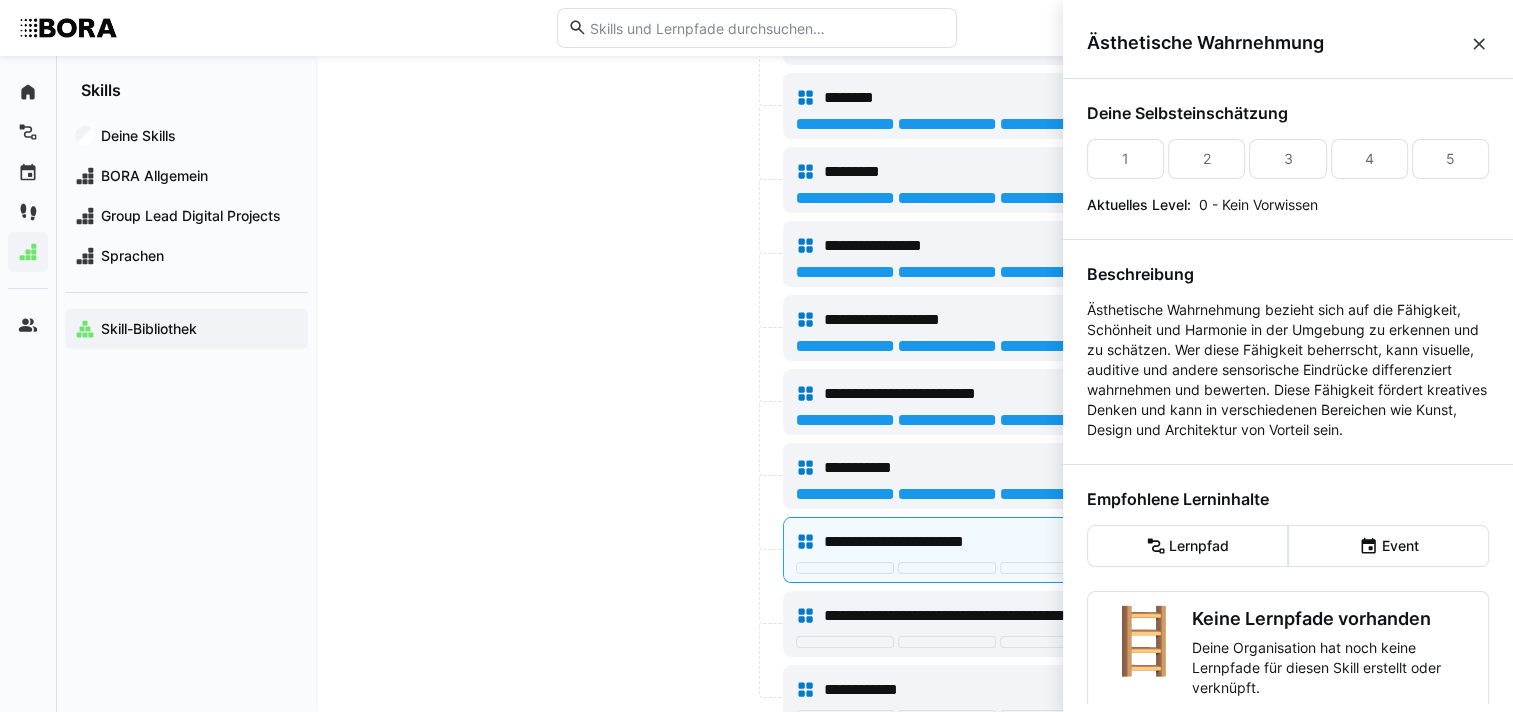 click at bounding box center [1479, 44] 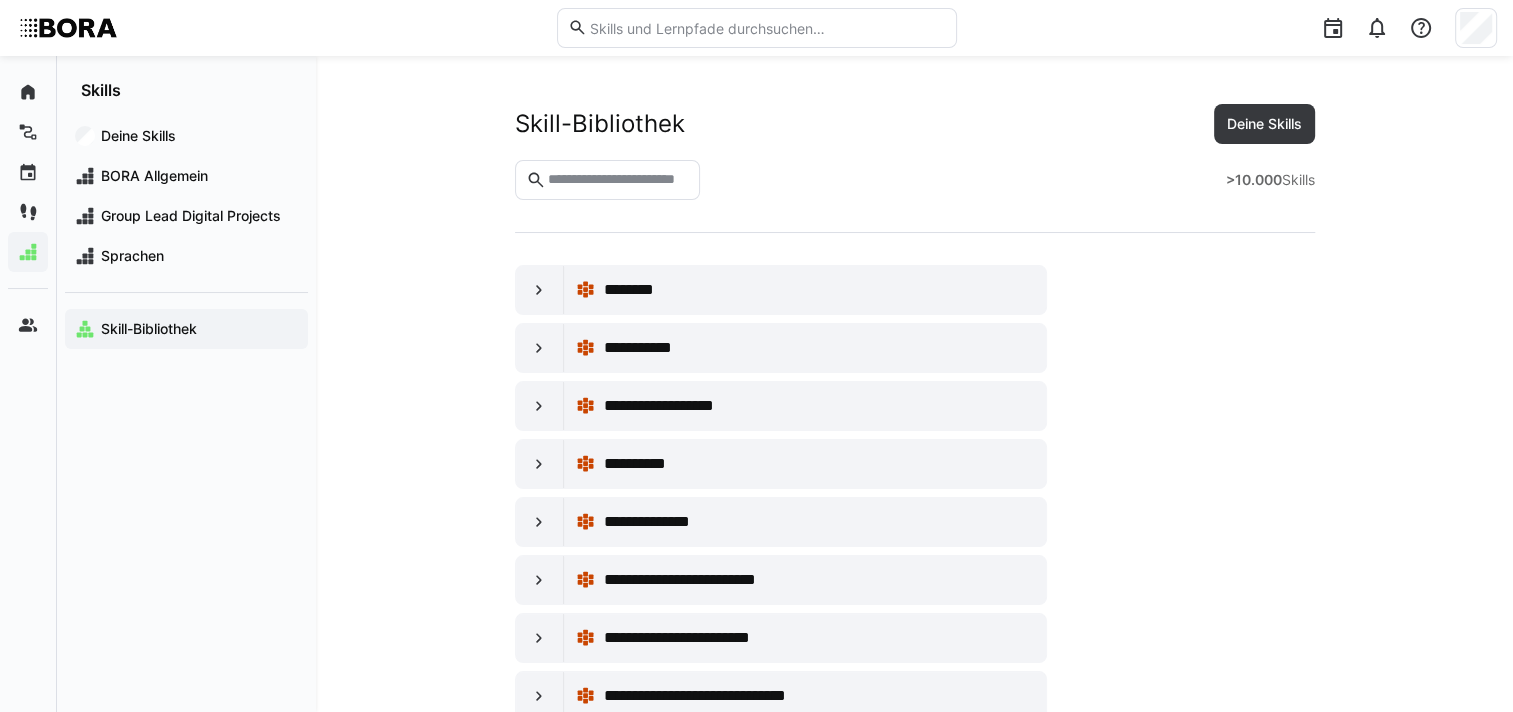 scroll, scrollTop: 13200, scrollLeft: 0, axis: vertical 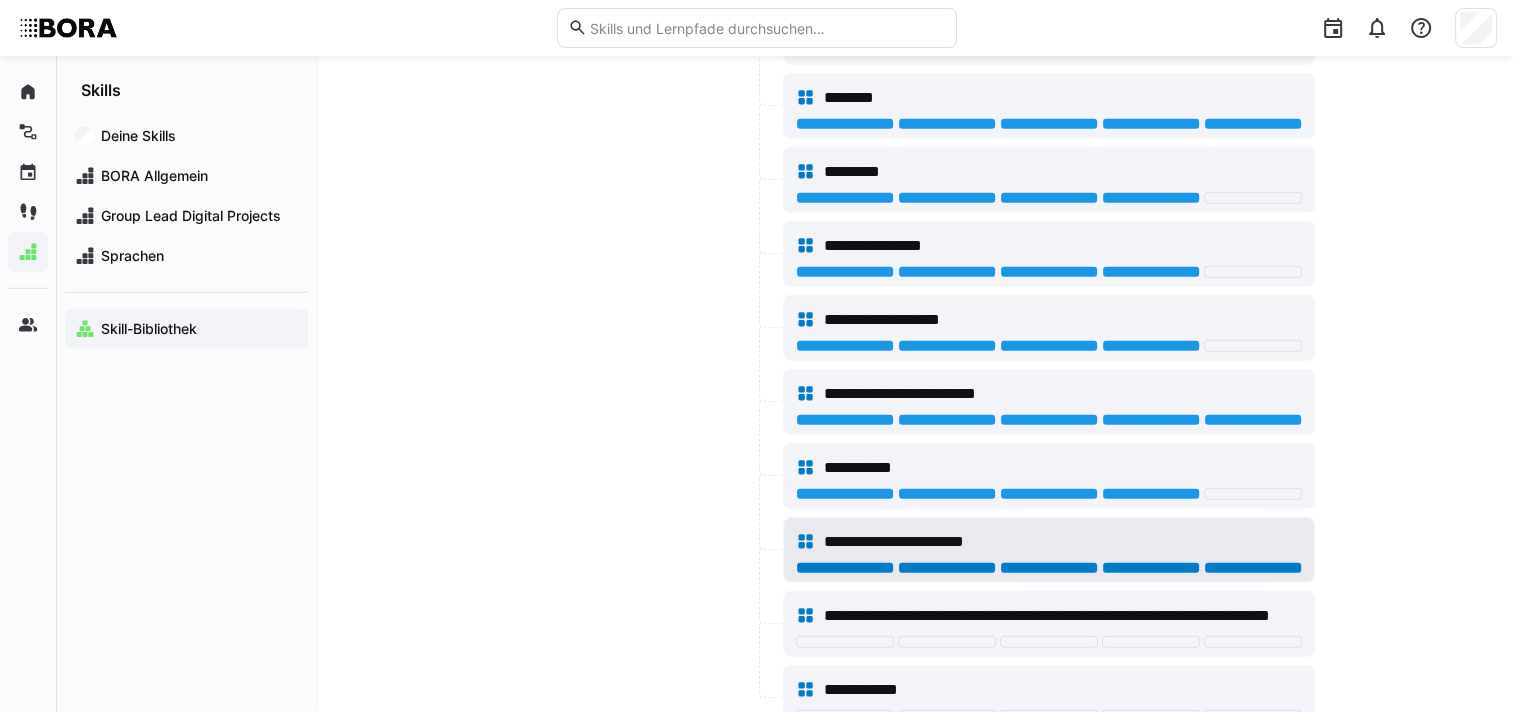 click 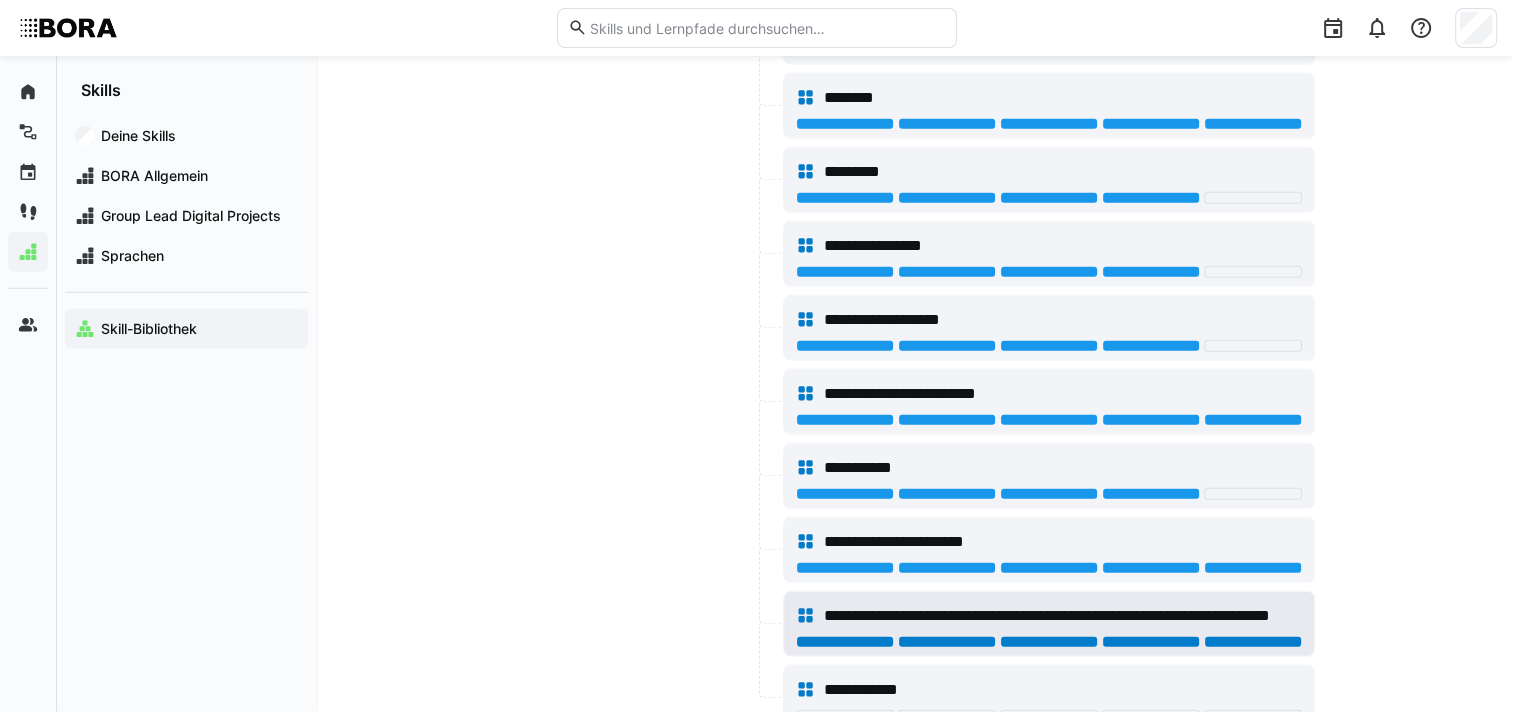 click 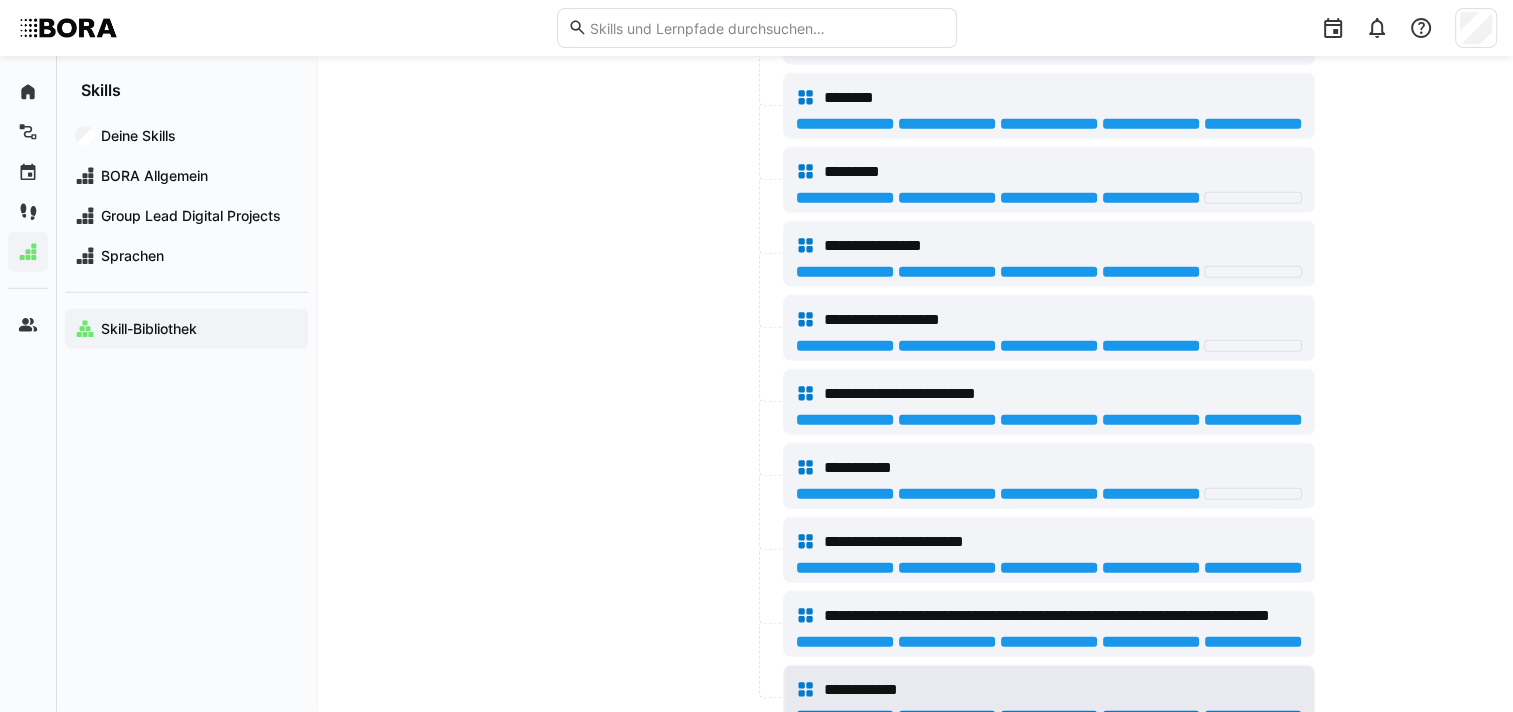 click 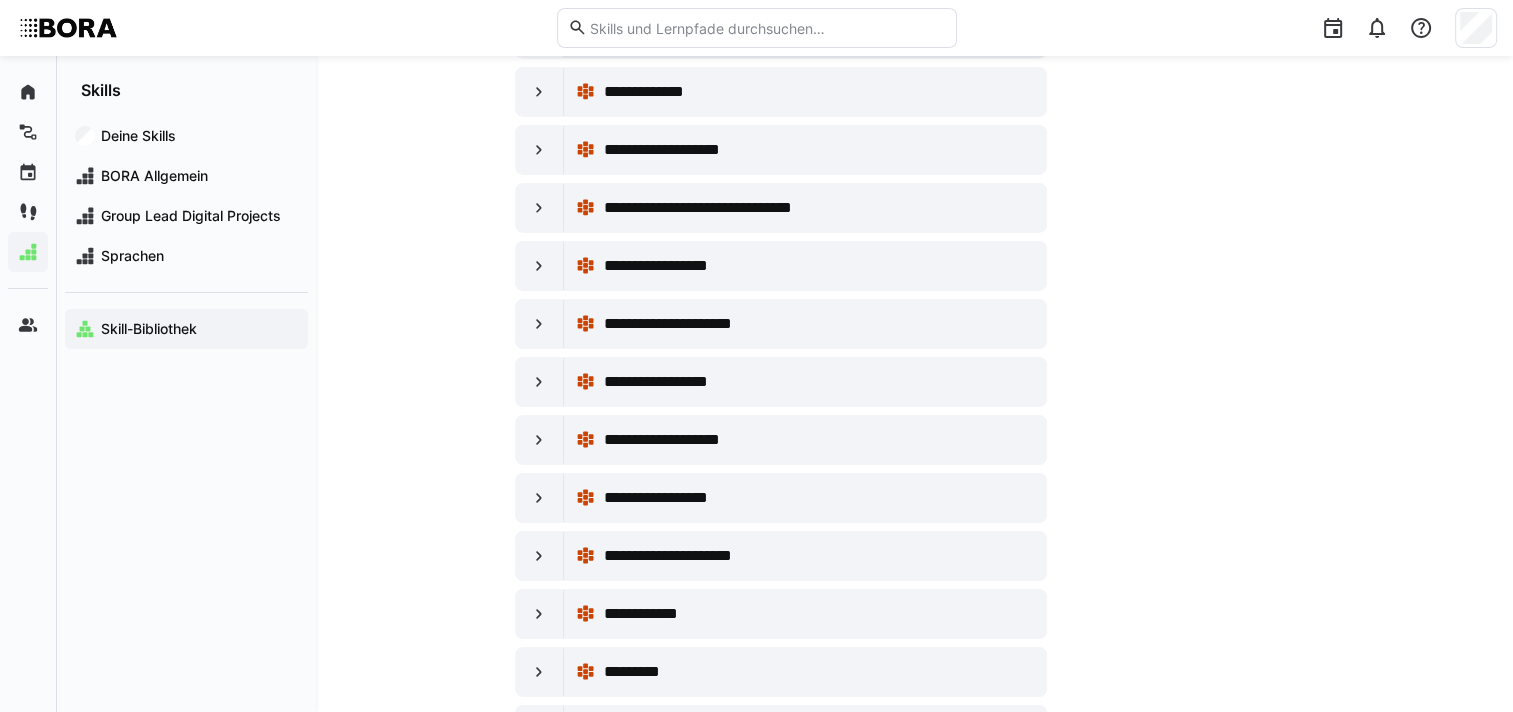 scroll, scrollTop: 14600, scrollLeft: 0, axis: vertical 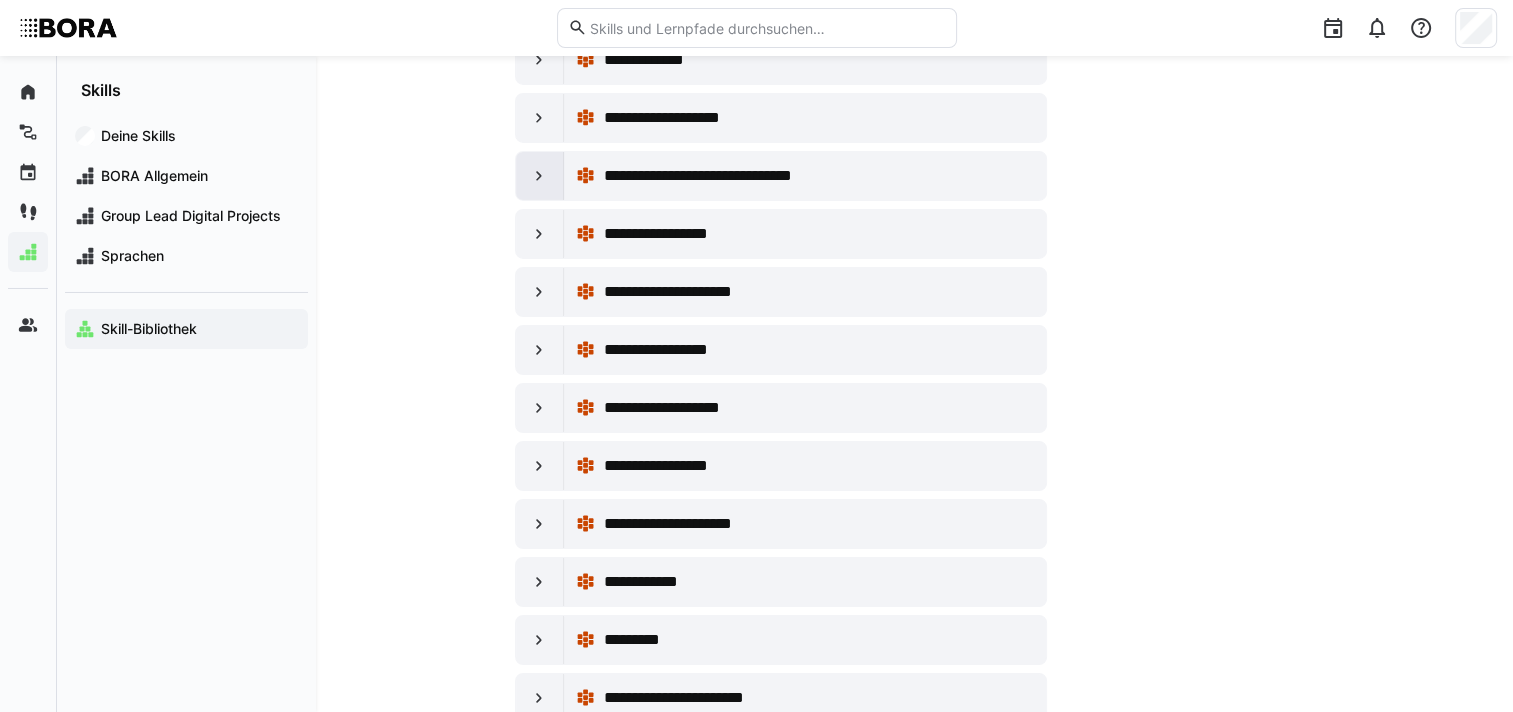 click 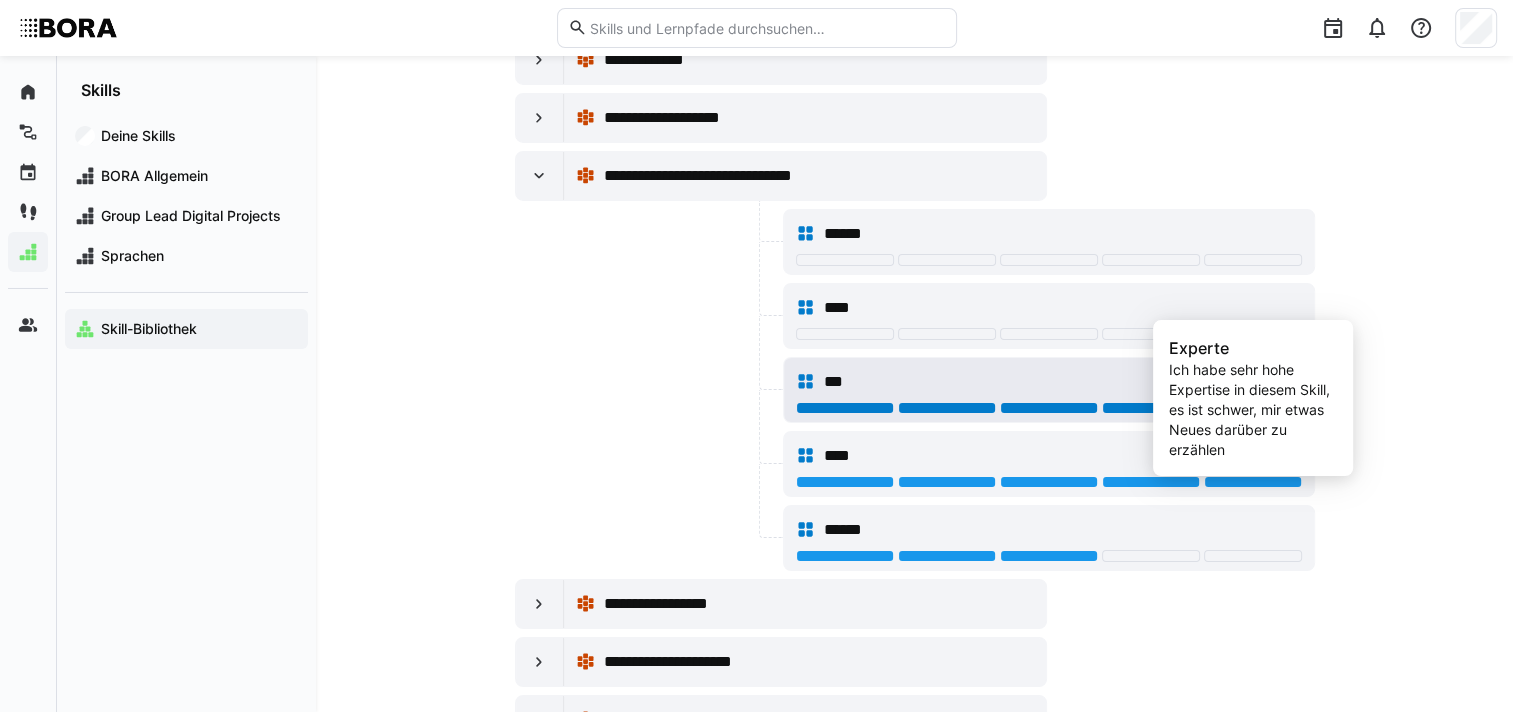 click 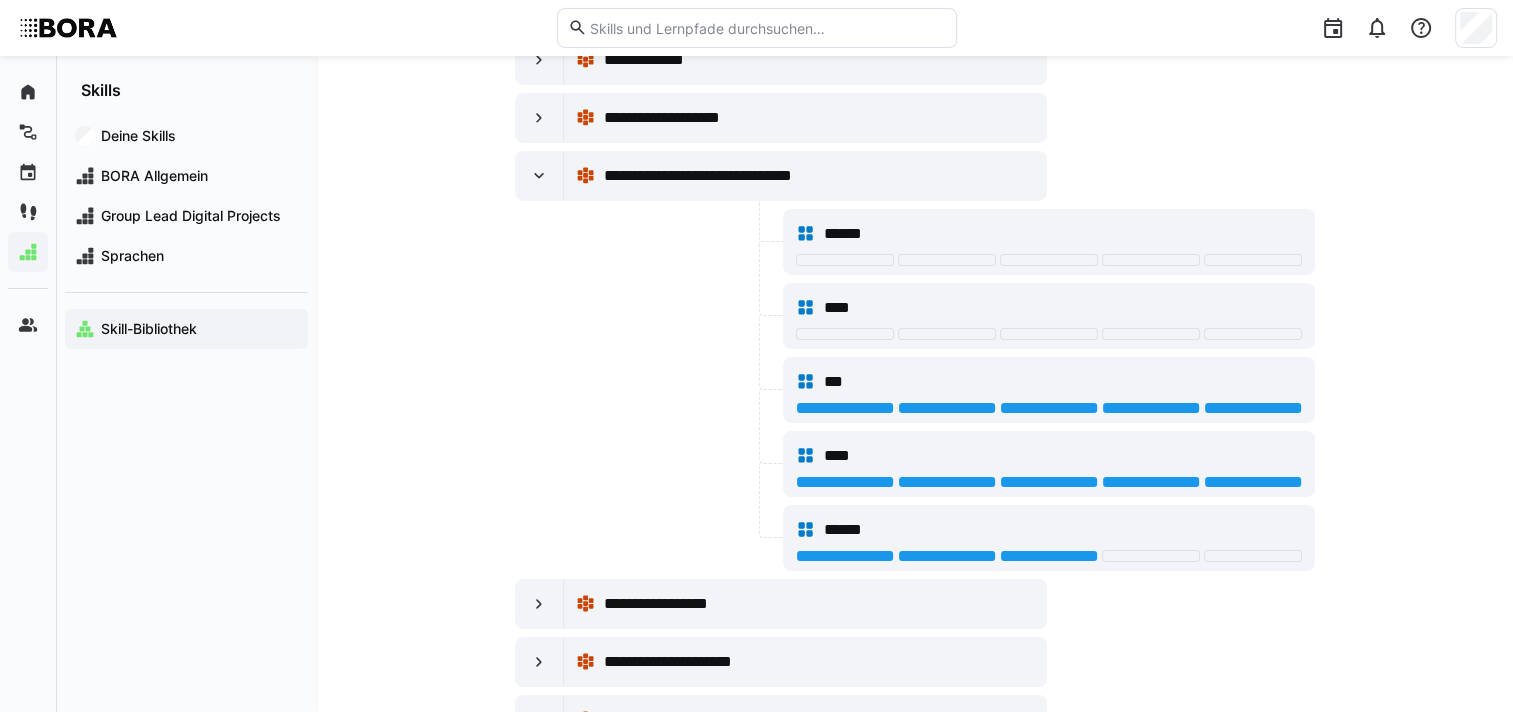 click on "**********" 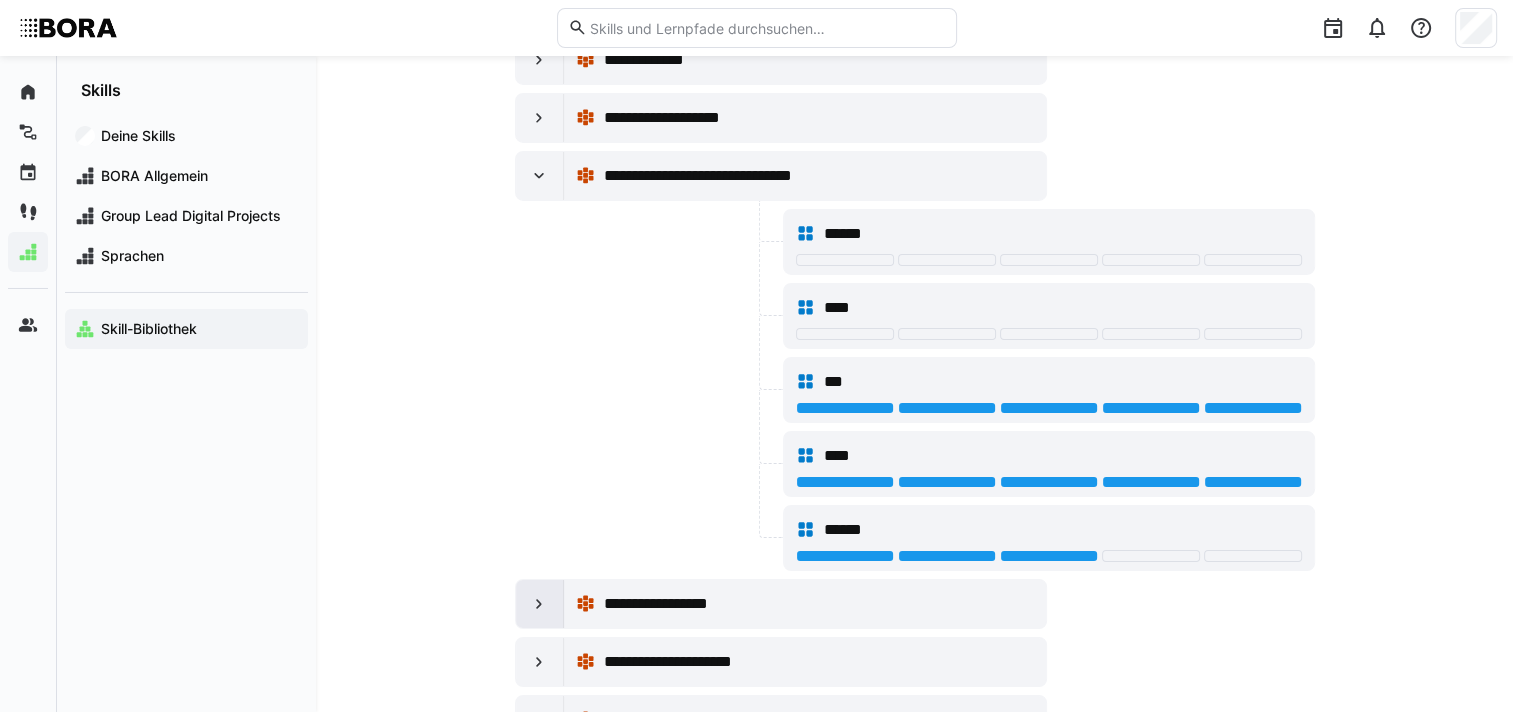 click 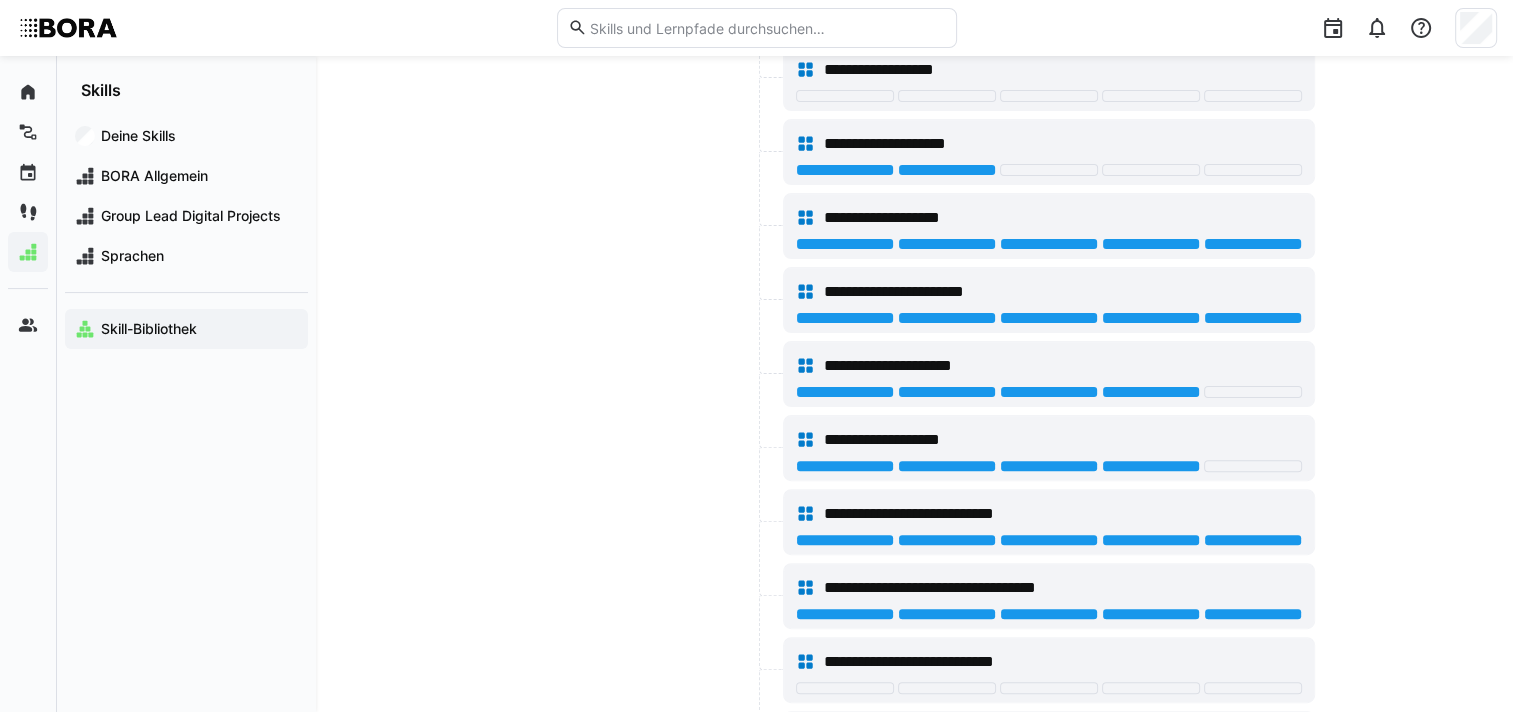 scroll, scrollTop: 15700, scrollLeft: 0, axis: vertical 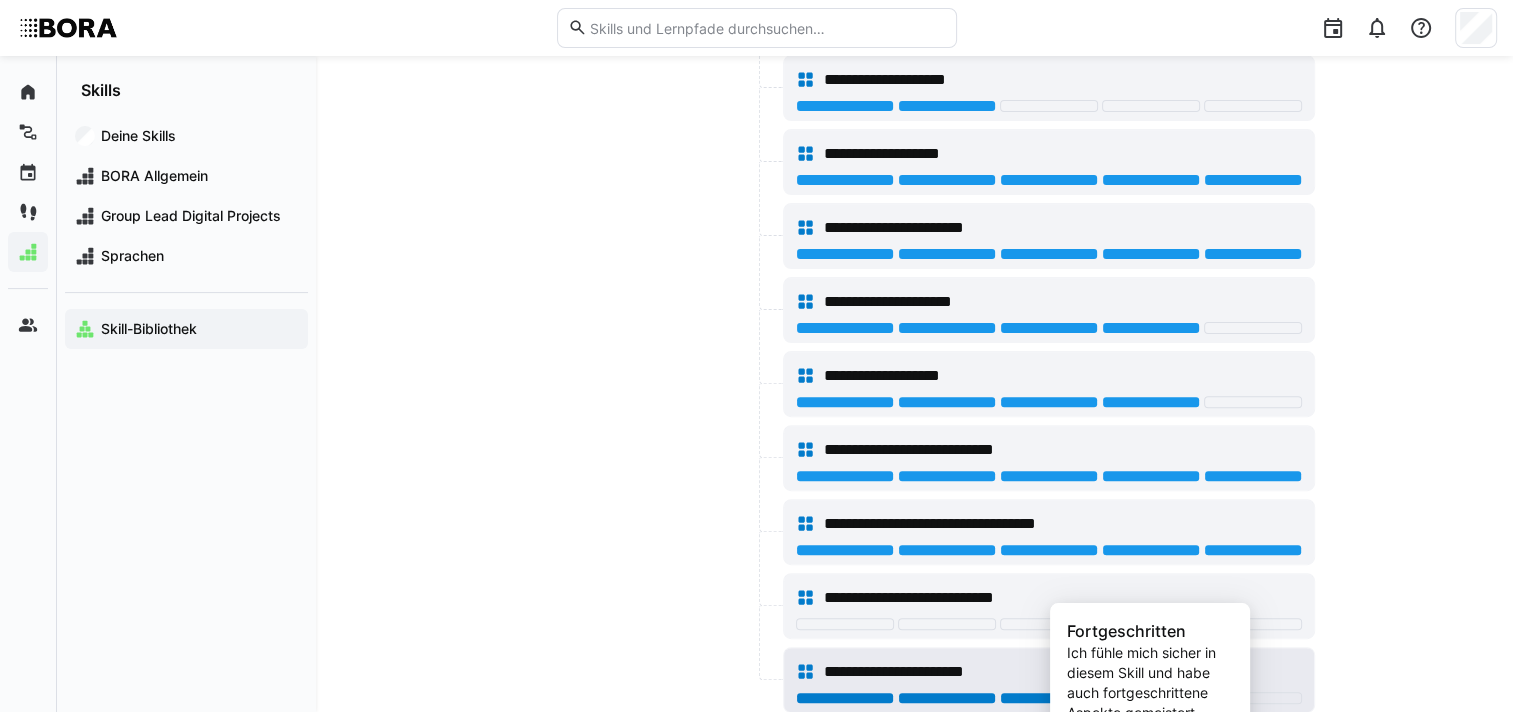 click 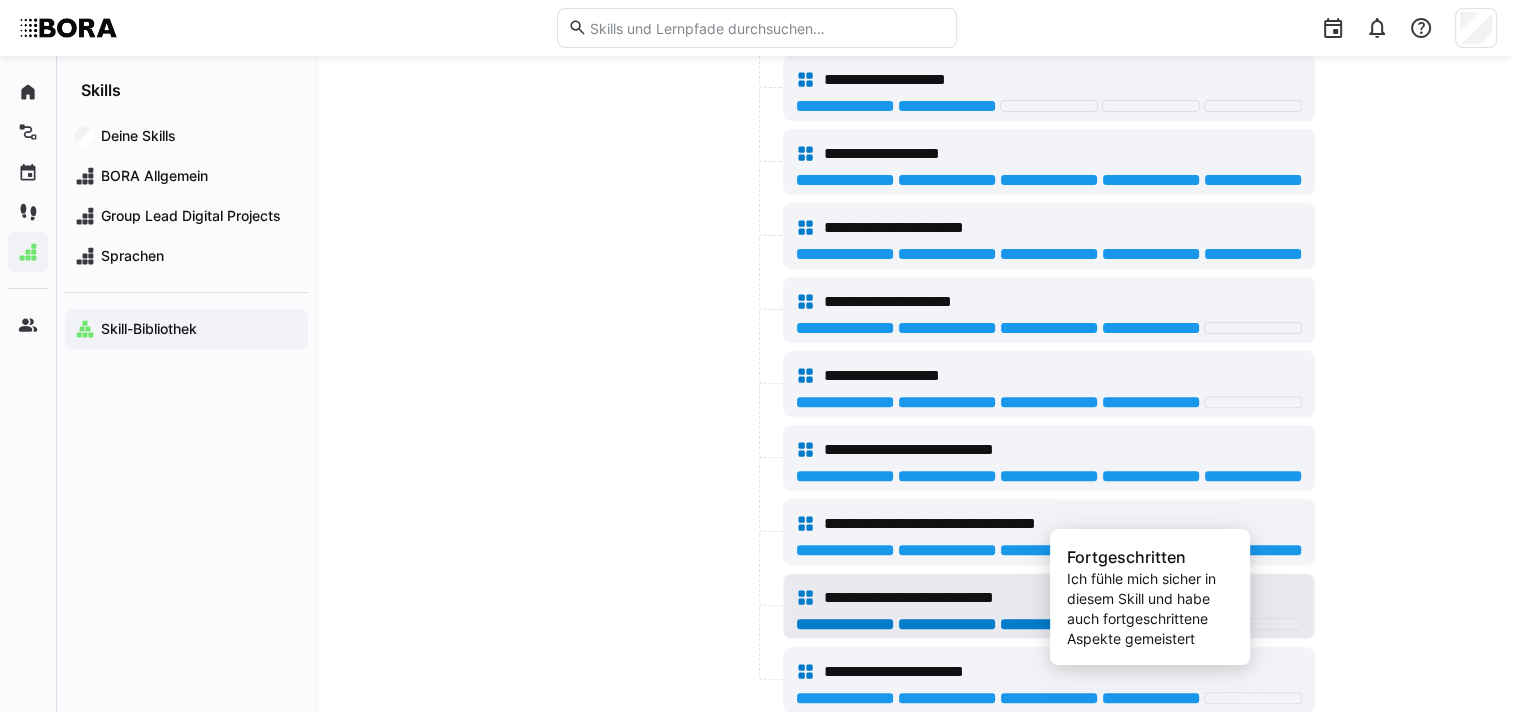 click 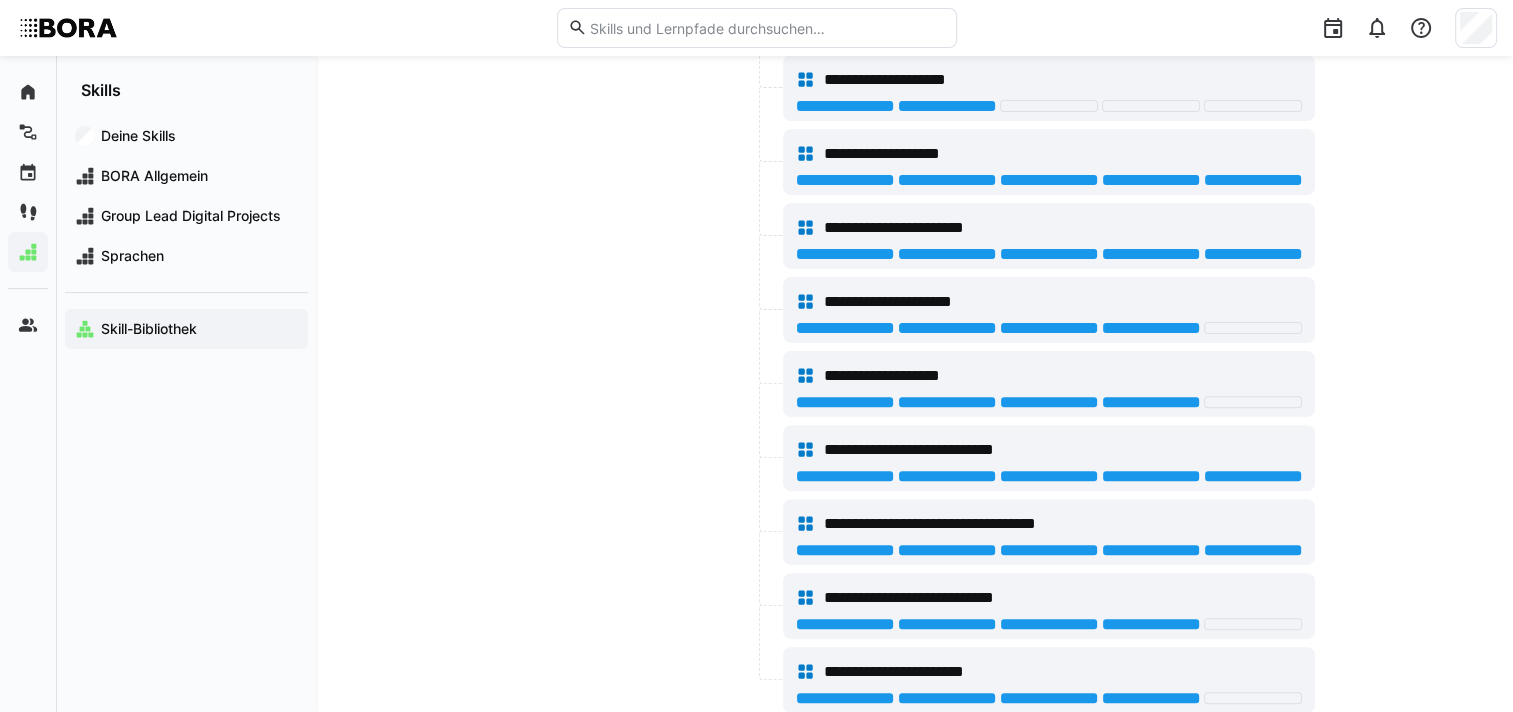 click 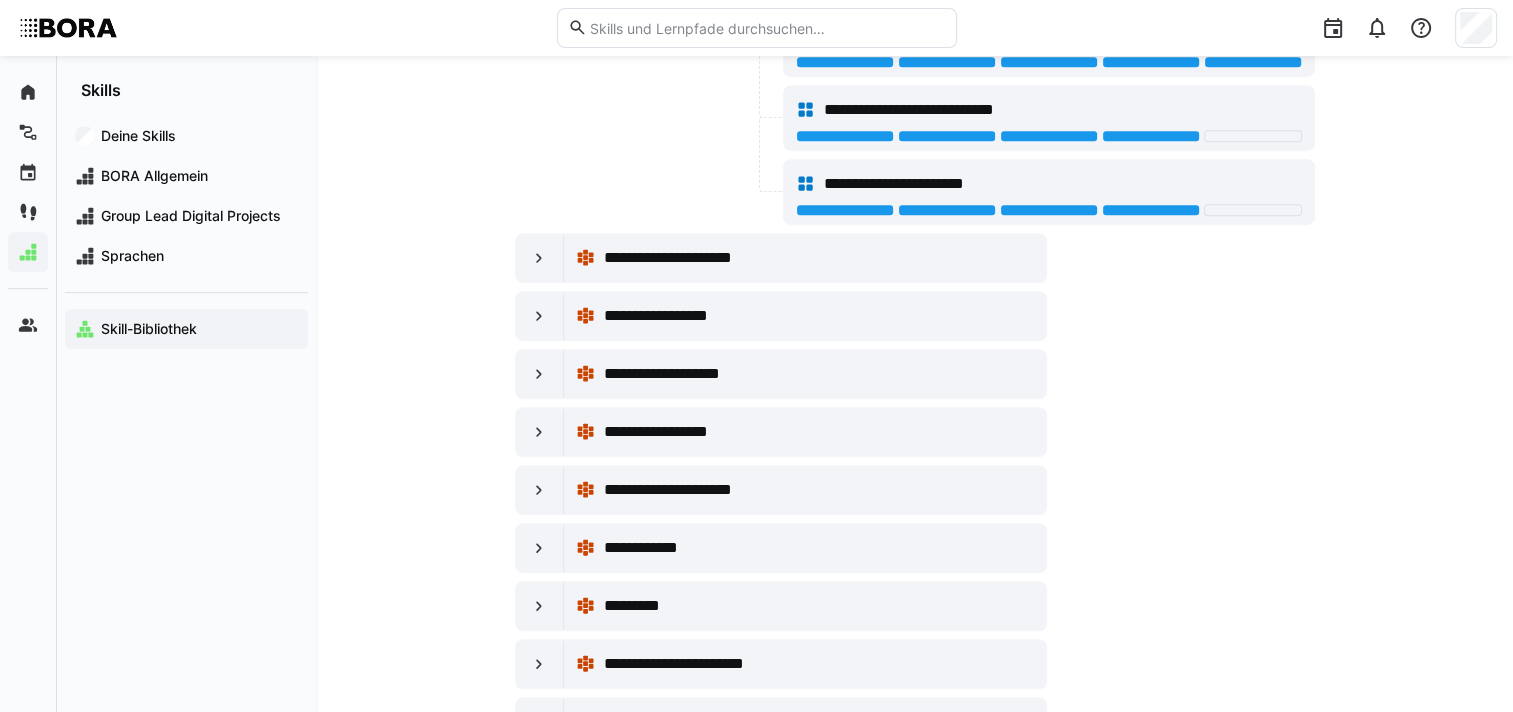 scroll, scrollTop: 16200, scrollLeft: 0, axis: vertical 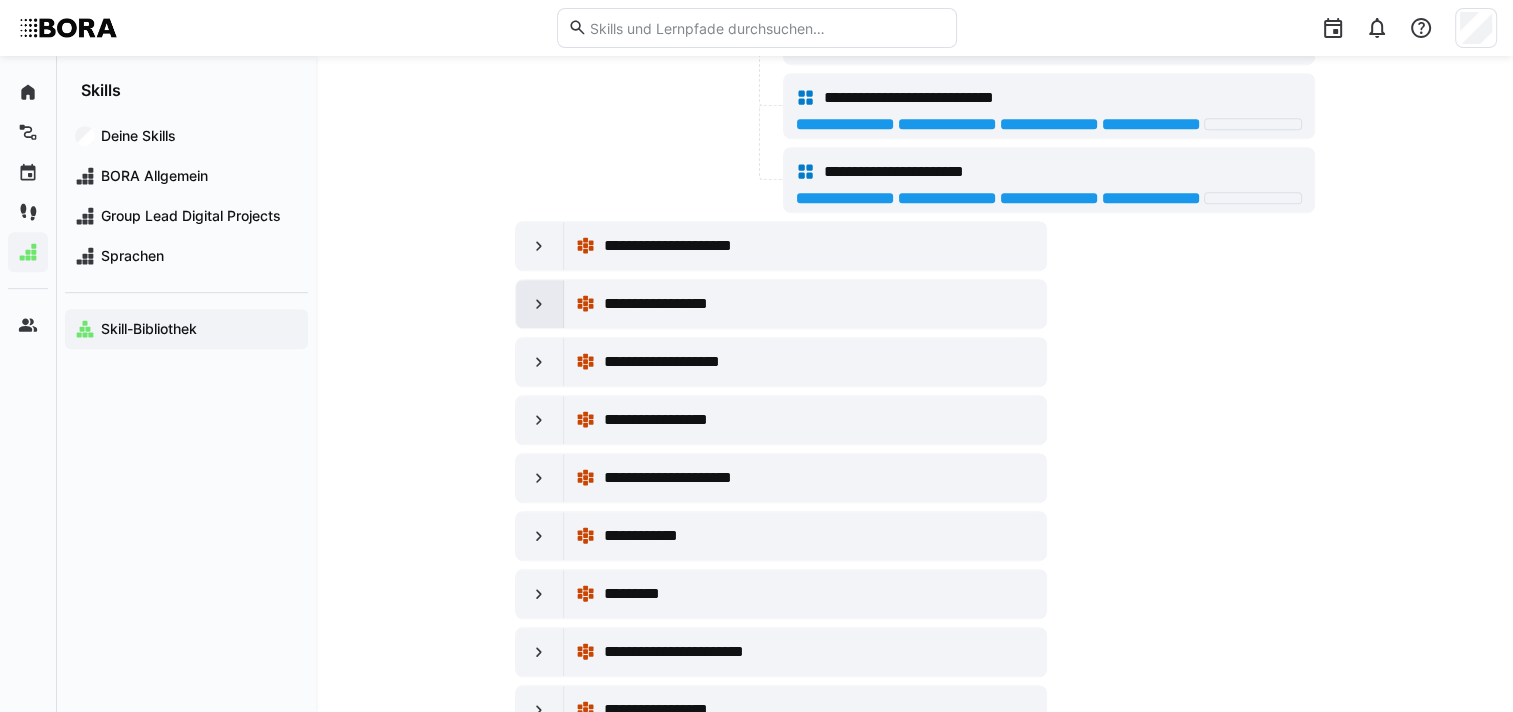 click 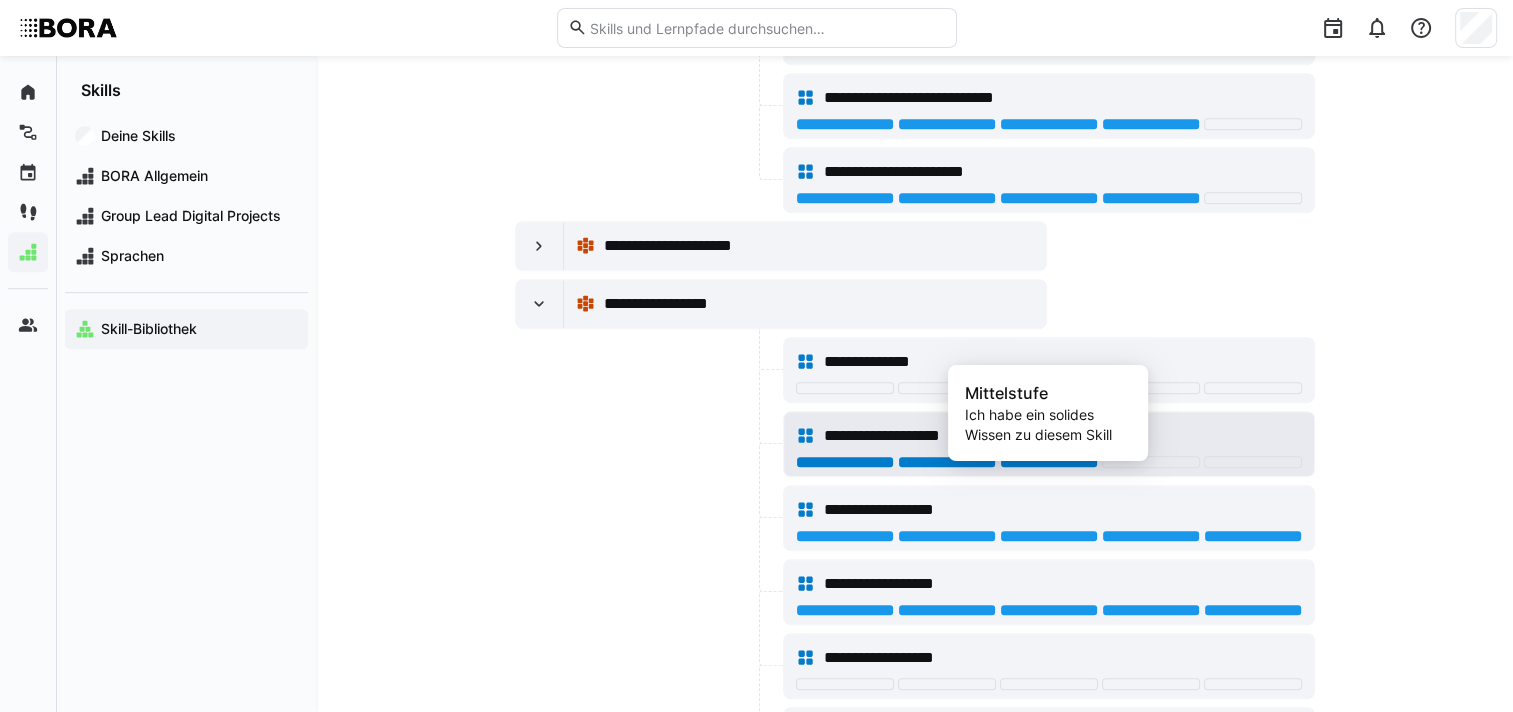 click 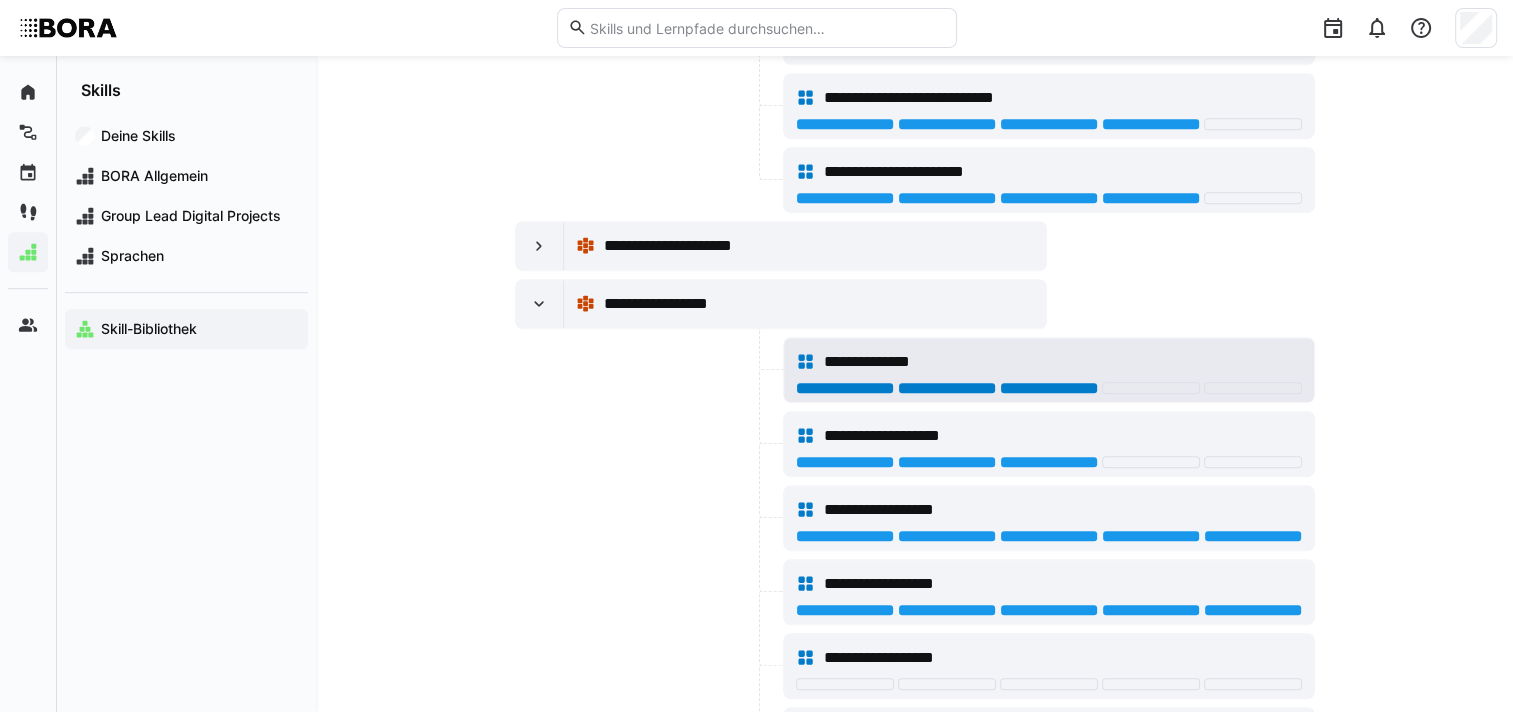 click 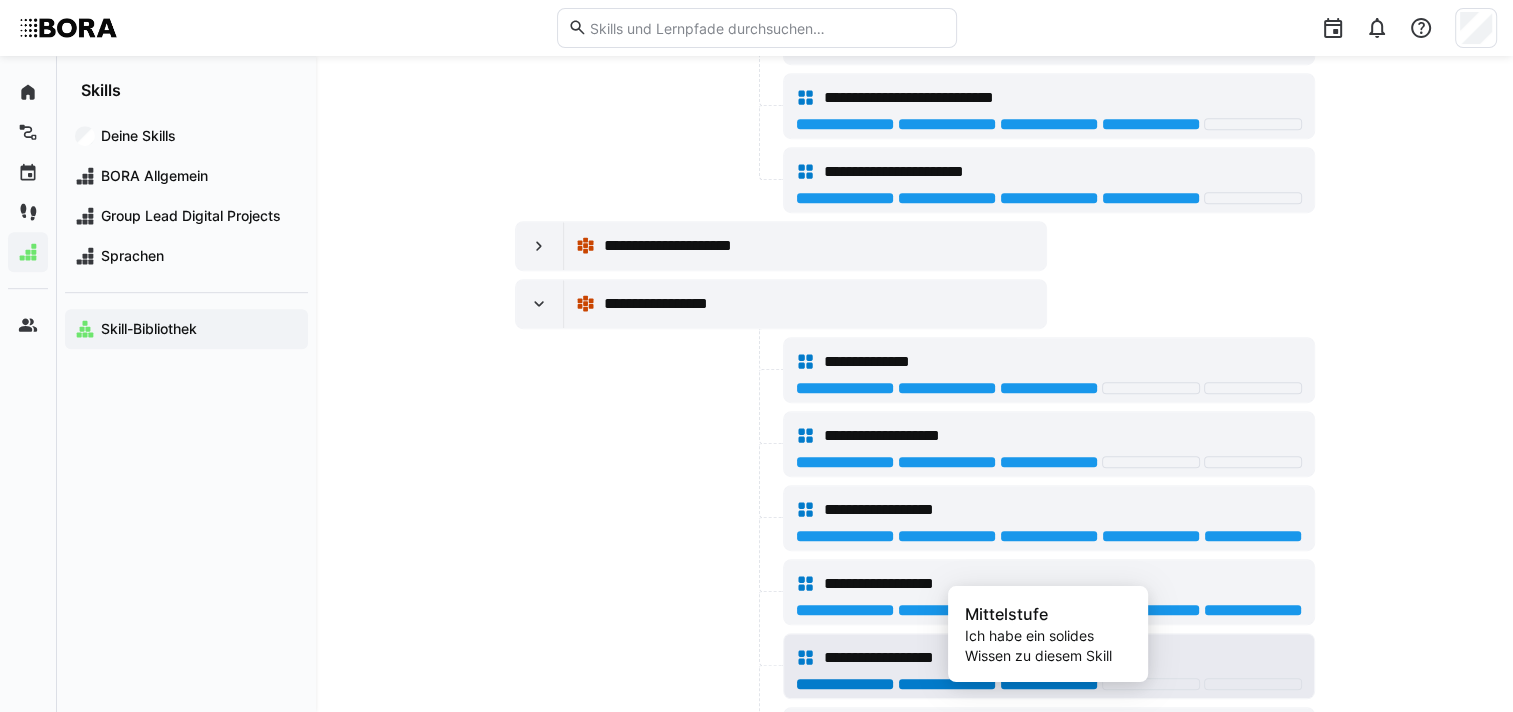 click 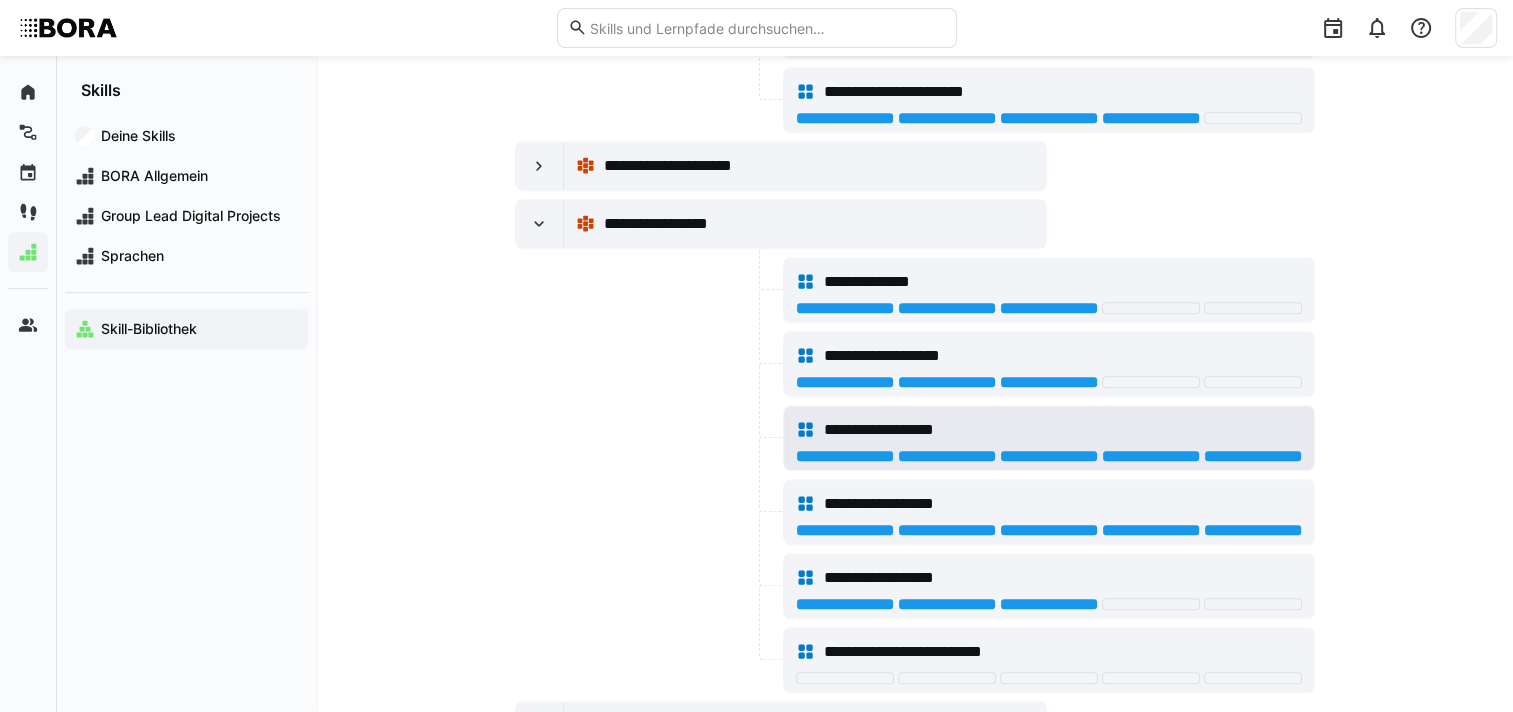 scroll, scrollTop: 16400, scrollLeft: 0, axis: vertical 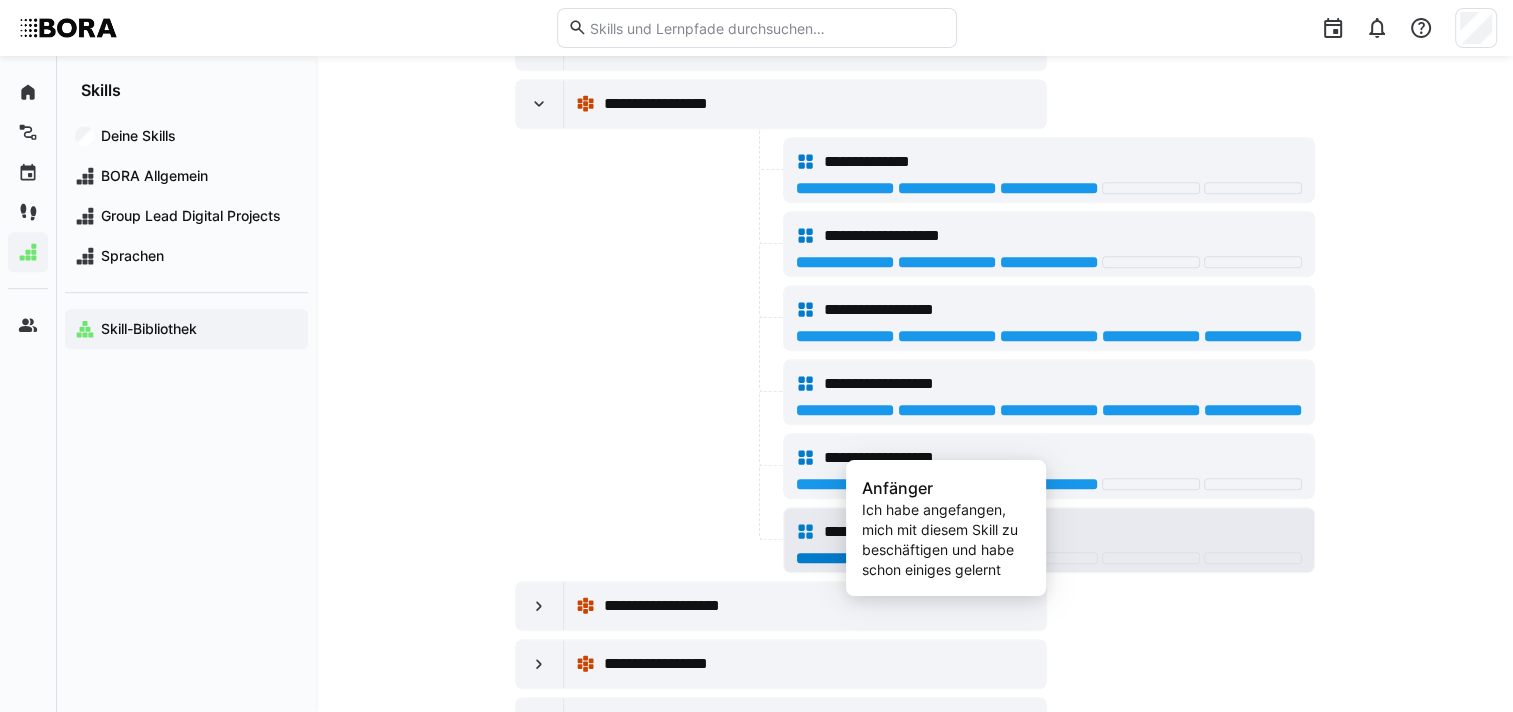 click 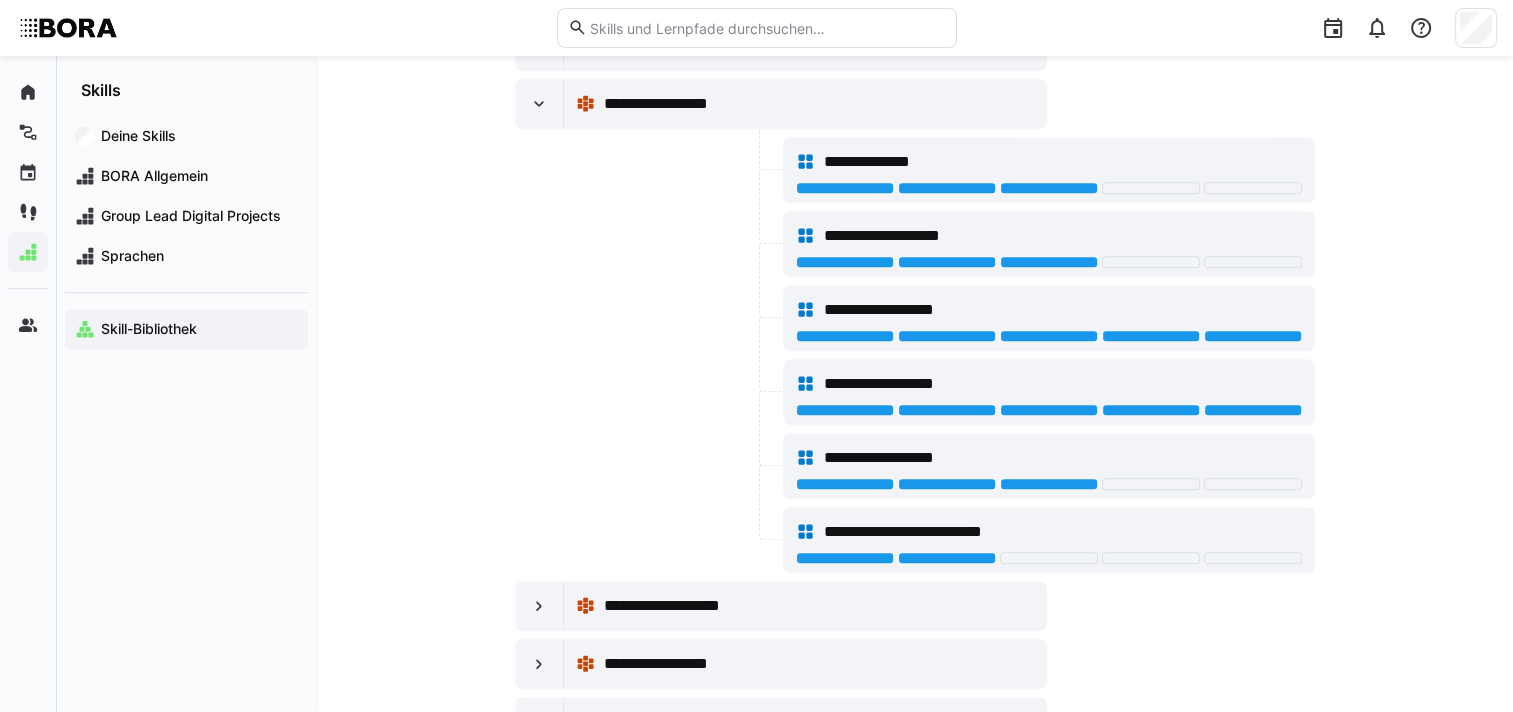 click on "**********" 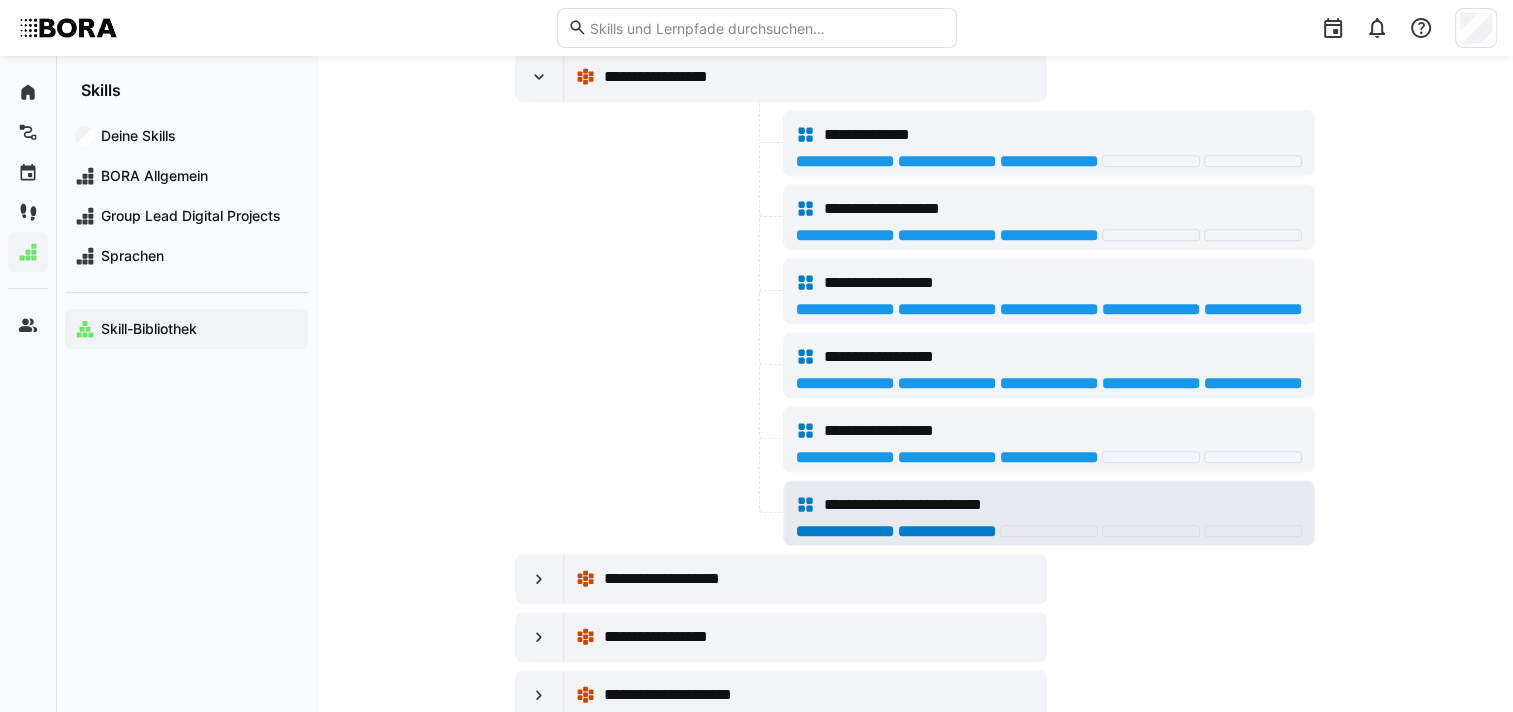 scroll, scrollTop: 16300, scrollLeft: 0, axis: vertical 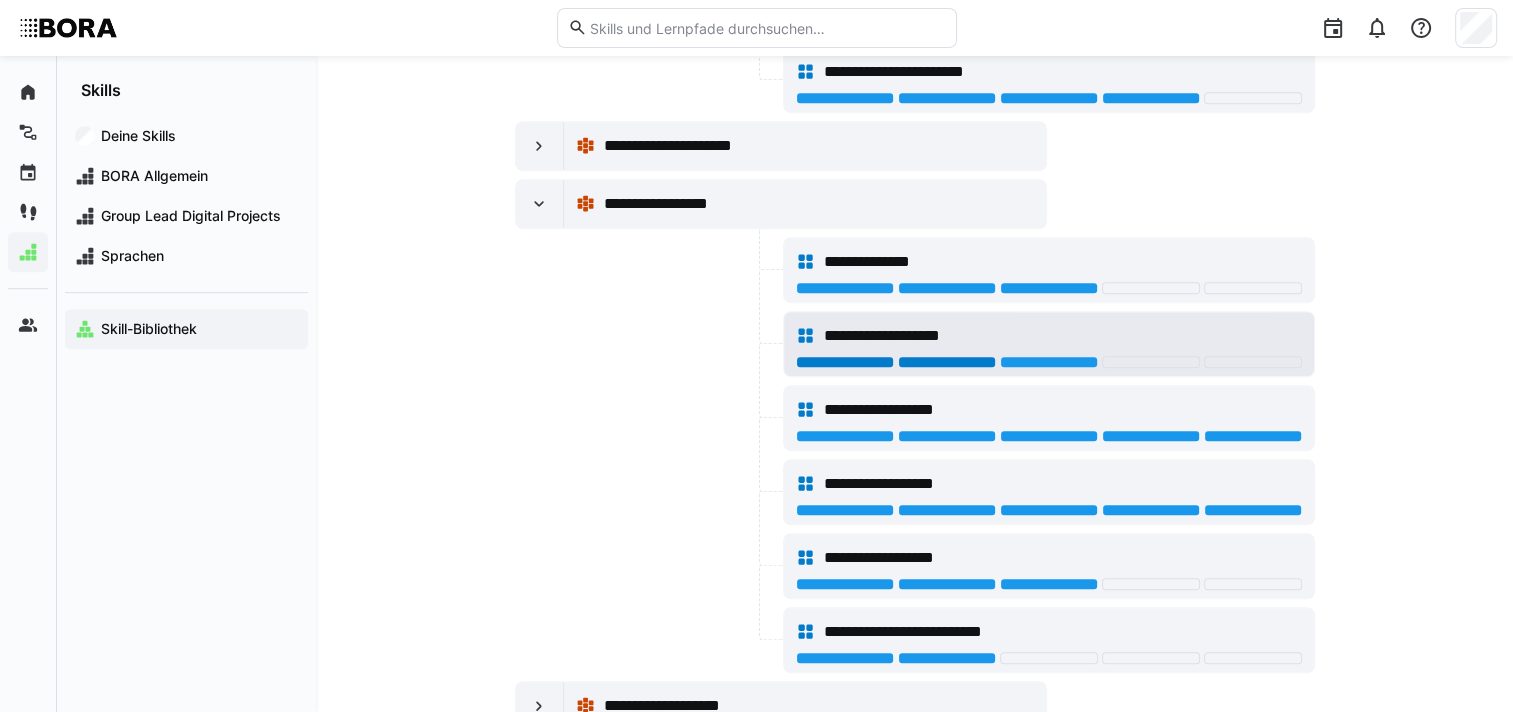 click 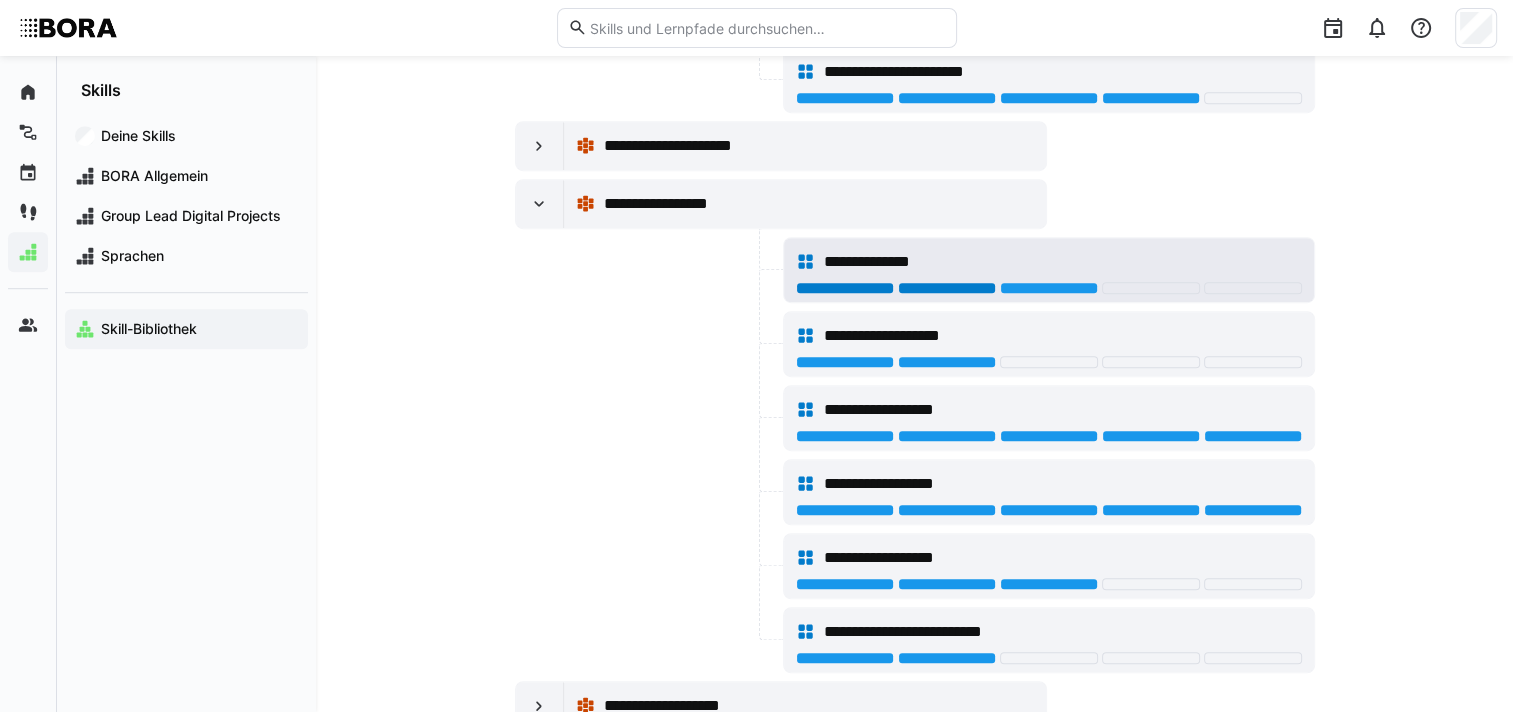 click 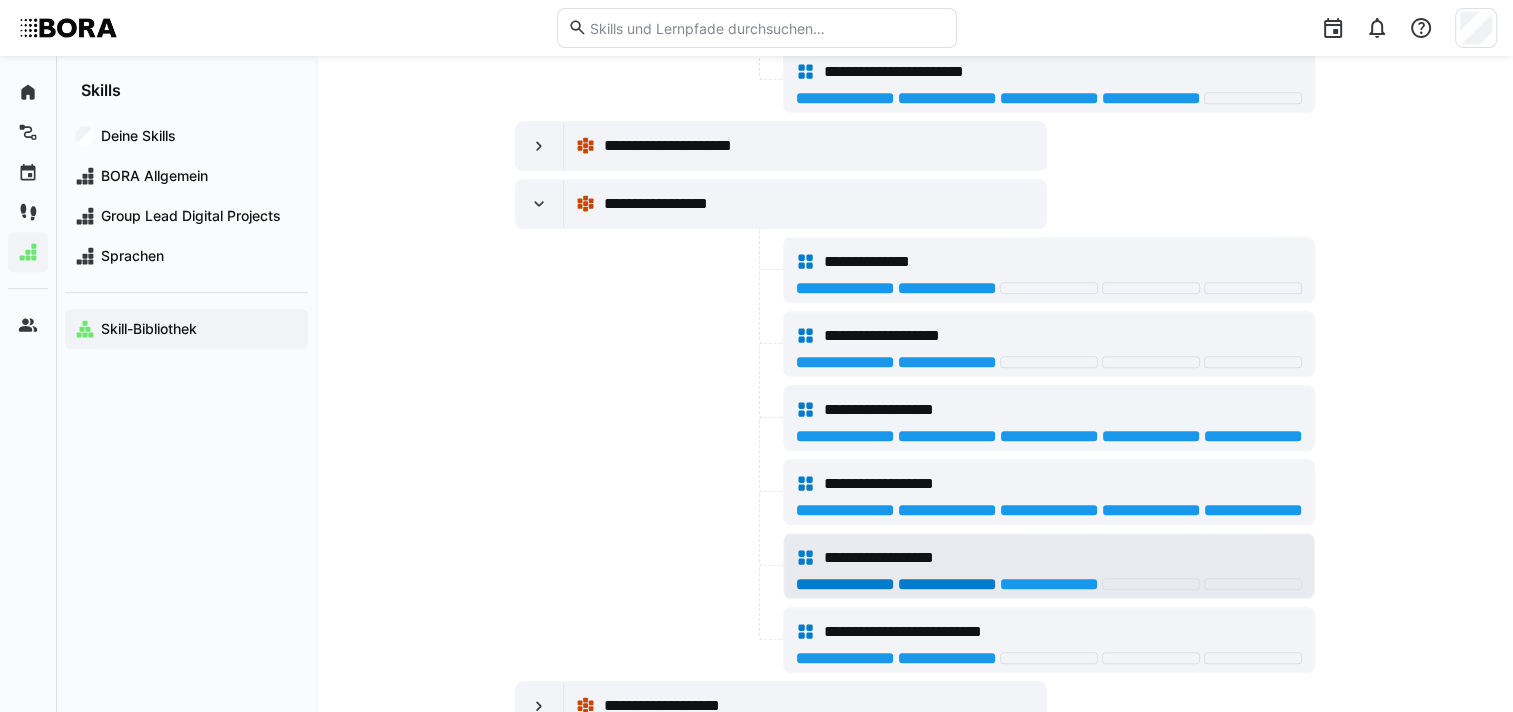 click 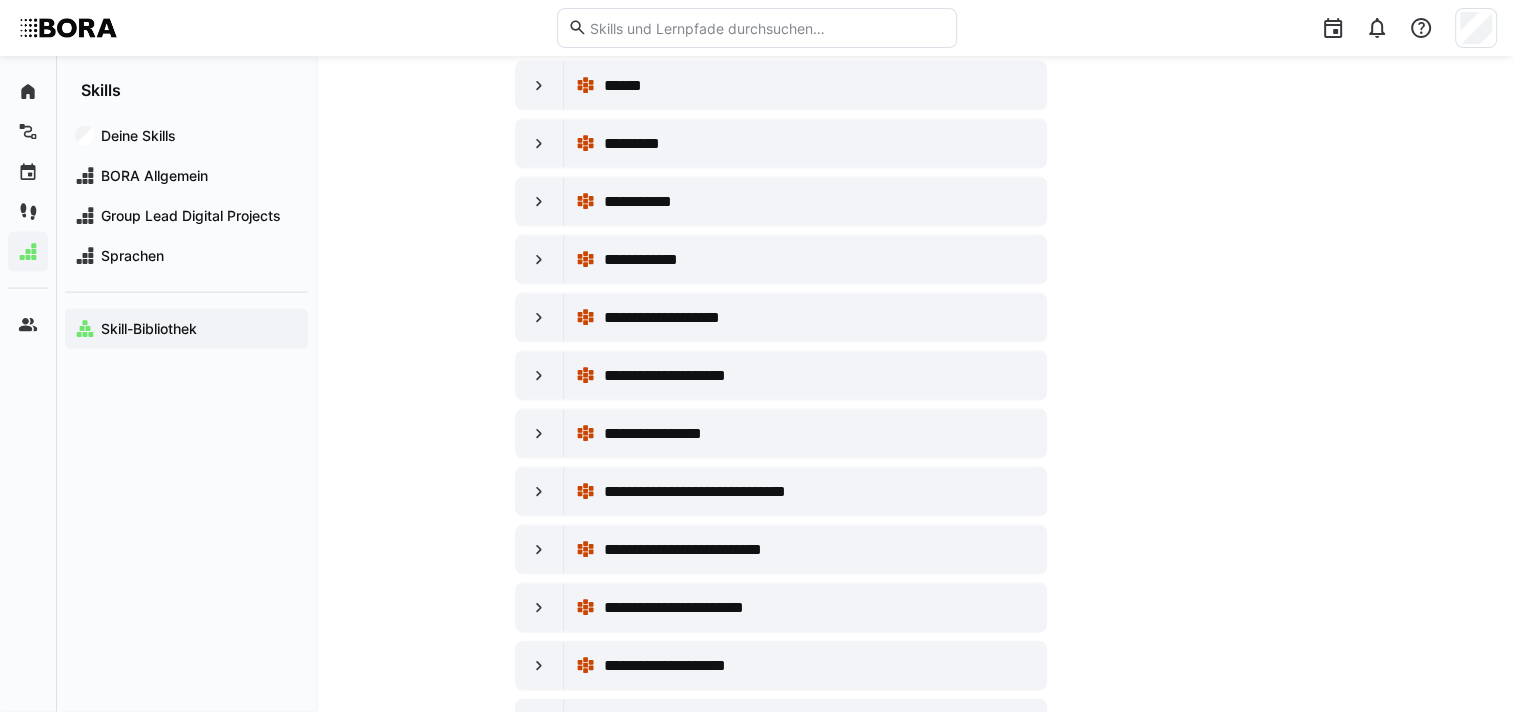 scroll, scrollTop: 19400, scrollLeft: 0, axis: vertical 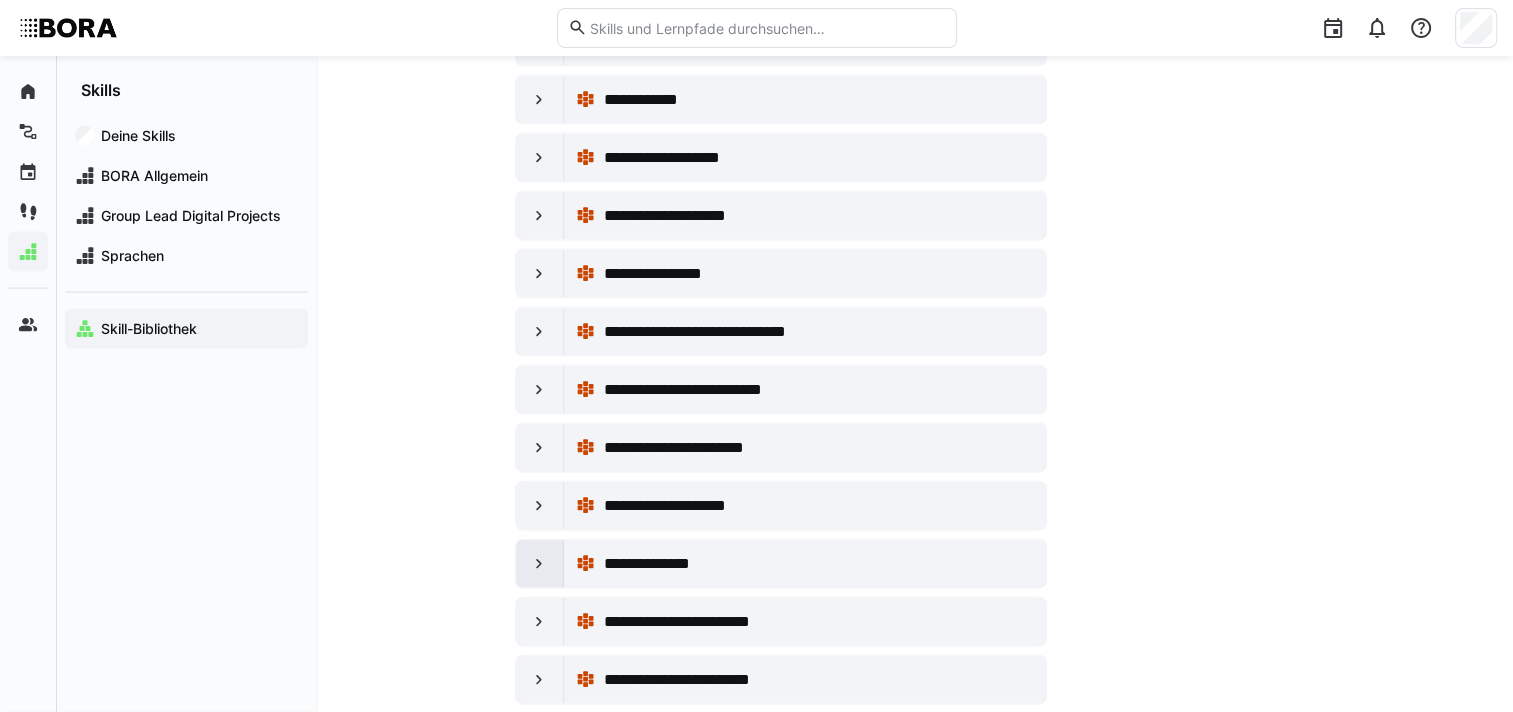 click 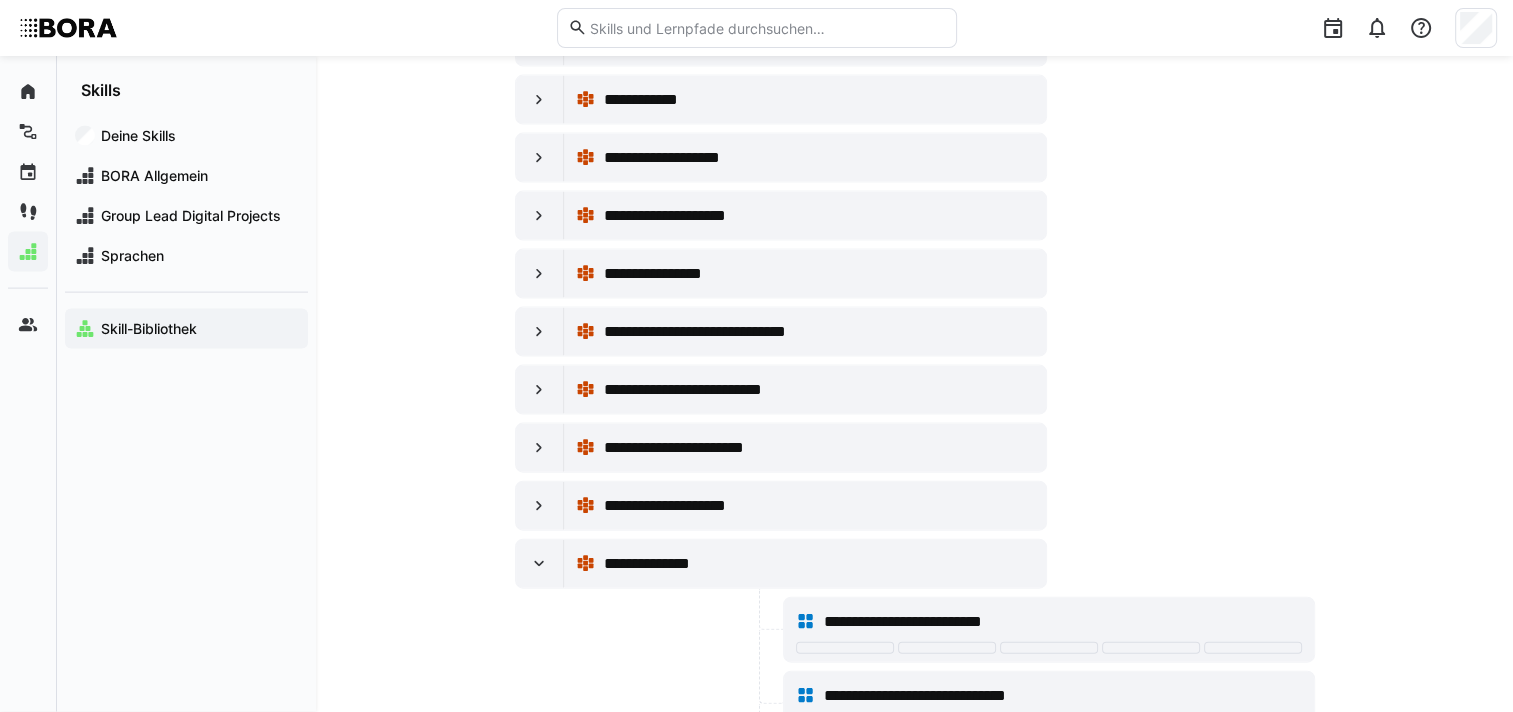 scroll, scrollTop: 19700, scrollLeft: 0, axis: vertical 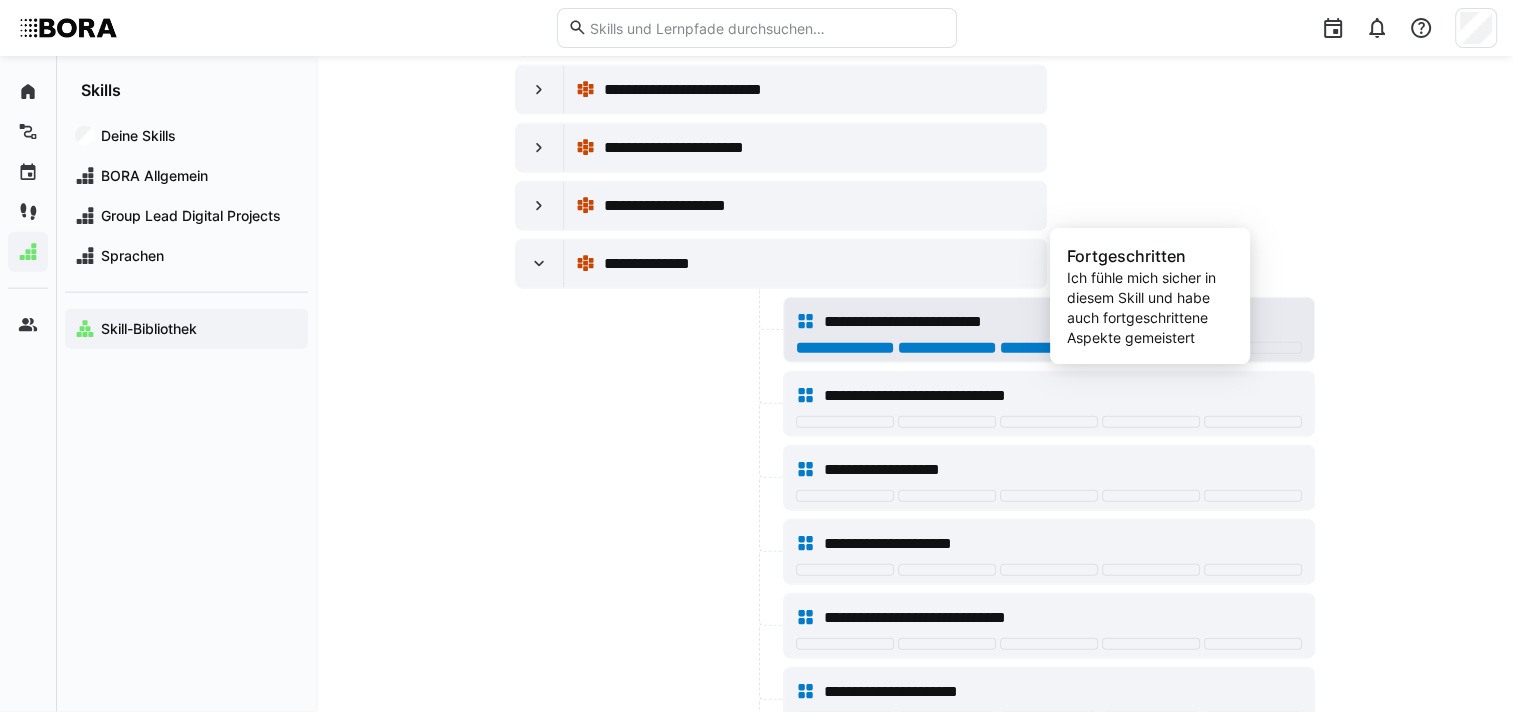 click 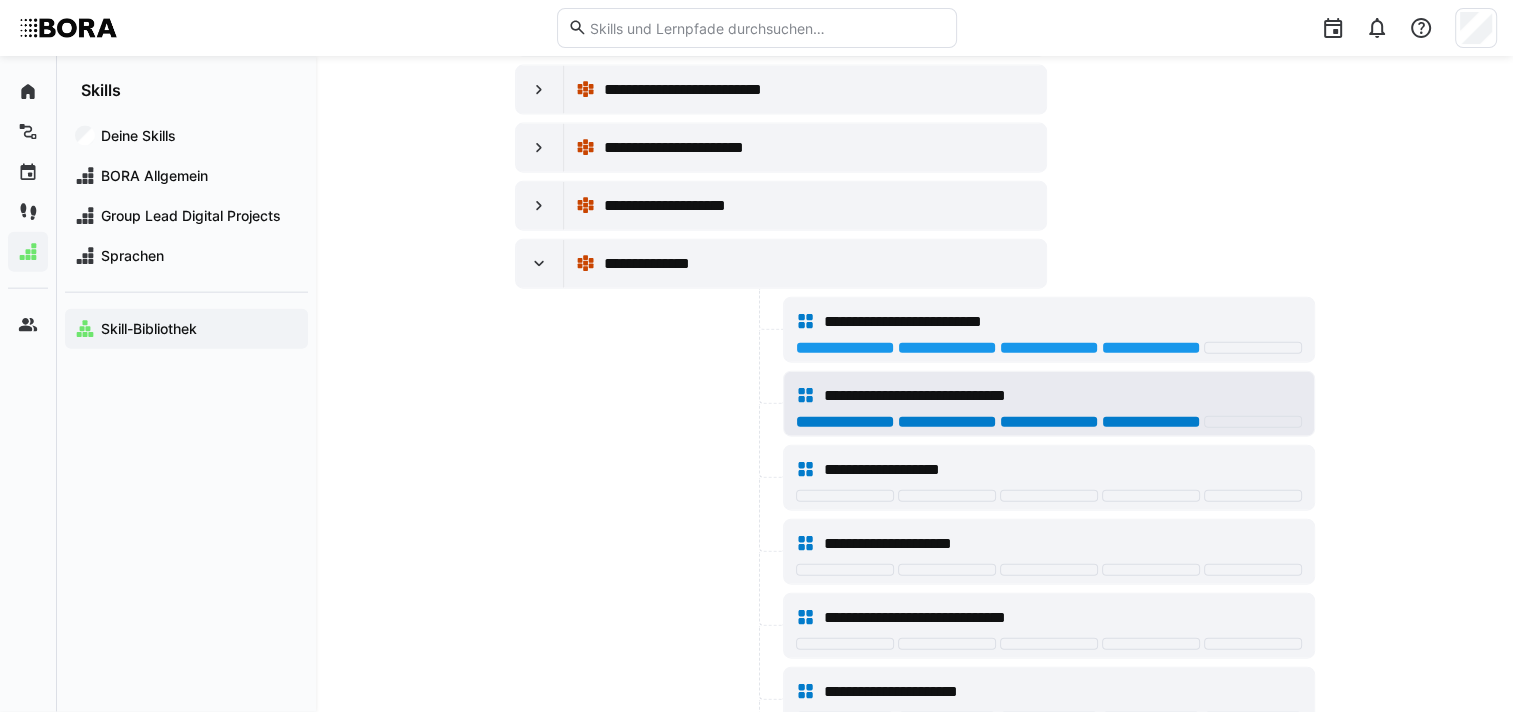 click 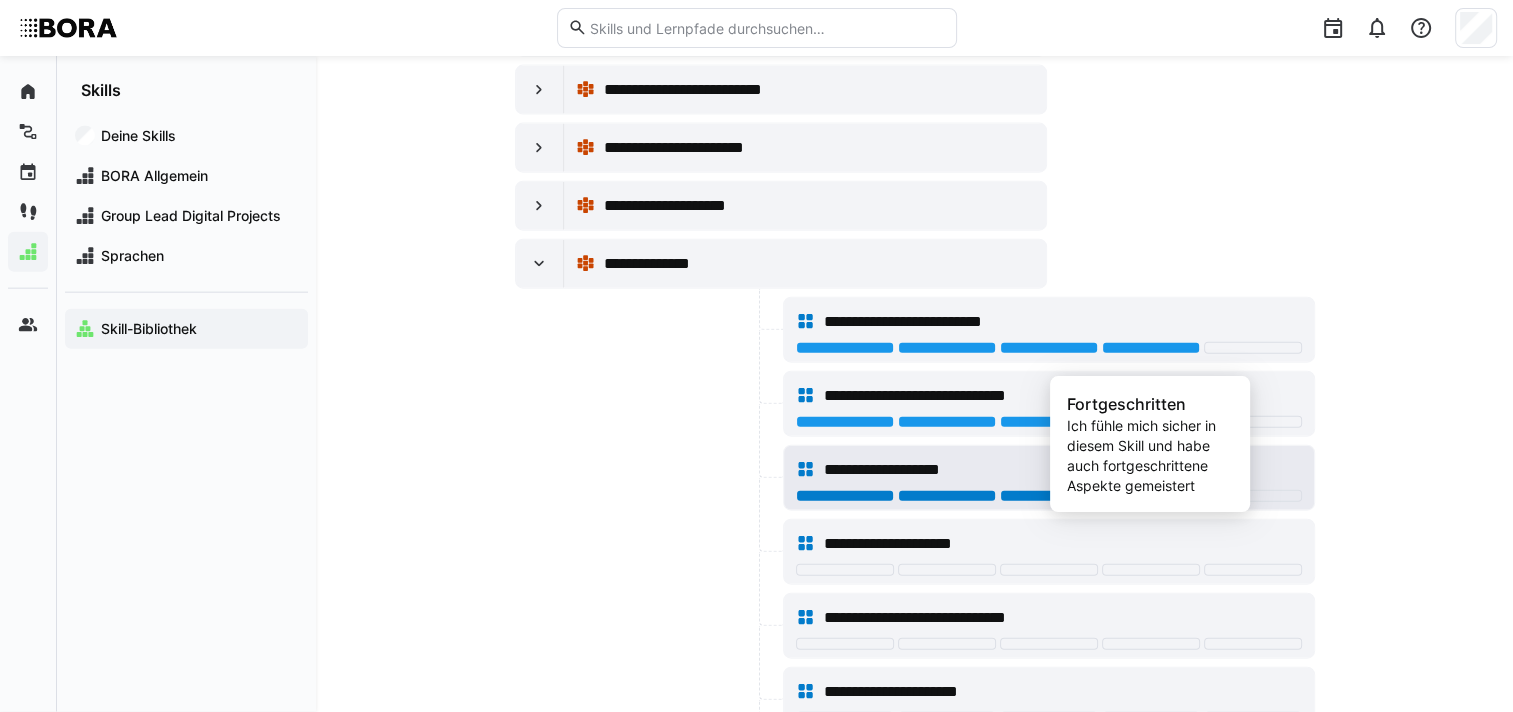 click 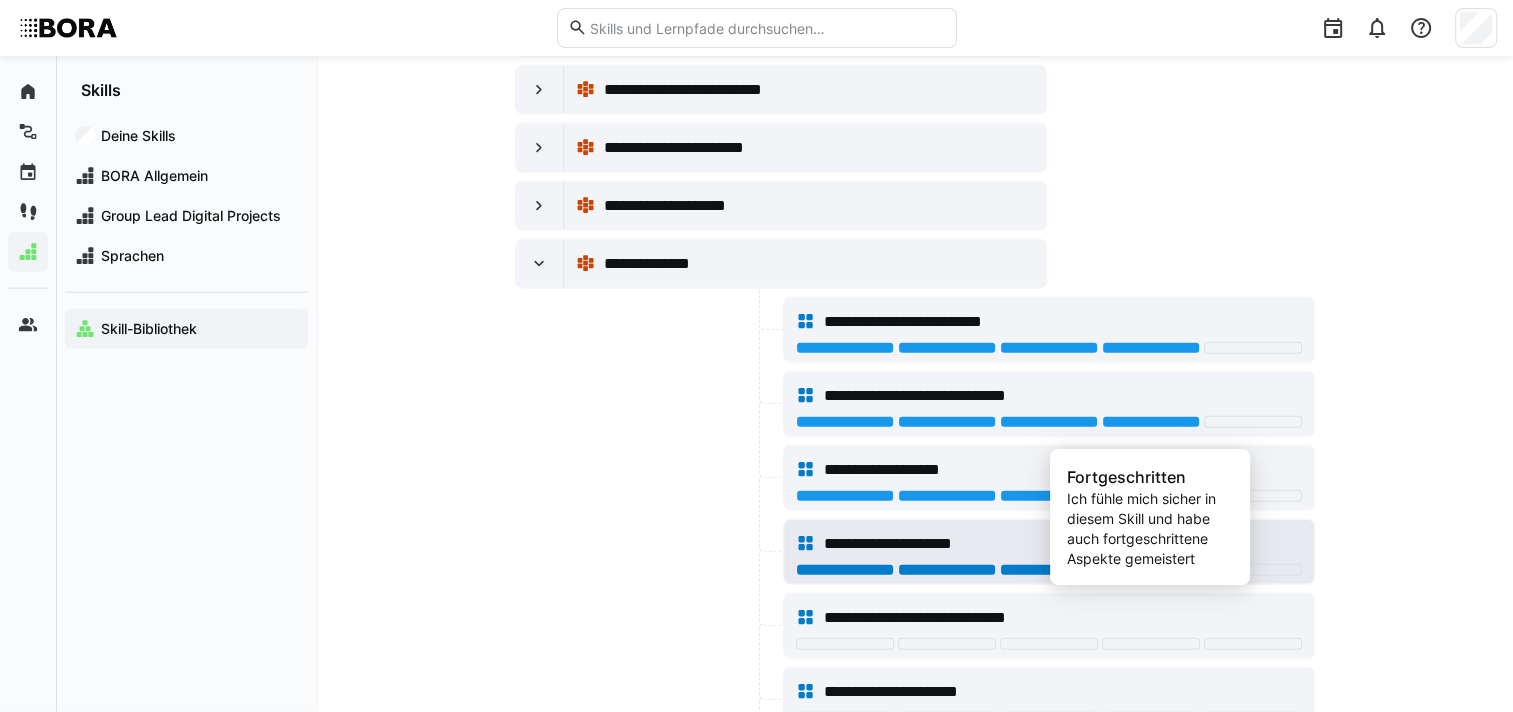 click 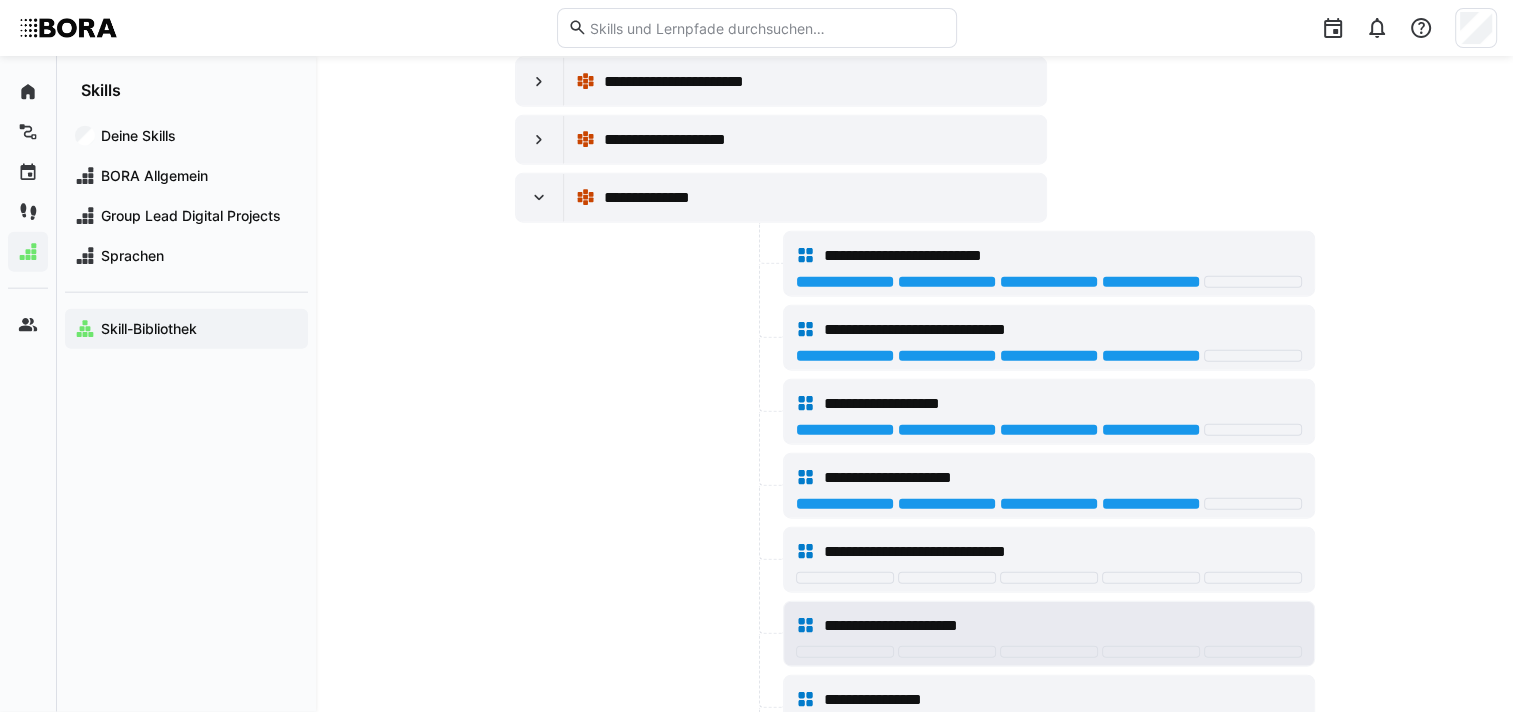 scroll, scrollTop: 19800, scrollLeft: 0, axis: vertical 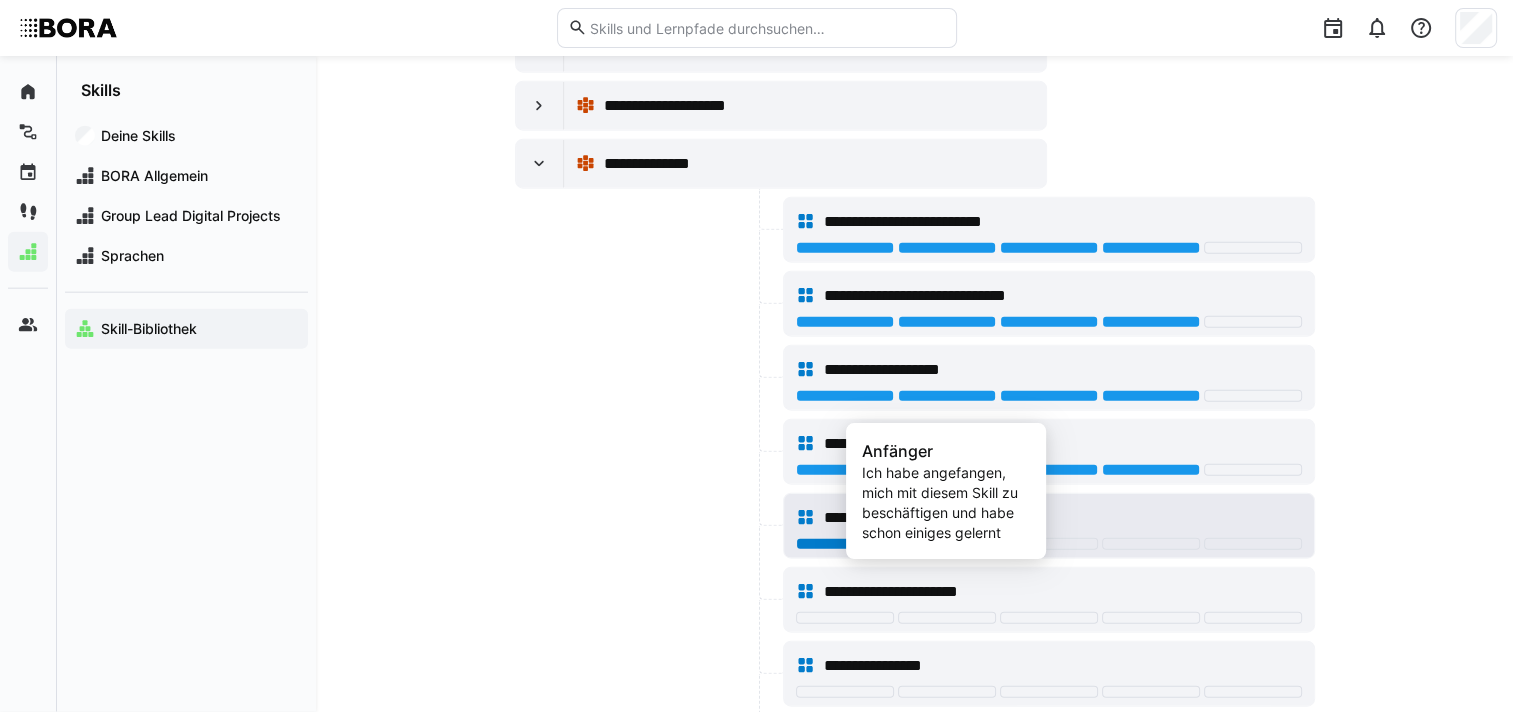 click 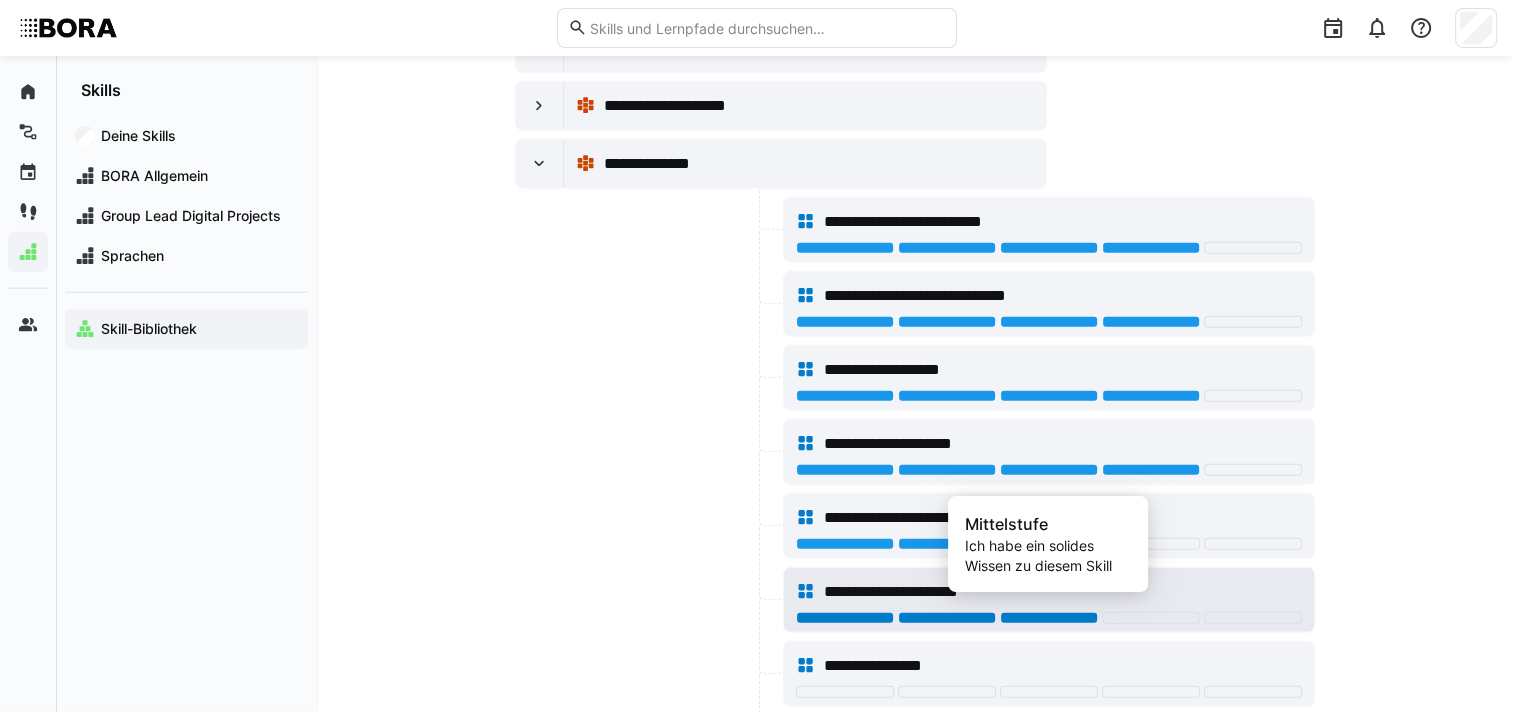 click 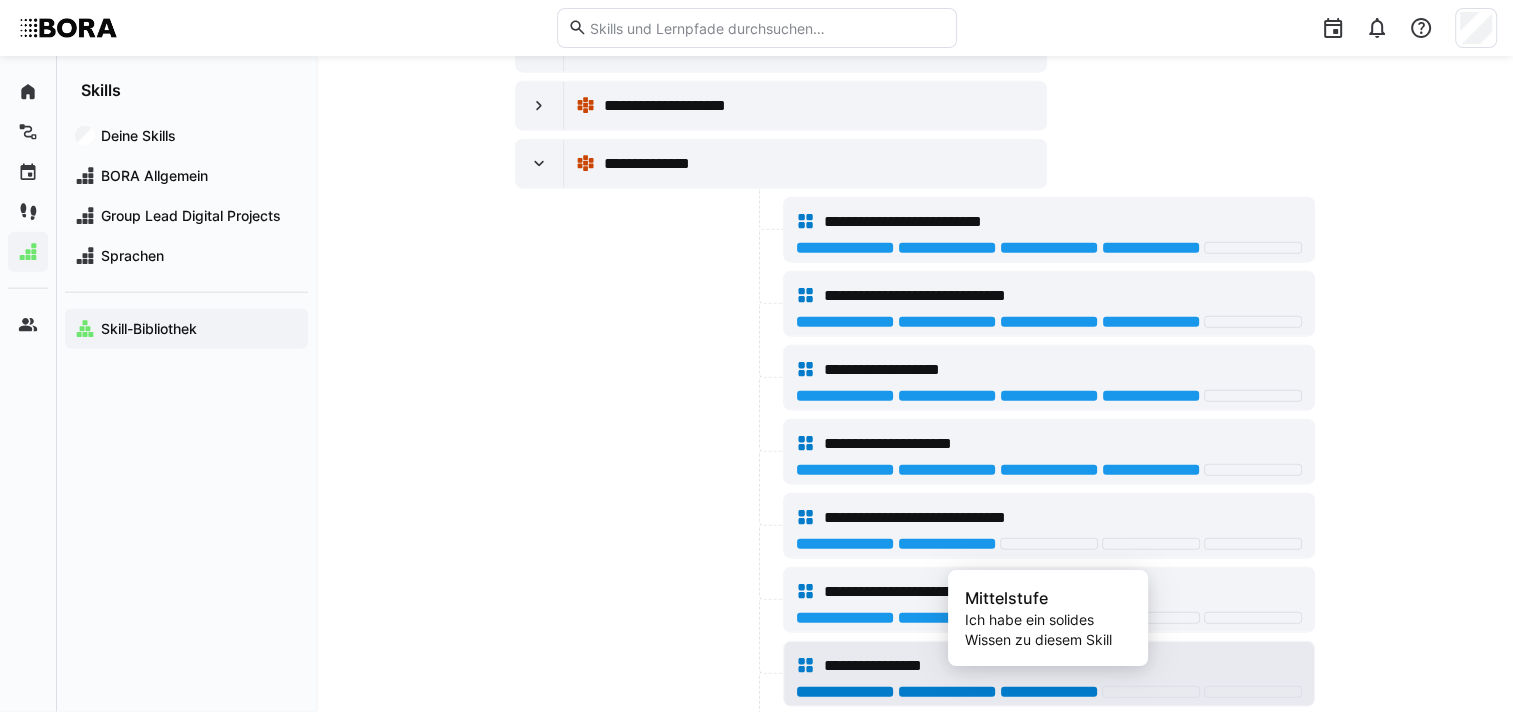 click 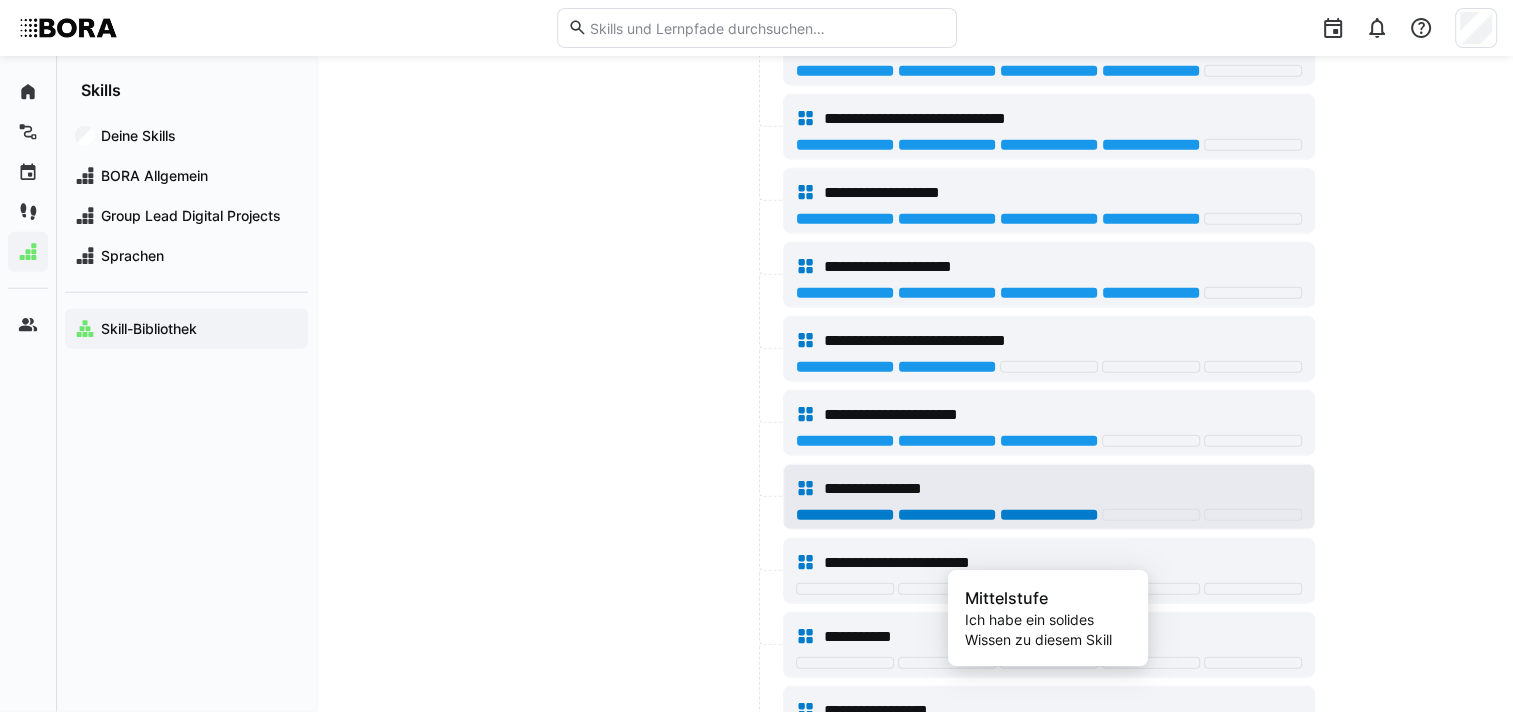 scroll, scrollTop: 20000, scrollLeft: 0, axis: vertical 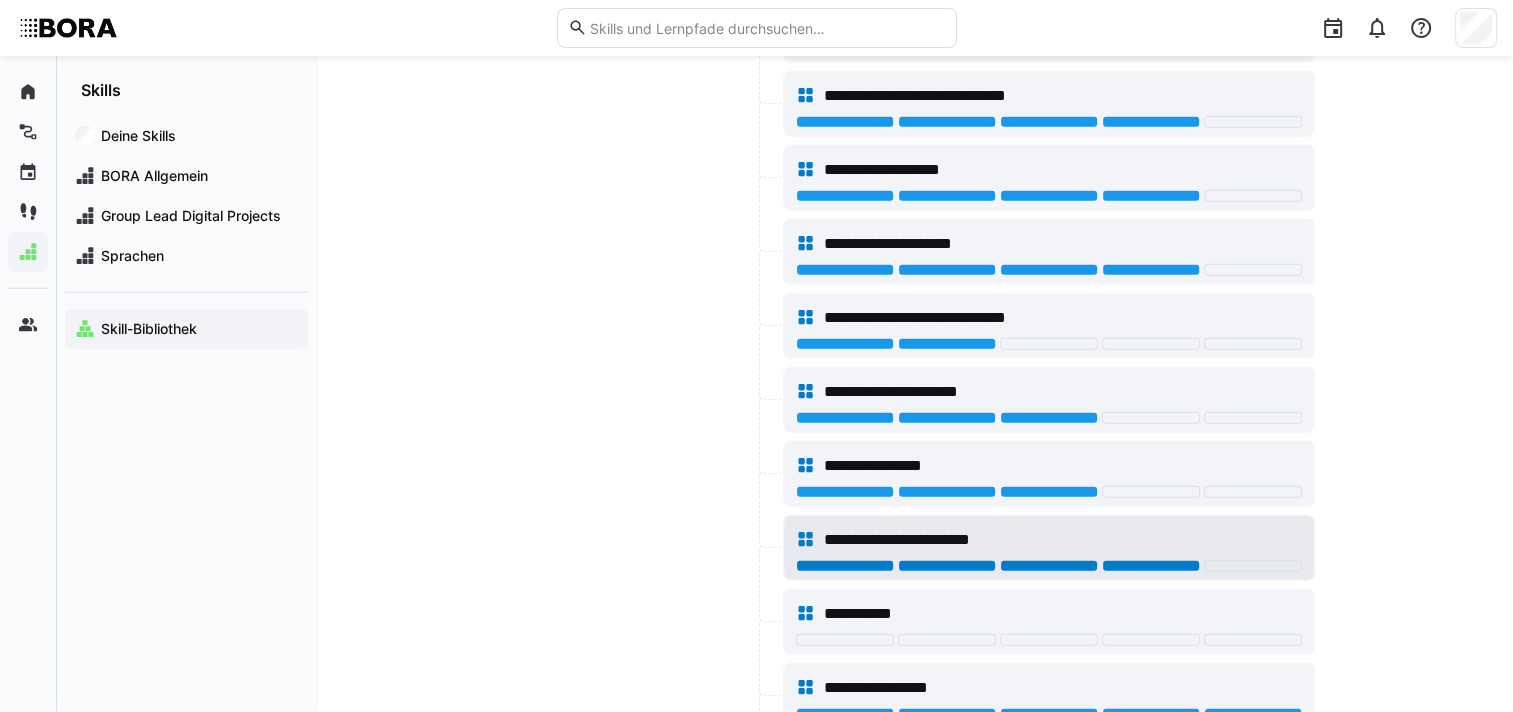 click 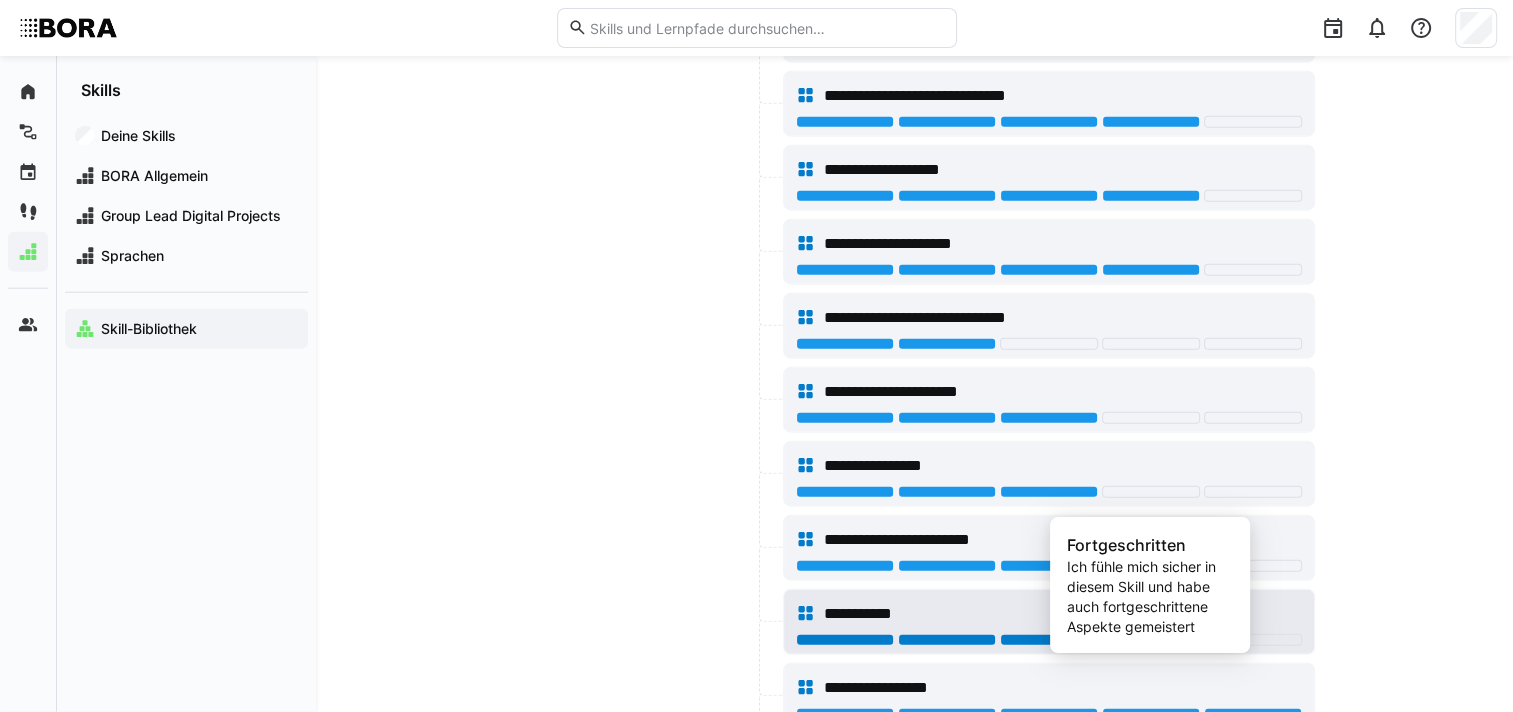 click 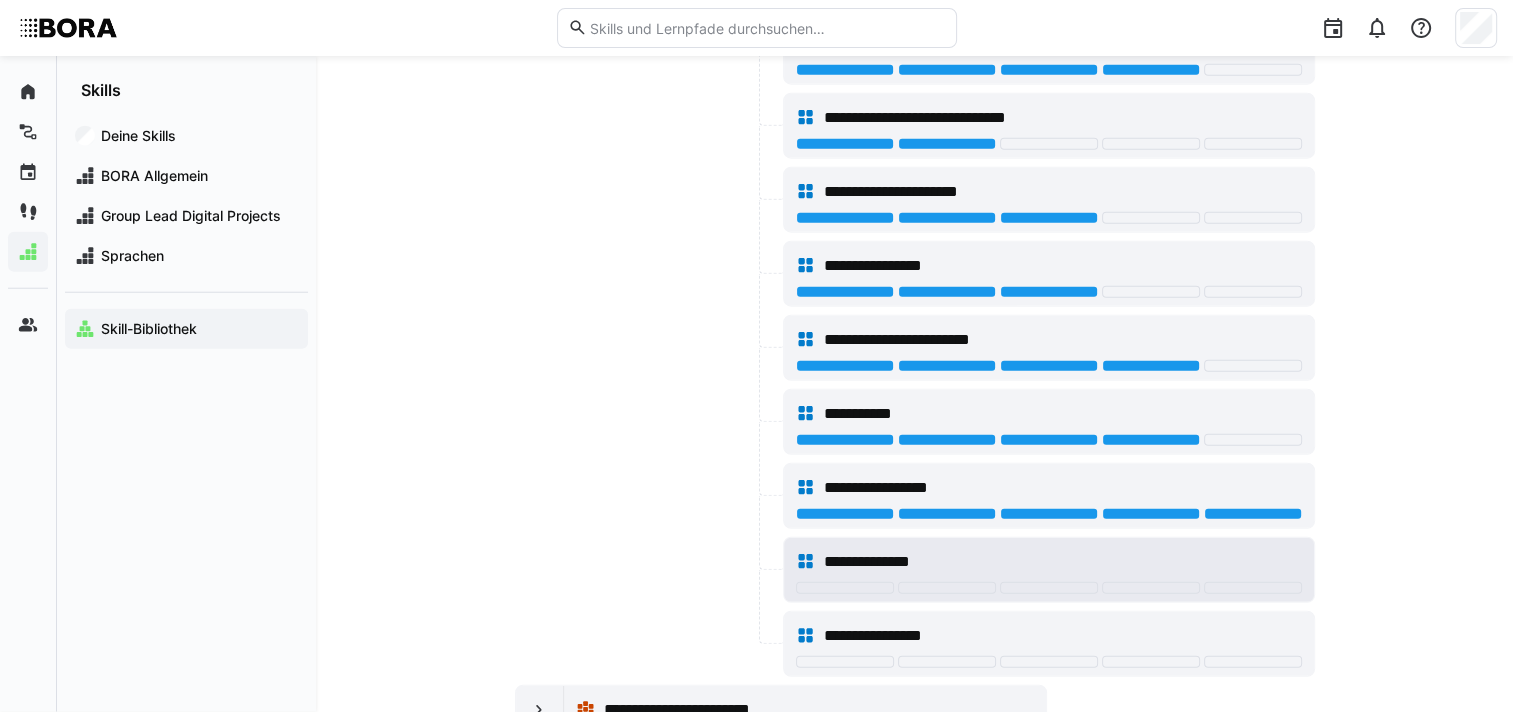 scroll, scrollTop: 20300, scrollLeft: 0, axis: vertical 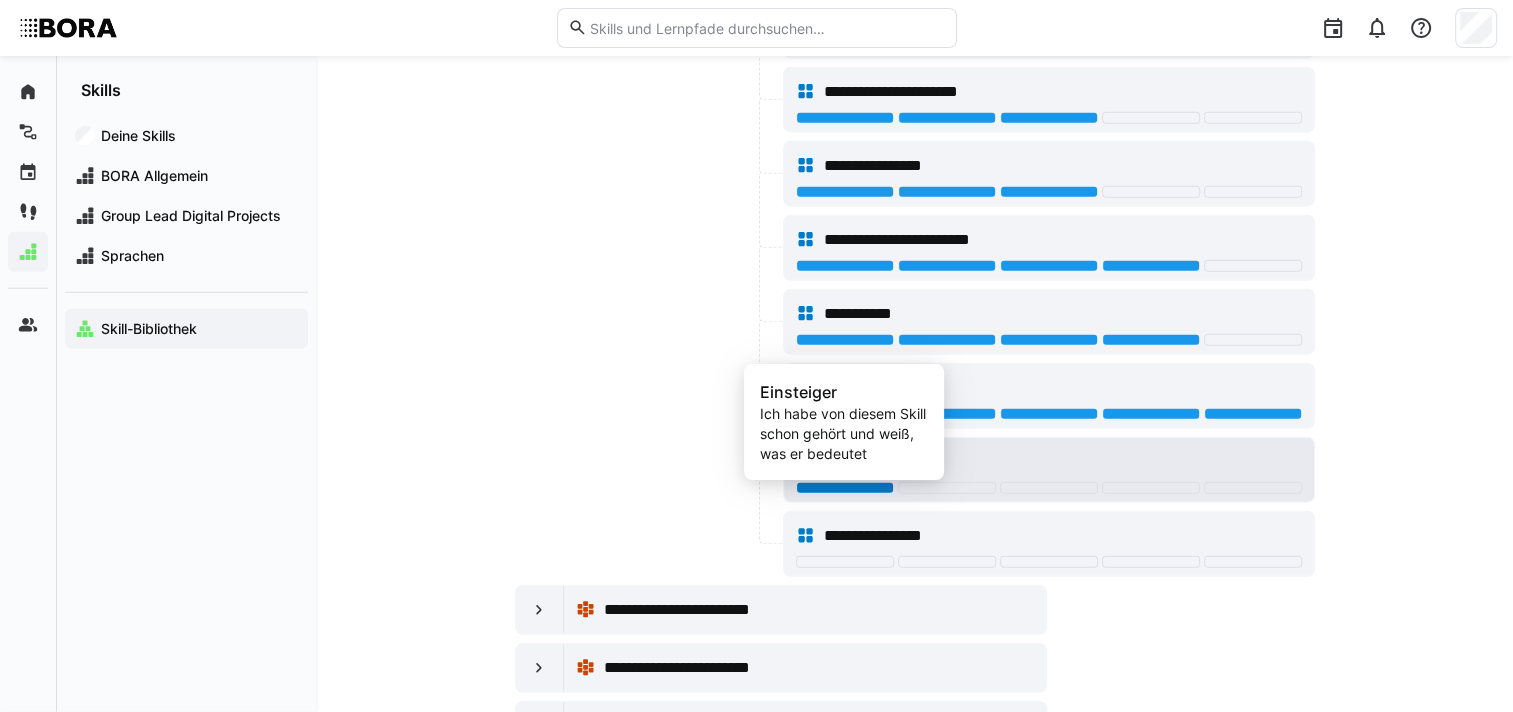 click 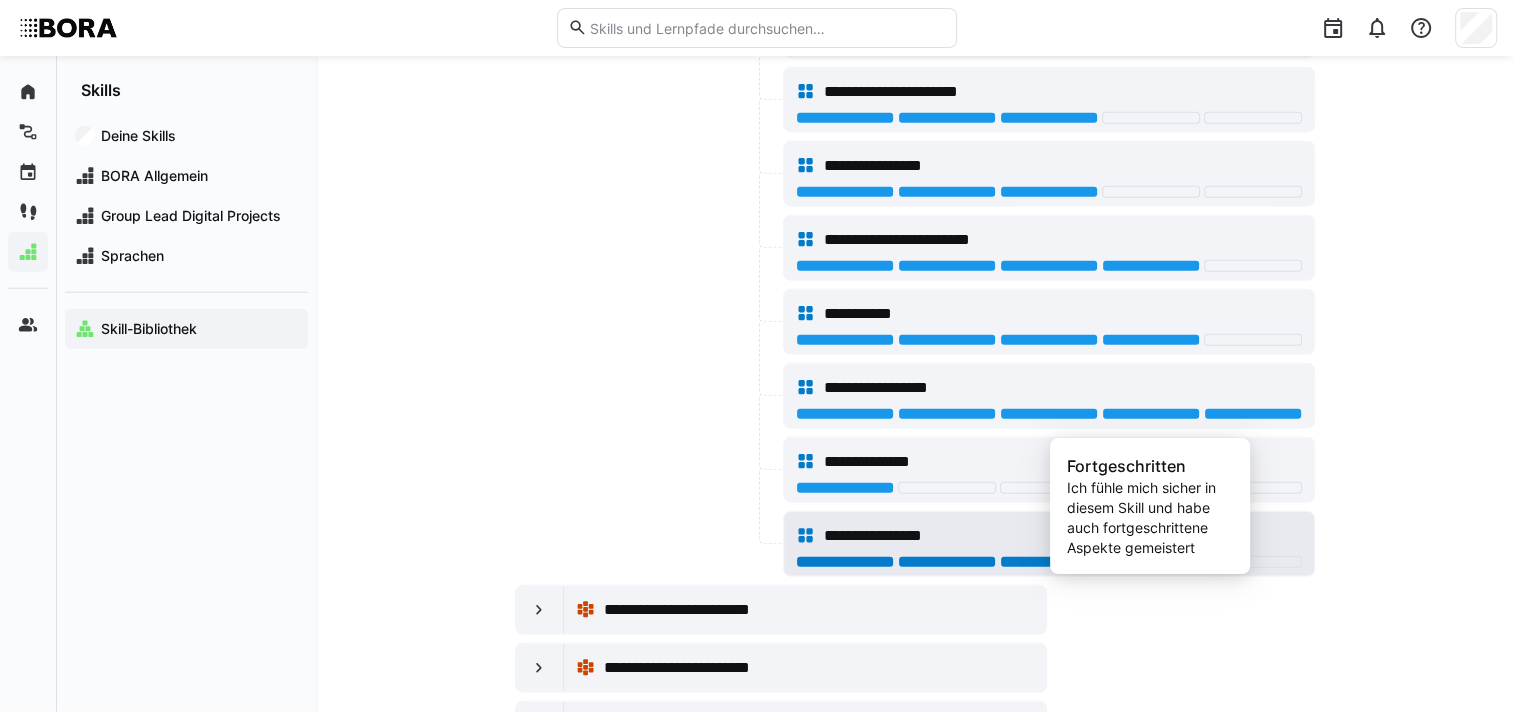 click 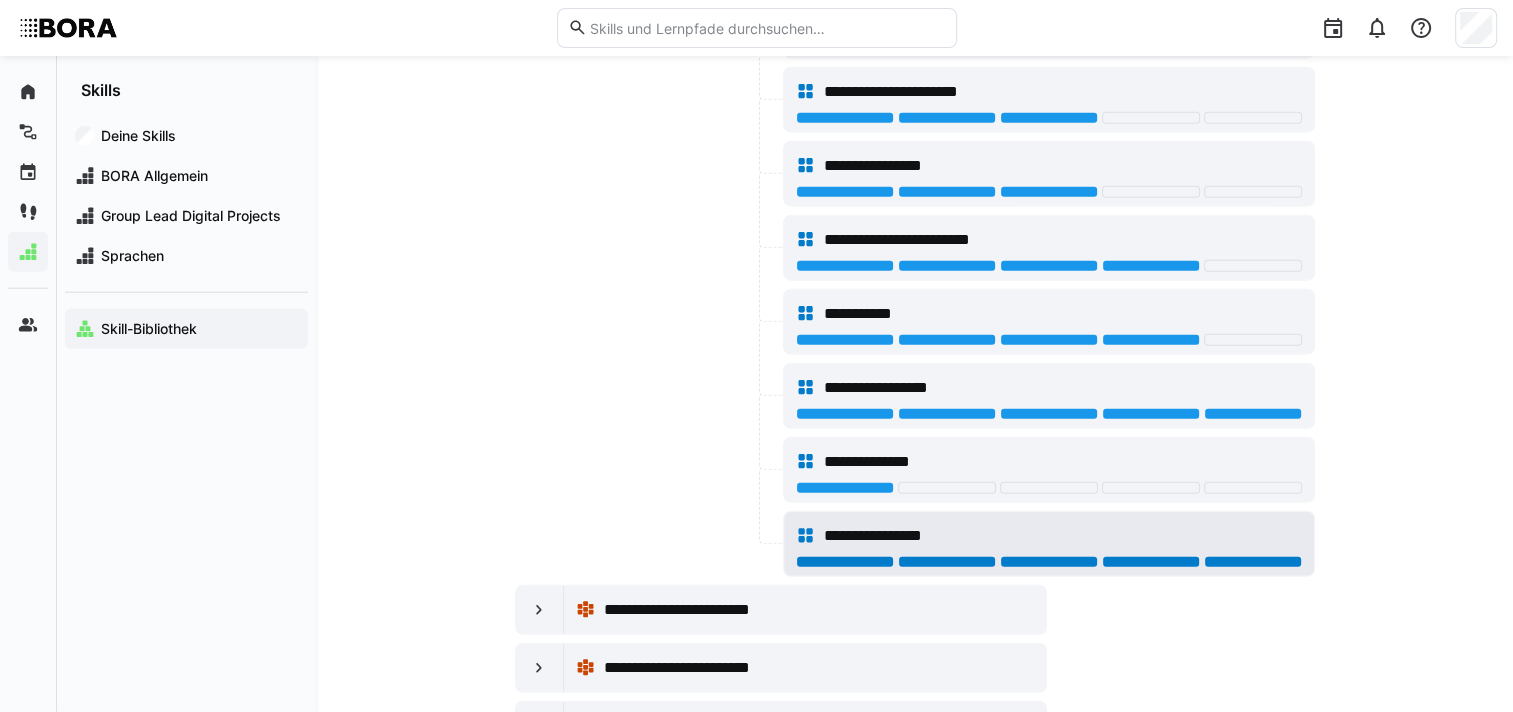 click 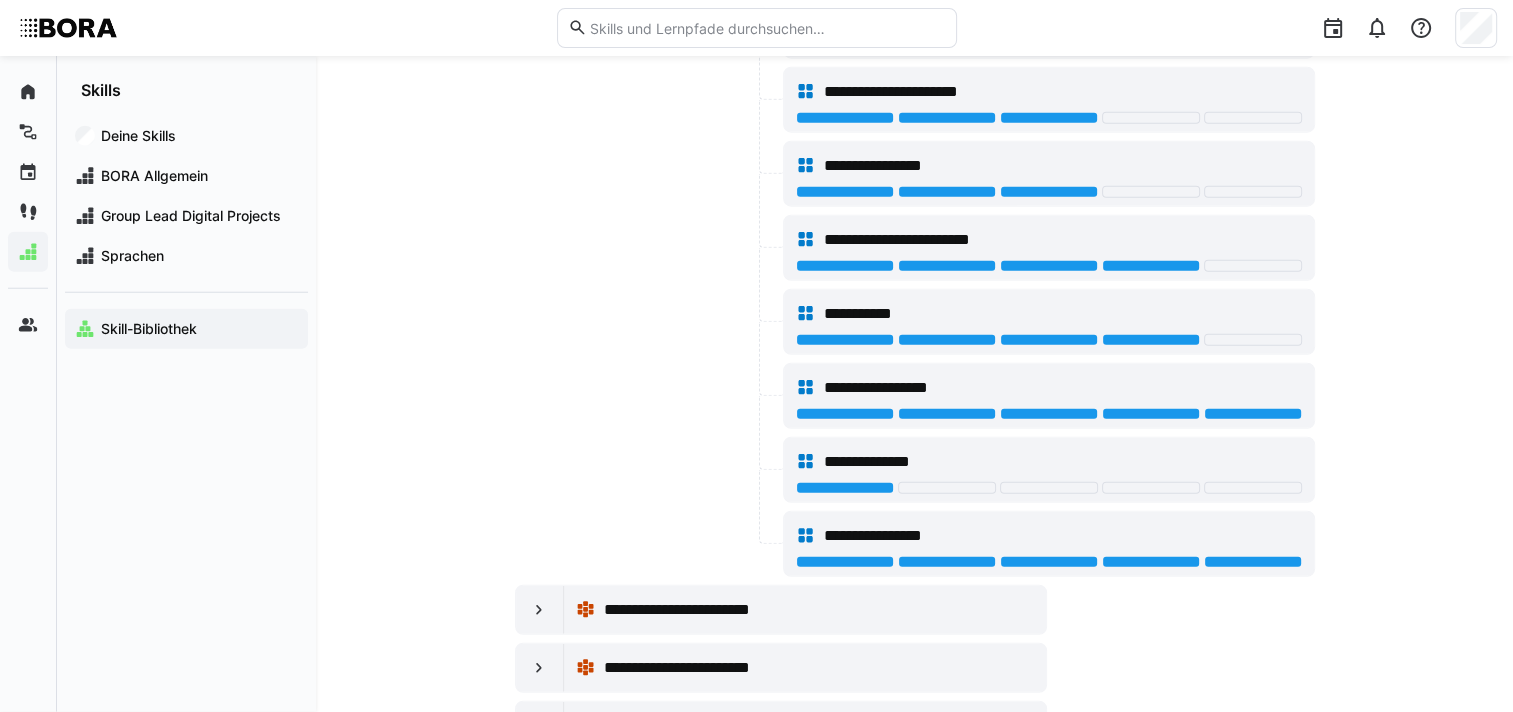 click on "**********" 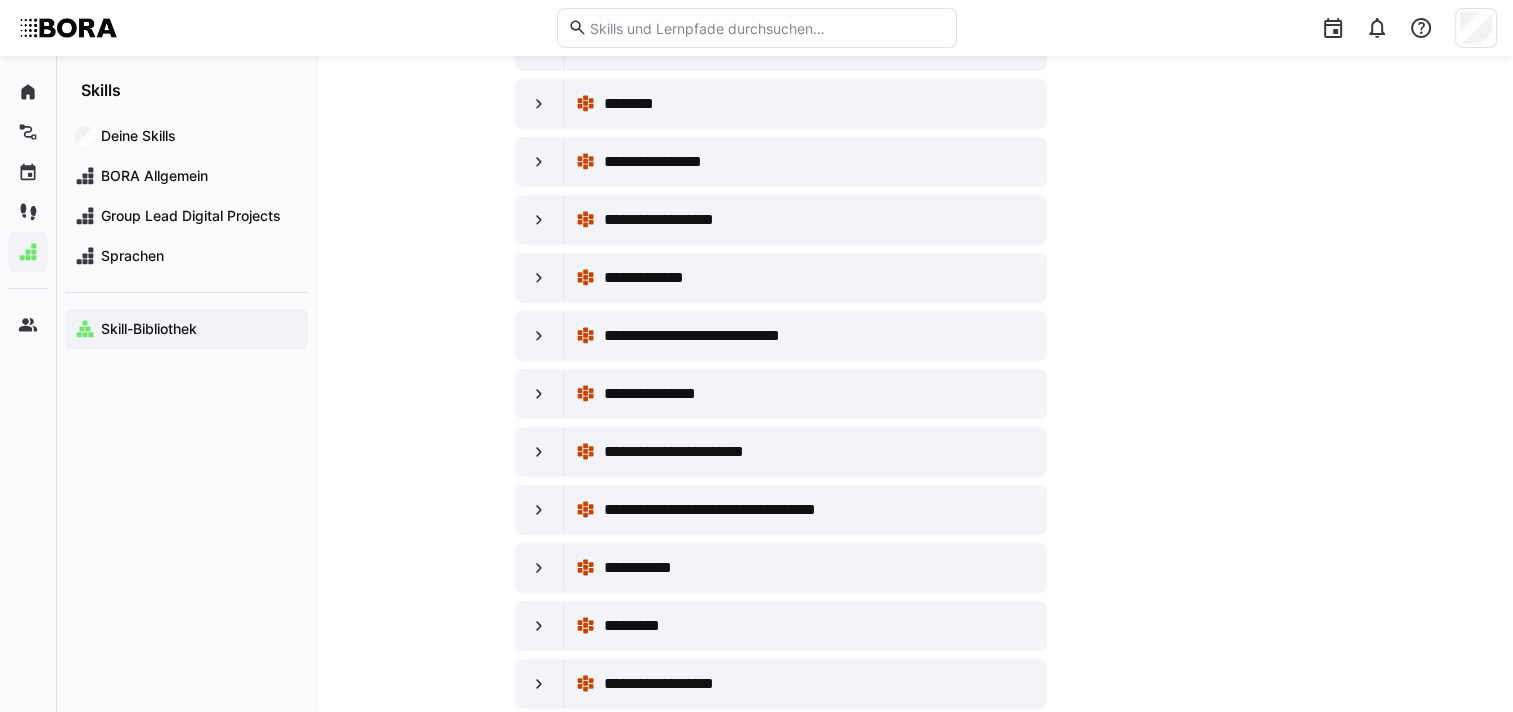 scroll, scrollTop: 21980, scrollLeft: 0, axis: vertical 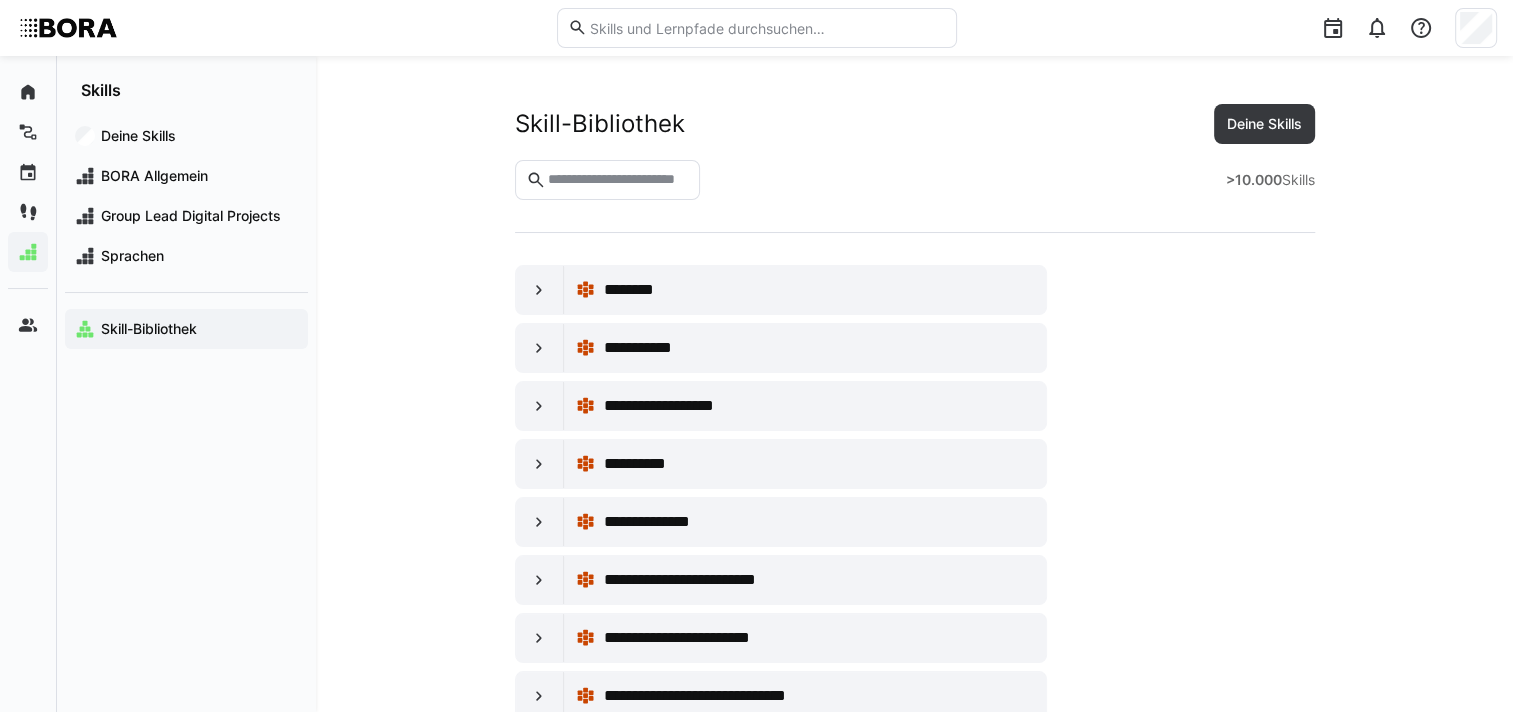 click on "**********" 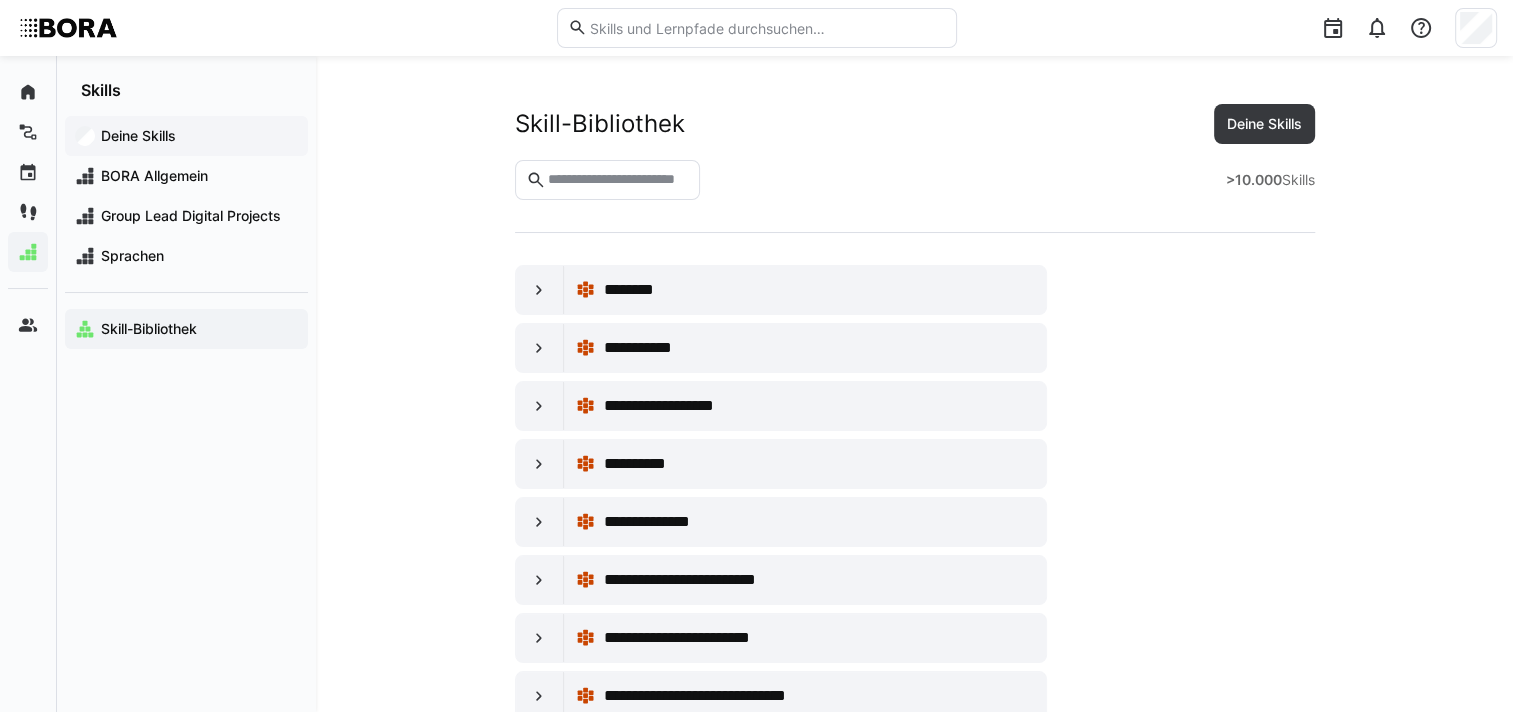click on "Deine Skills" 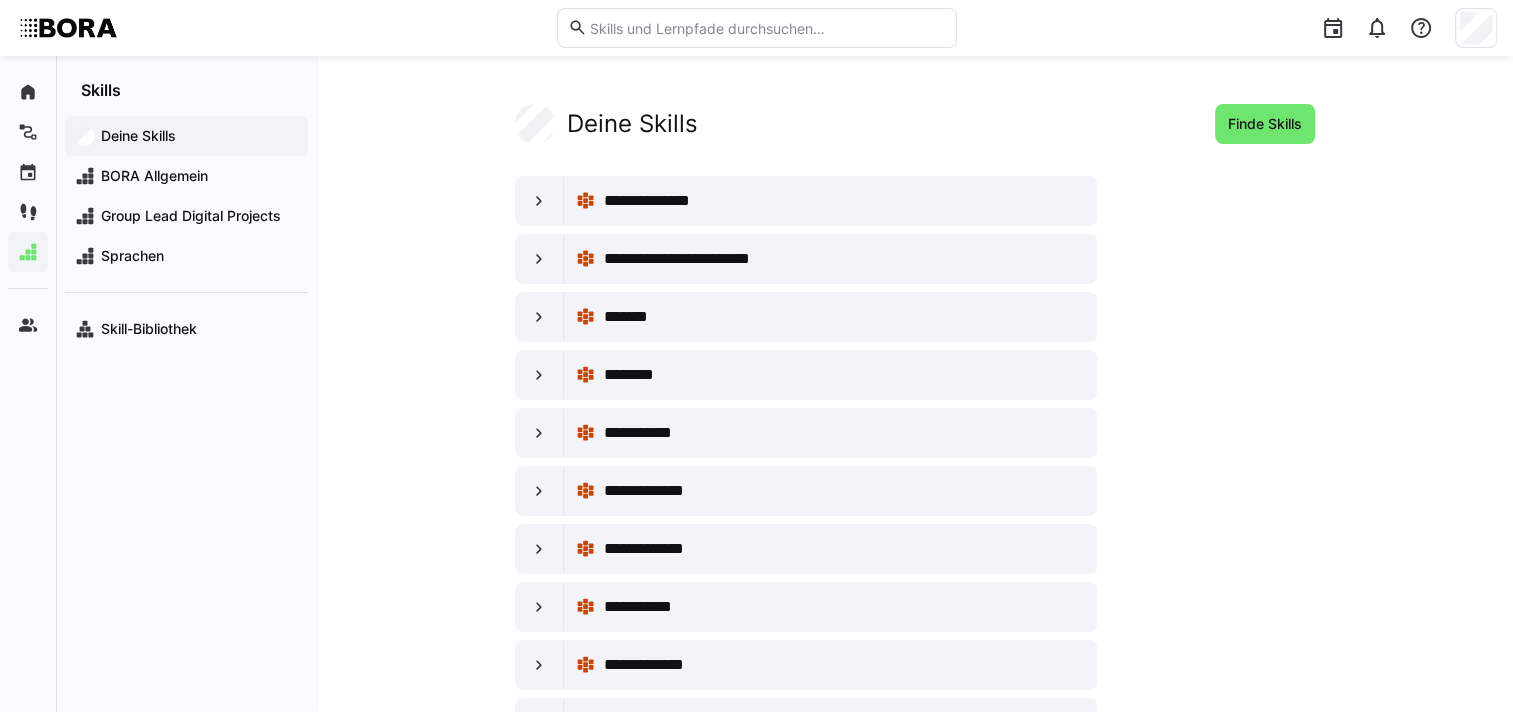click on "Deine Skills" 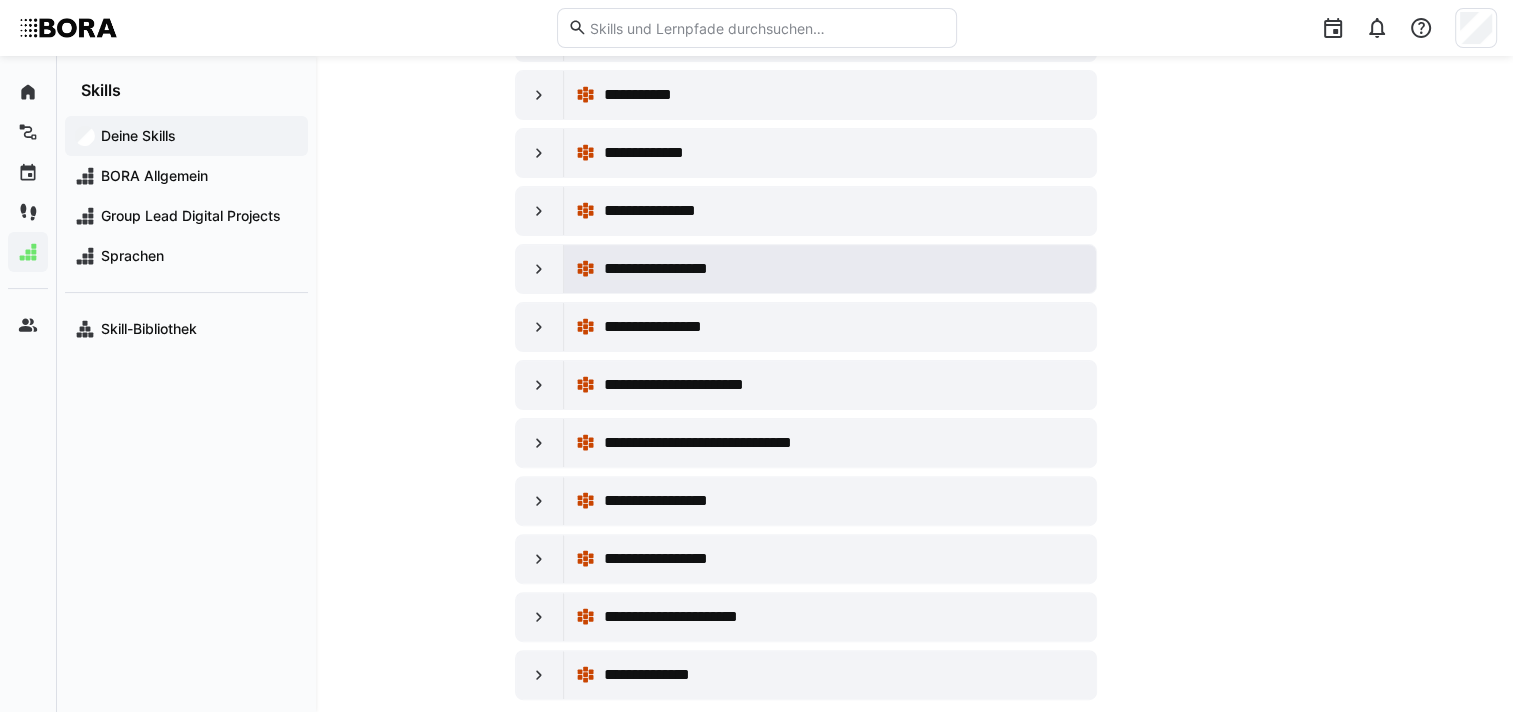 scroll, scrollTop: 540, scrollLeft: 0, axis: vertical 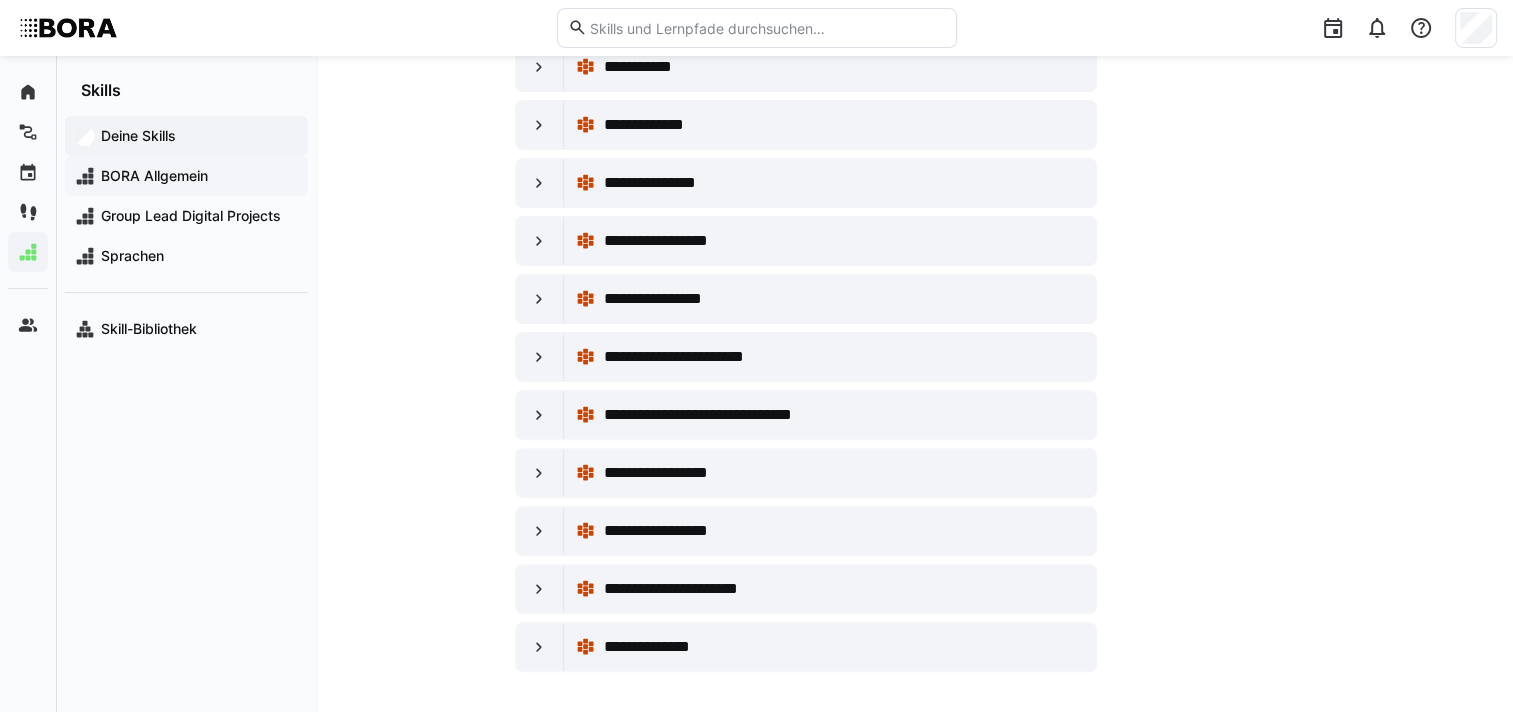 click on "BORA Allgemein" 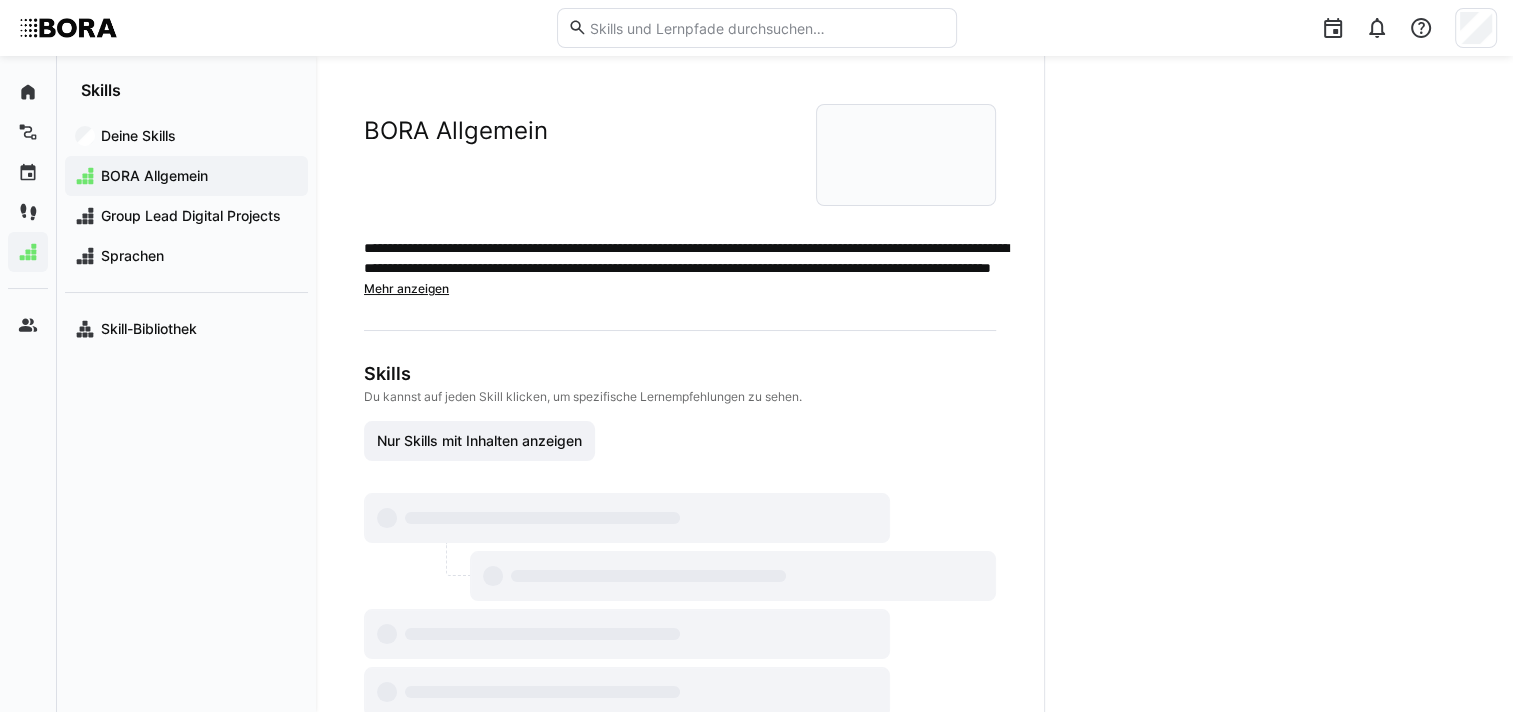 scroll, scrollTop: 0, scrollLeft: 0, axis: both 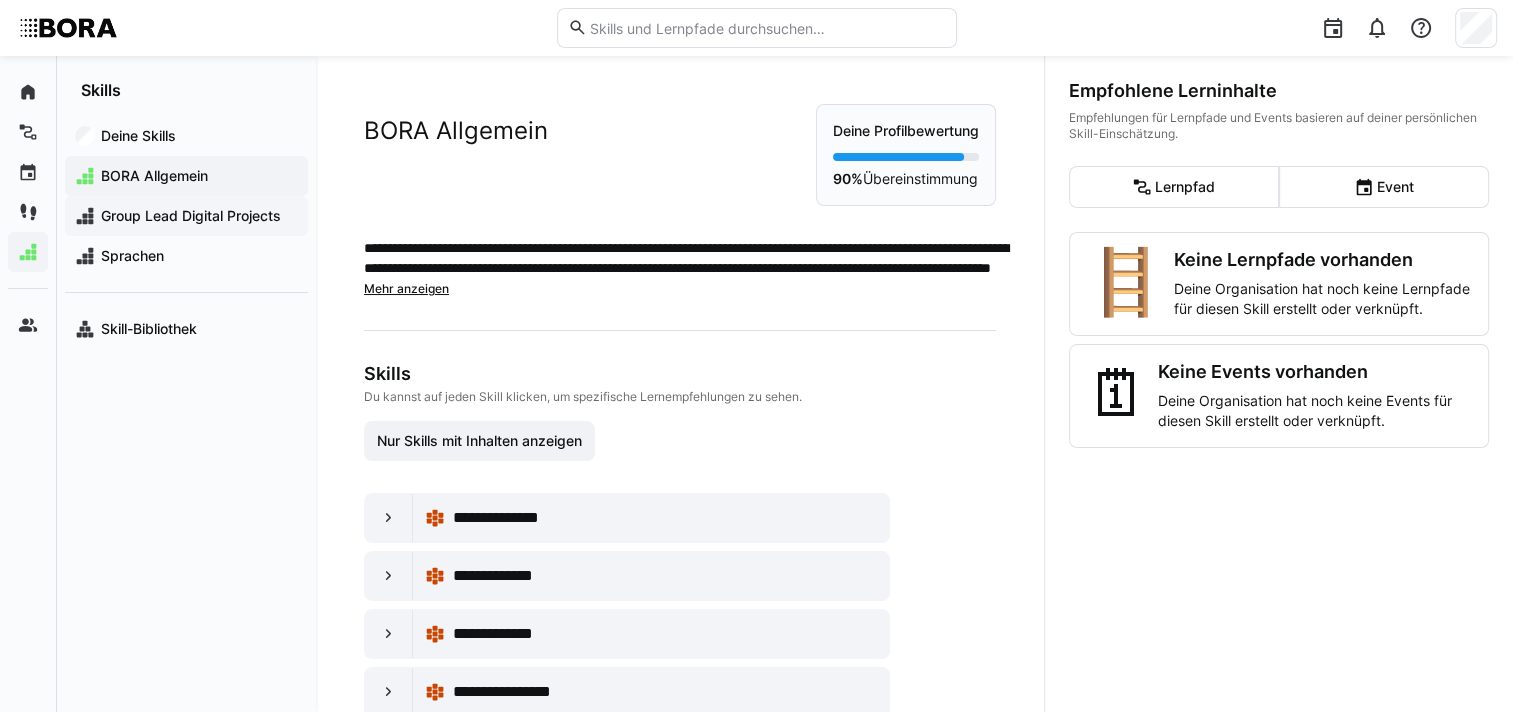 click on "Group Lead Digital Projects" 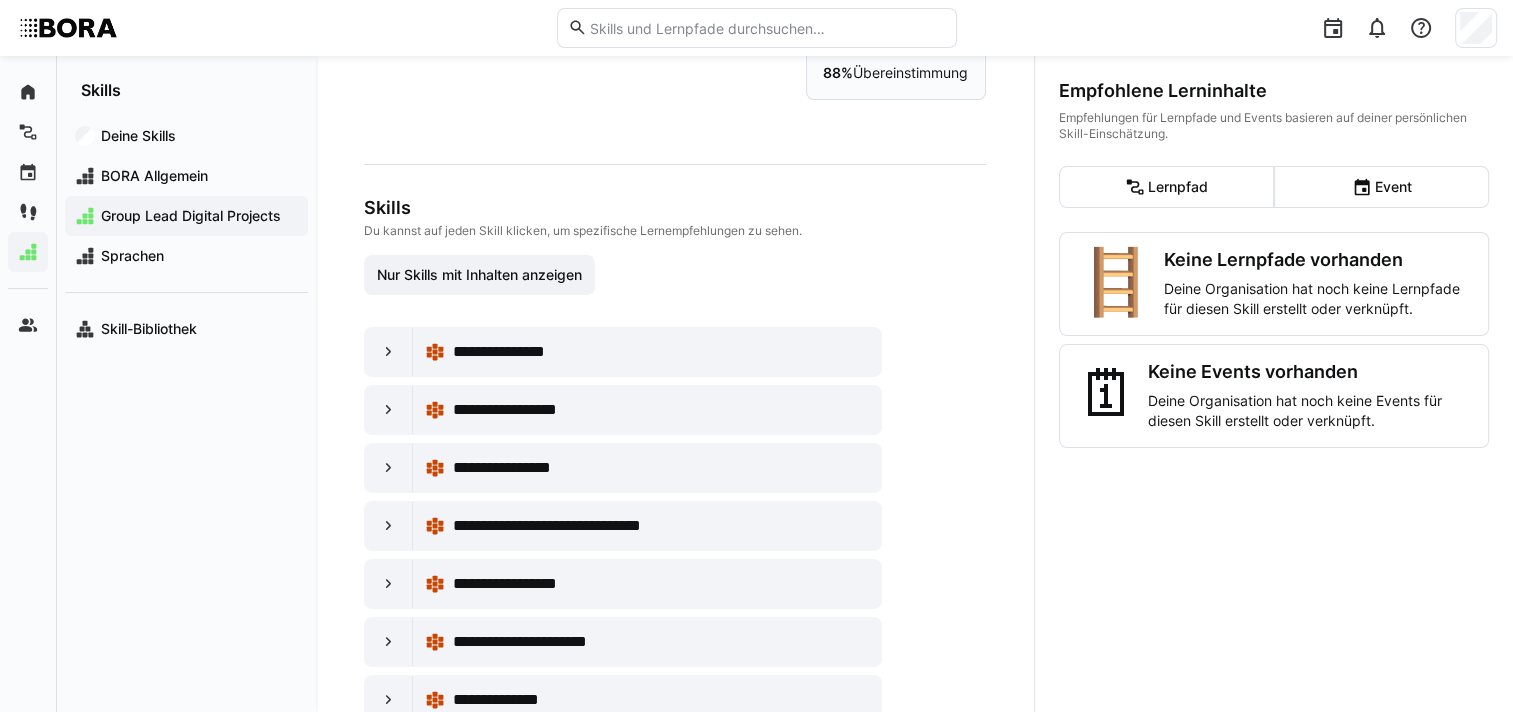 scroll, scrollTop: 163, scrollLeft: 0, axis: vertical 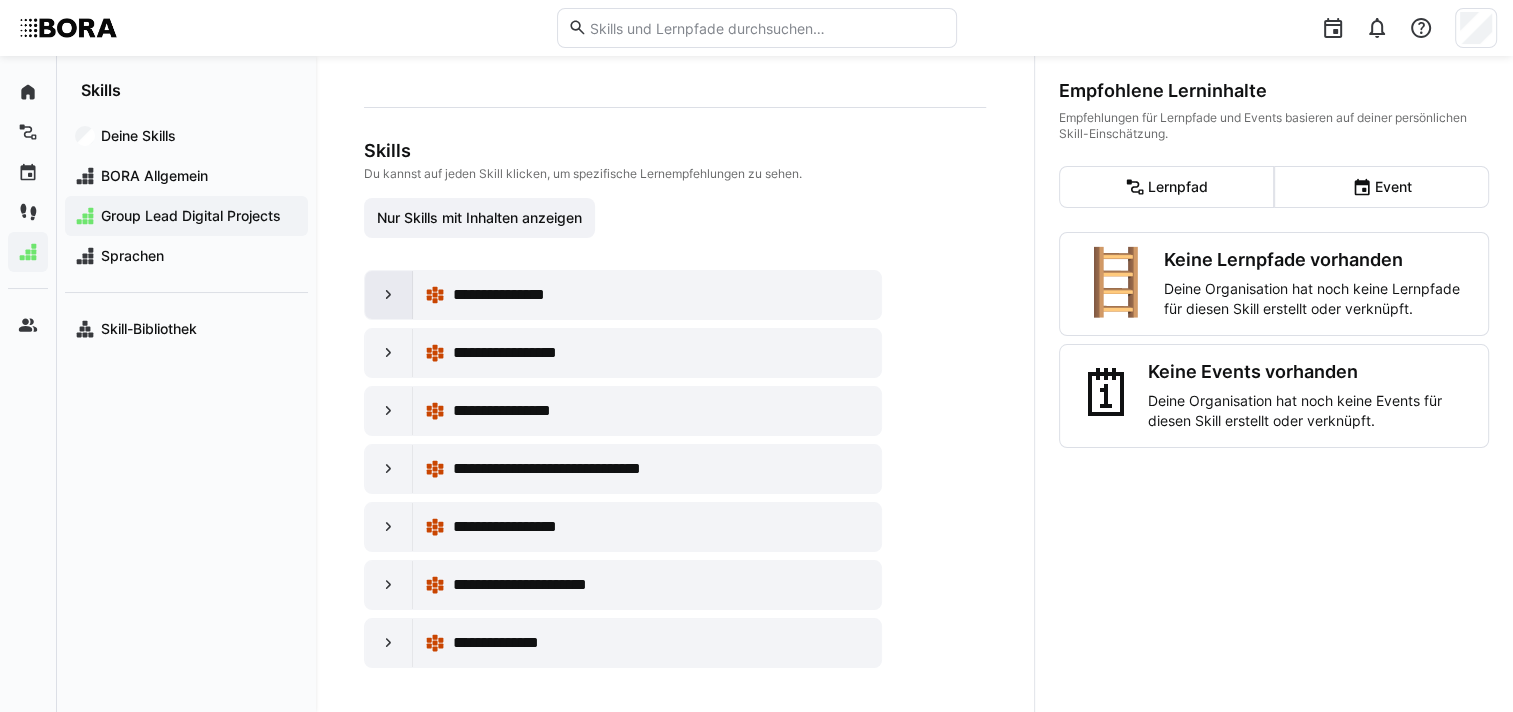 click 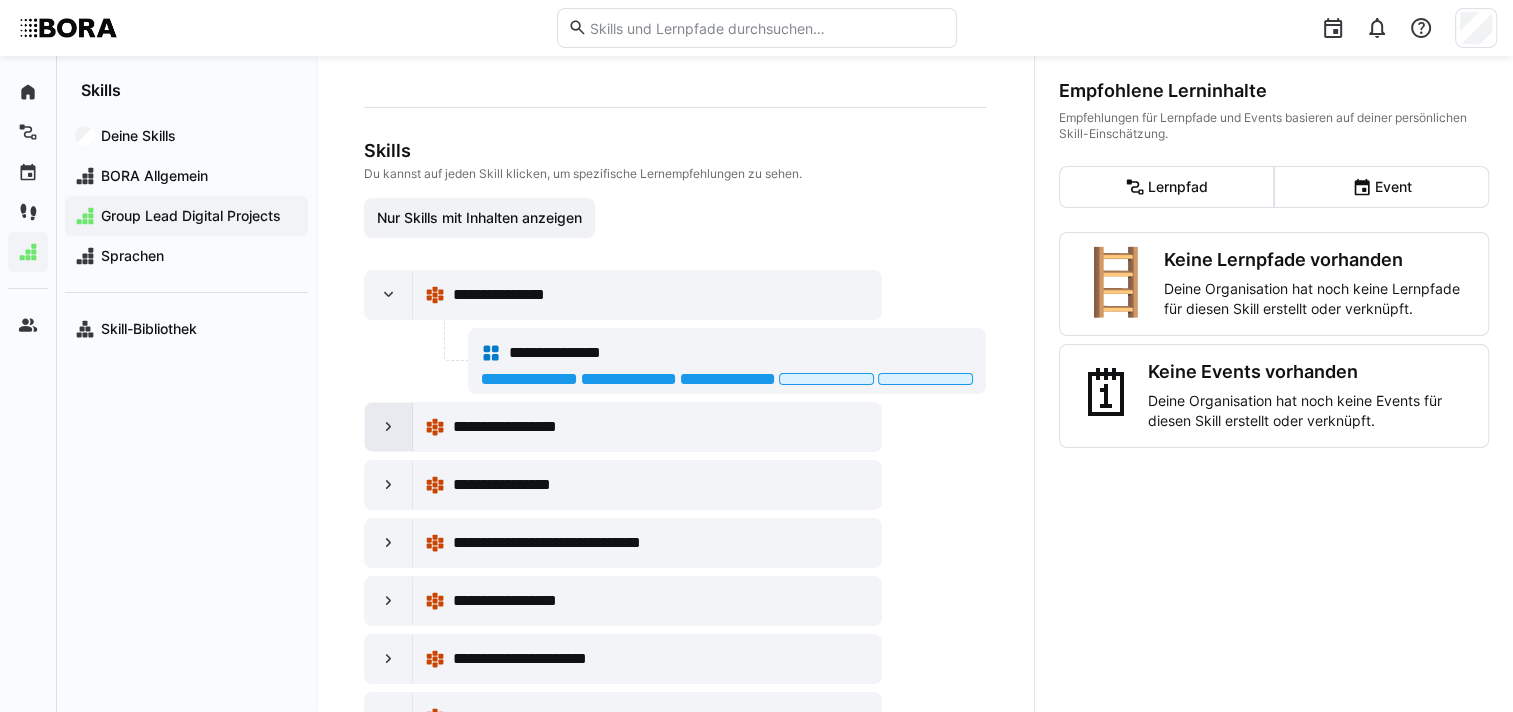 click 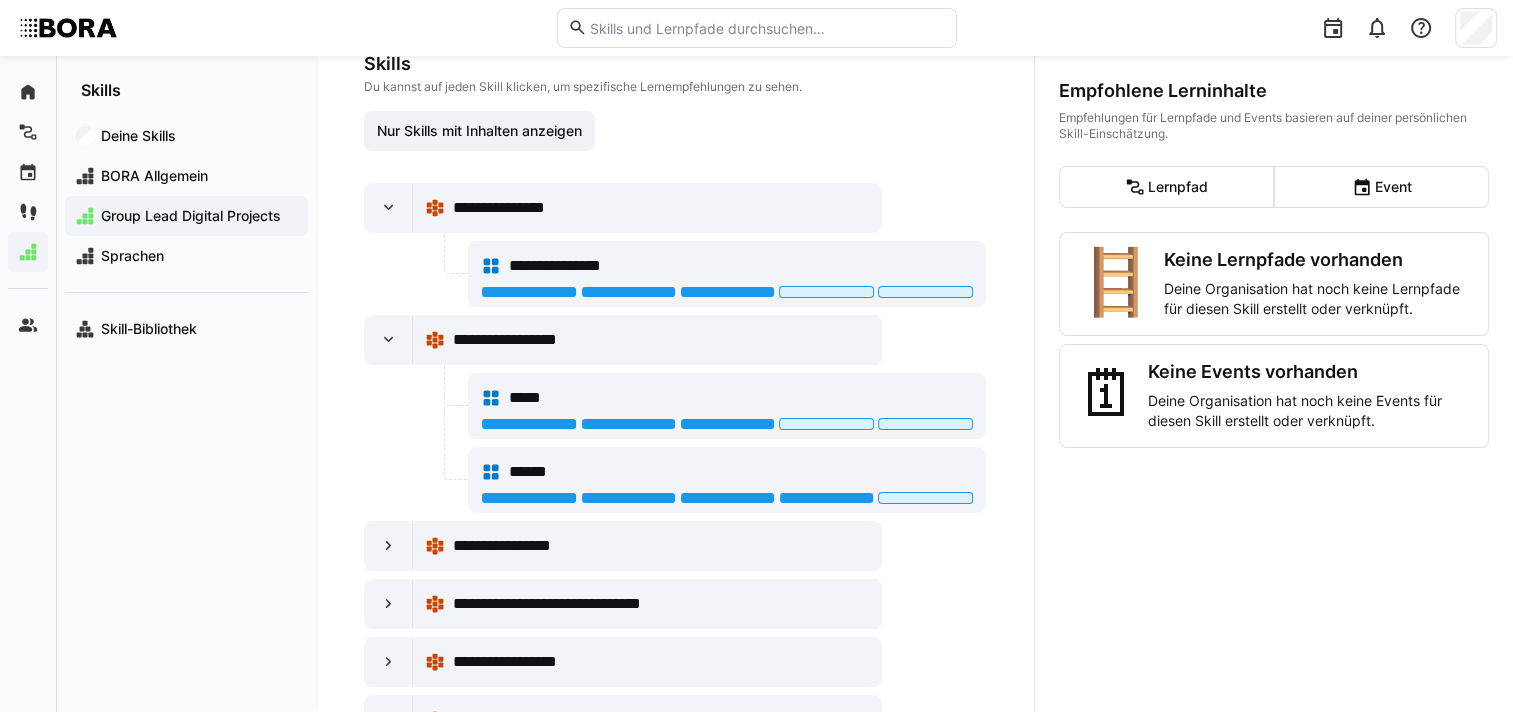 scroll, scrollTop: 384, scrollLeft: 0, axis: vertical 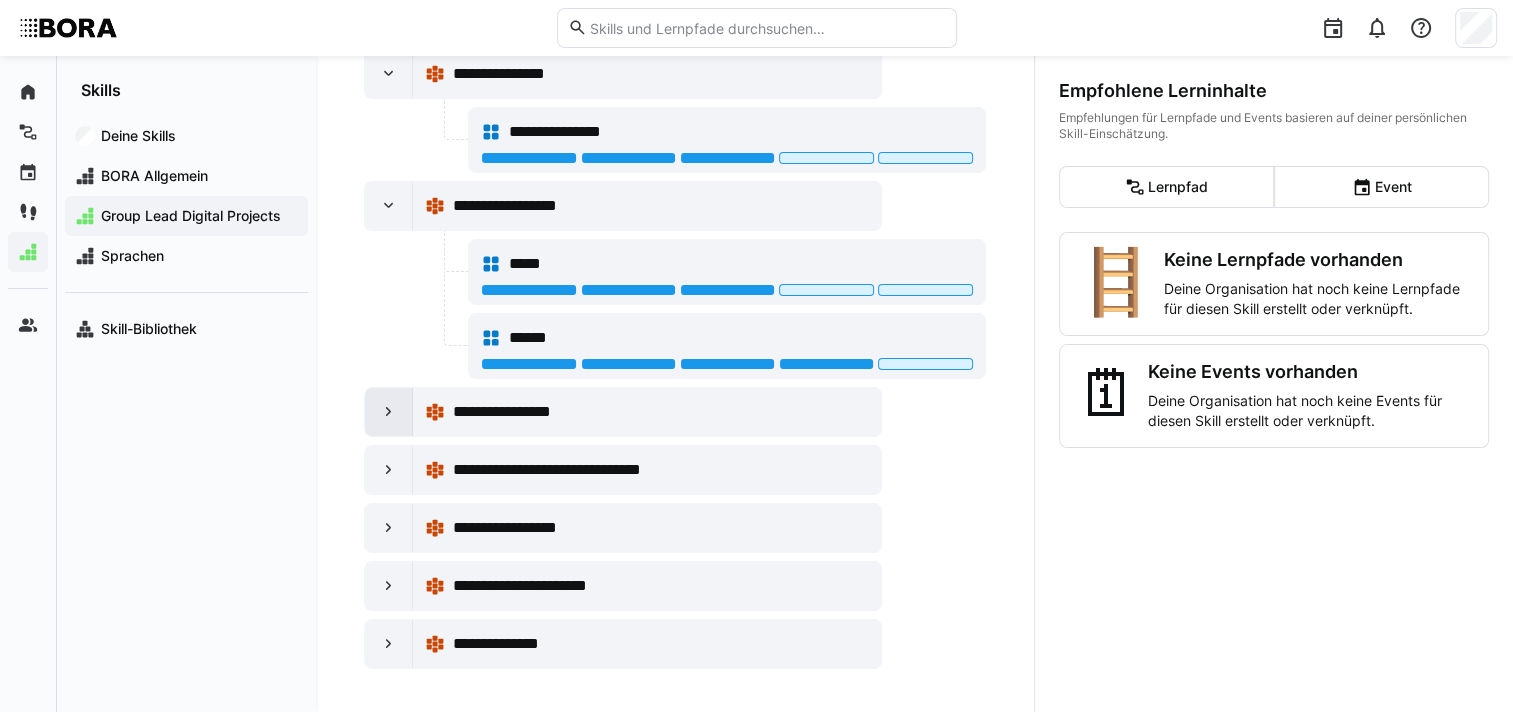 click 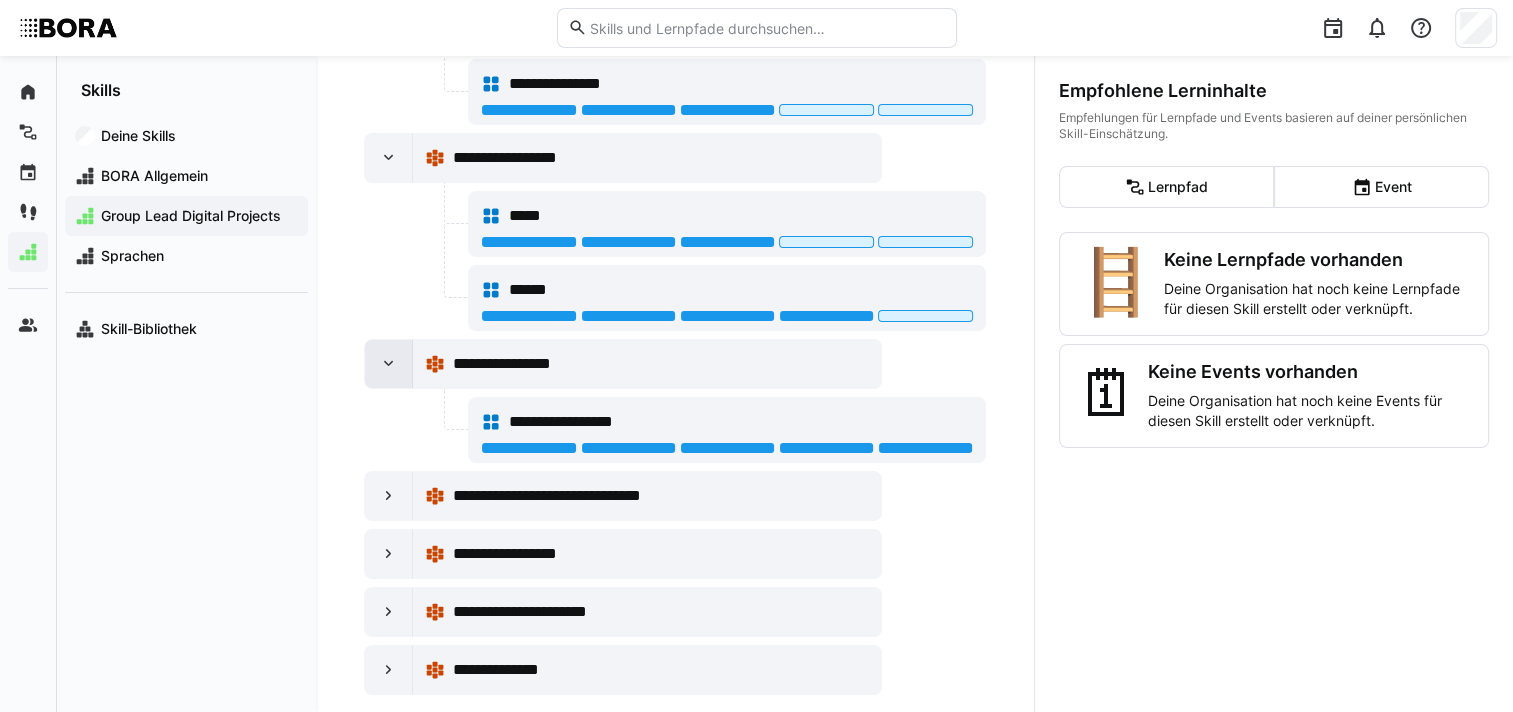 scroll, scrollTop: 457, scrollLeft: 0, axis: vertical 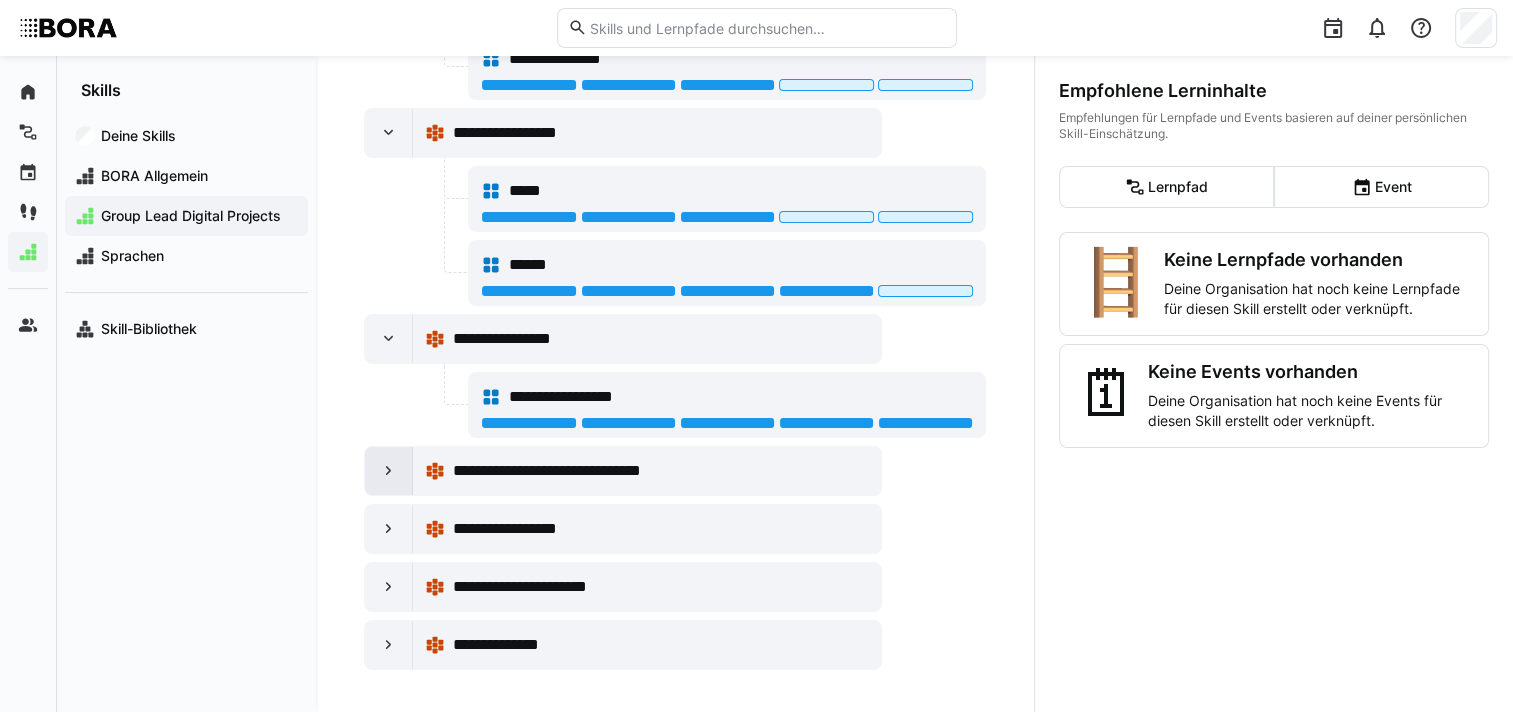 click 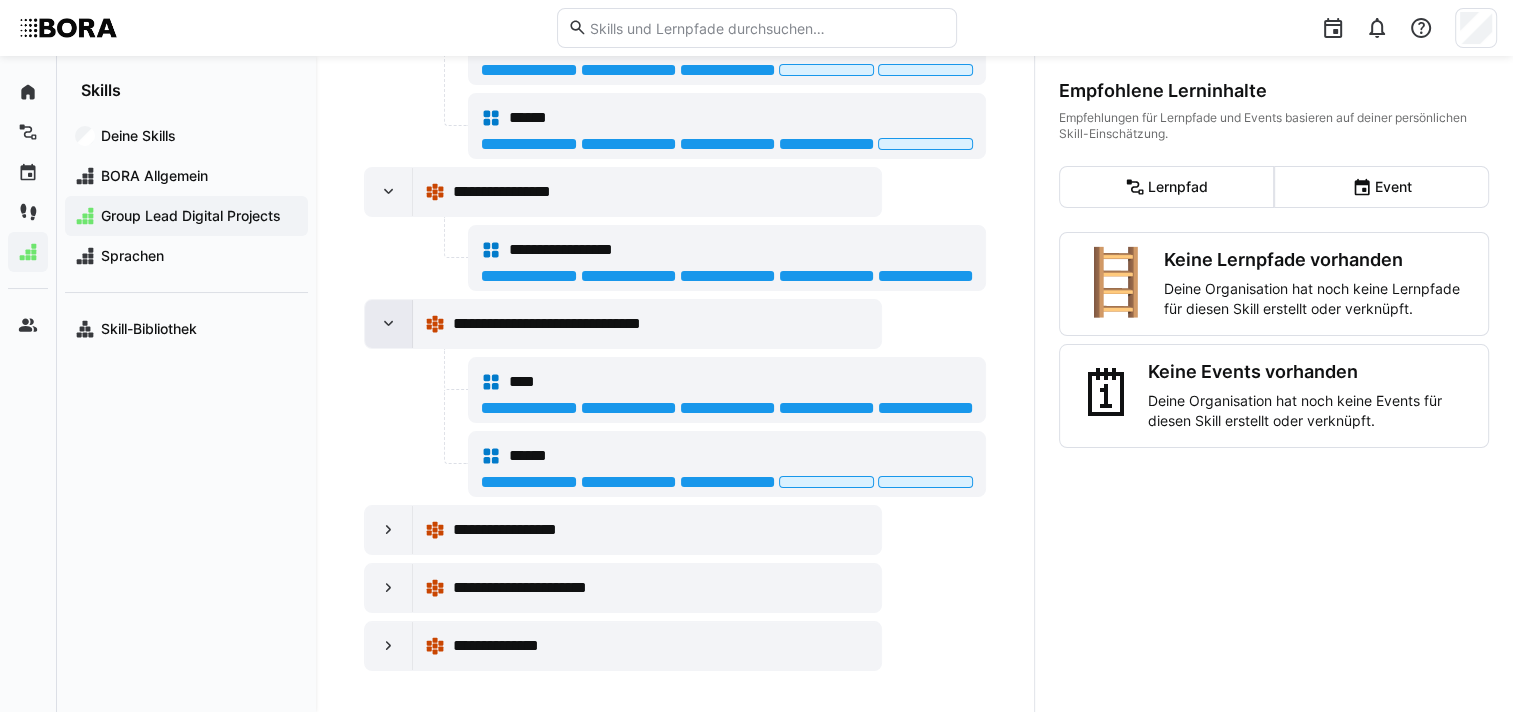 scroll, scrollTop: 604, scrollLeft: 0, axis: vertical 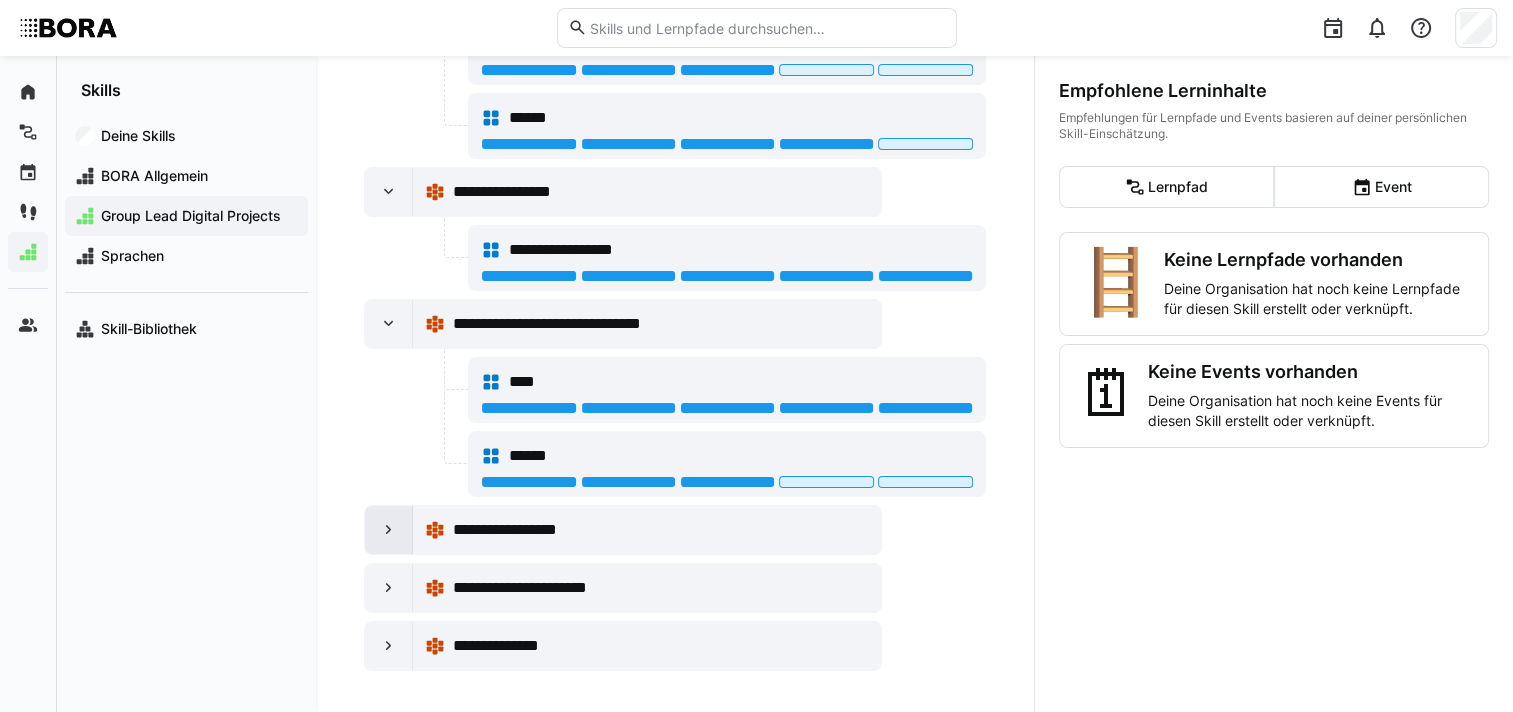 click 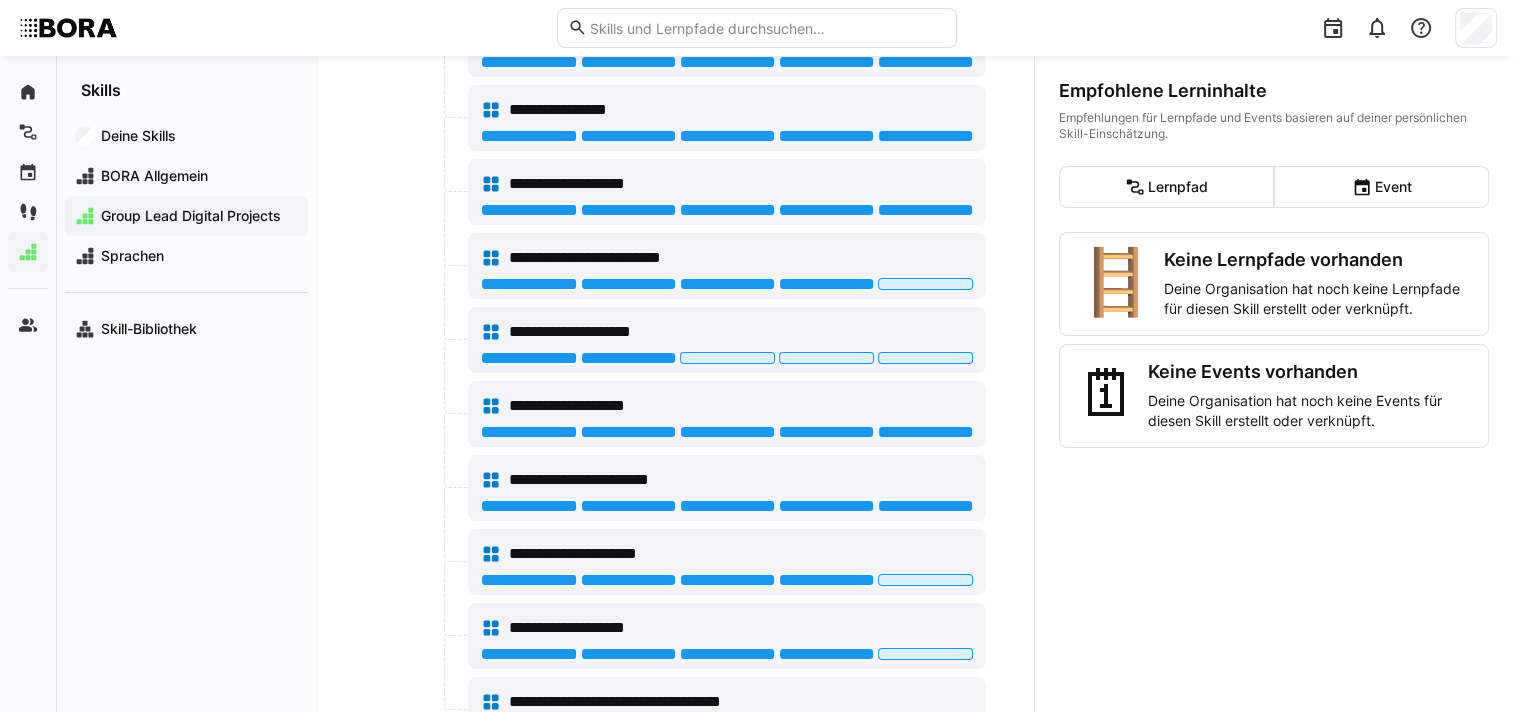 scroll, scrollTop: 1488, scrollLeft: 0, axis: vertical 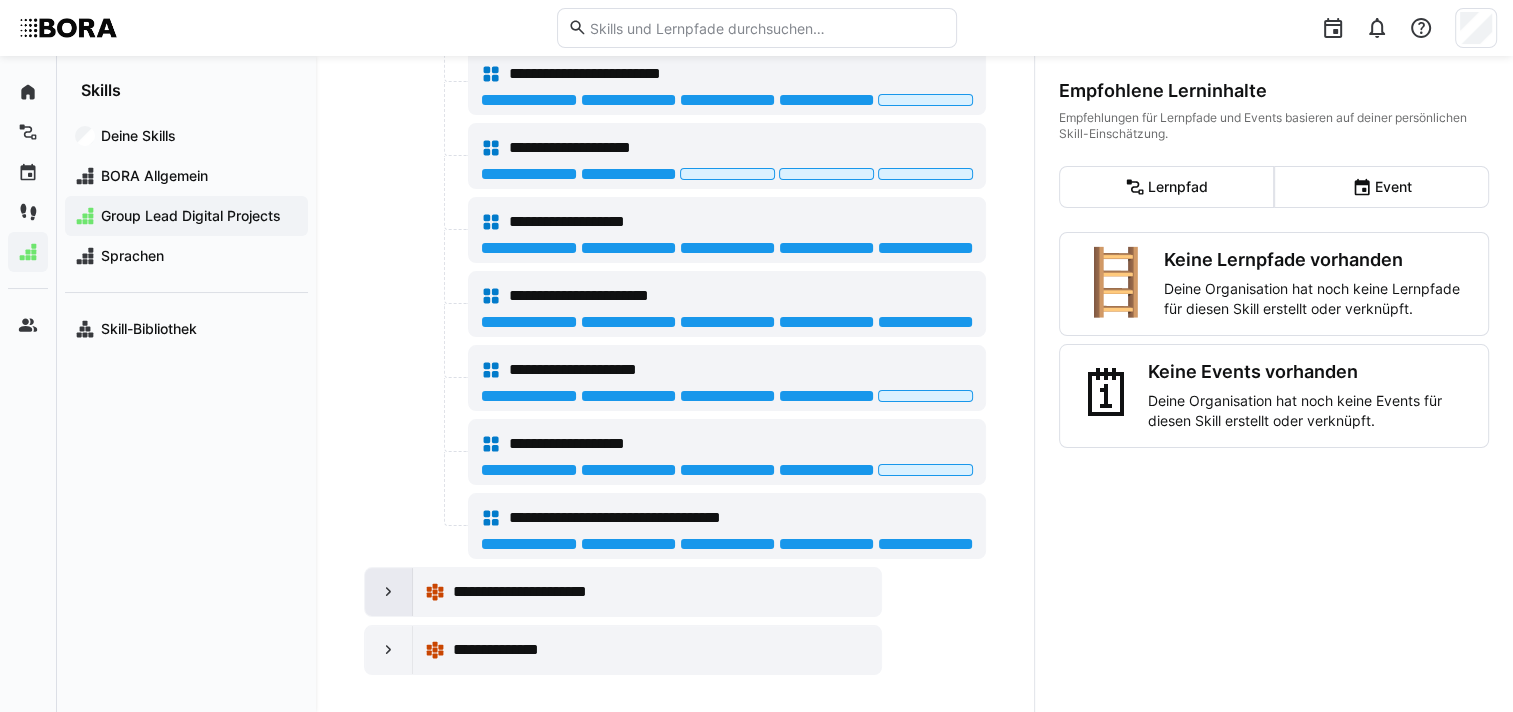 click 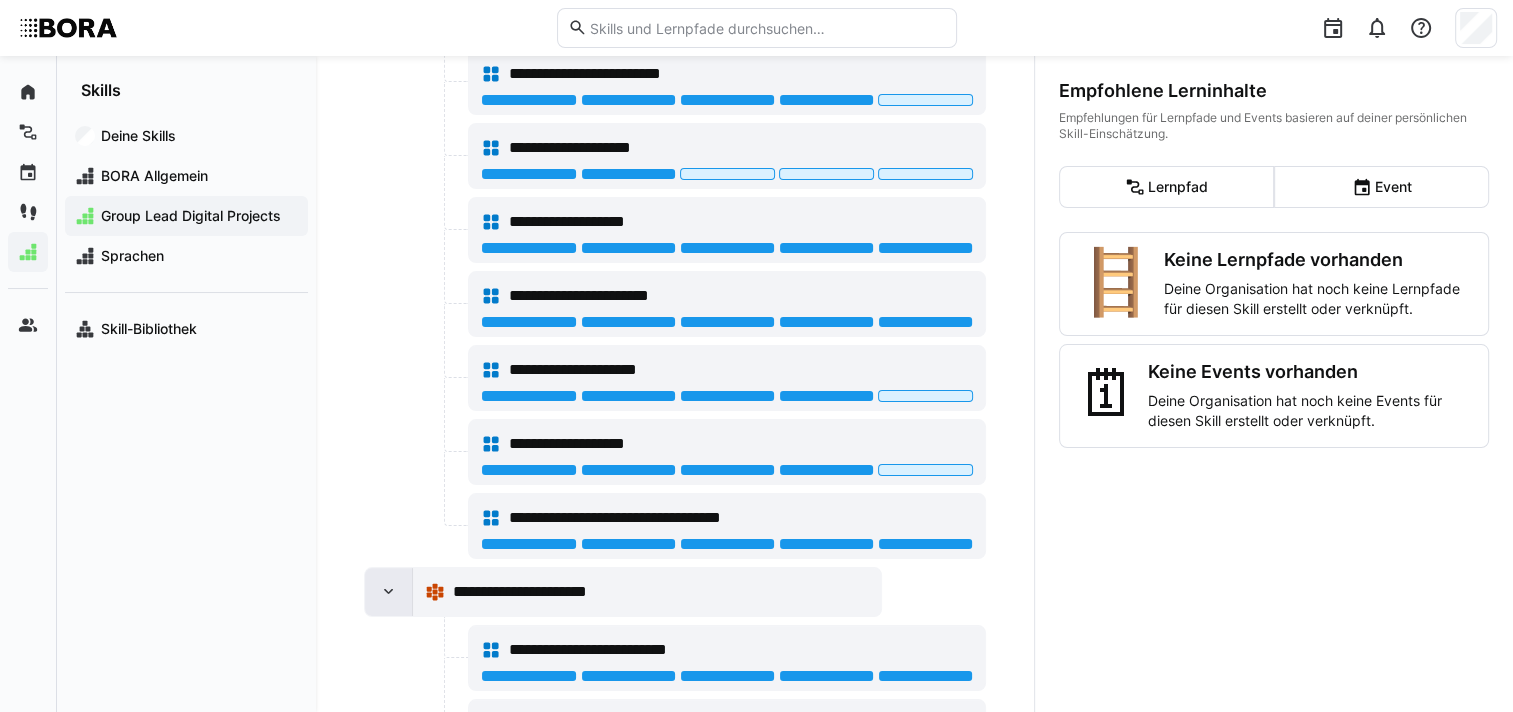 scroll, scrollTop: 1635, scrollLeft: 0, axis: vertical 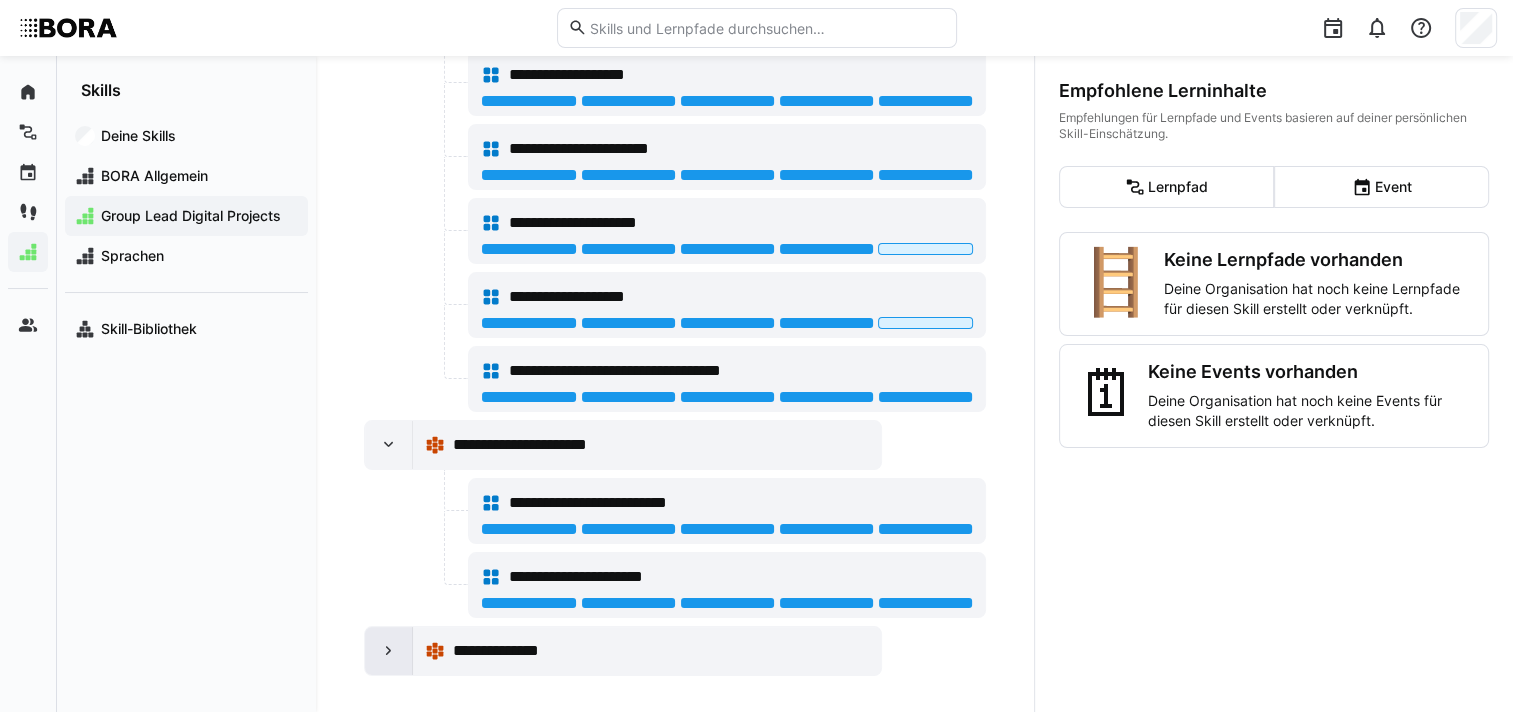 click 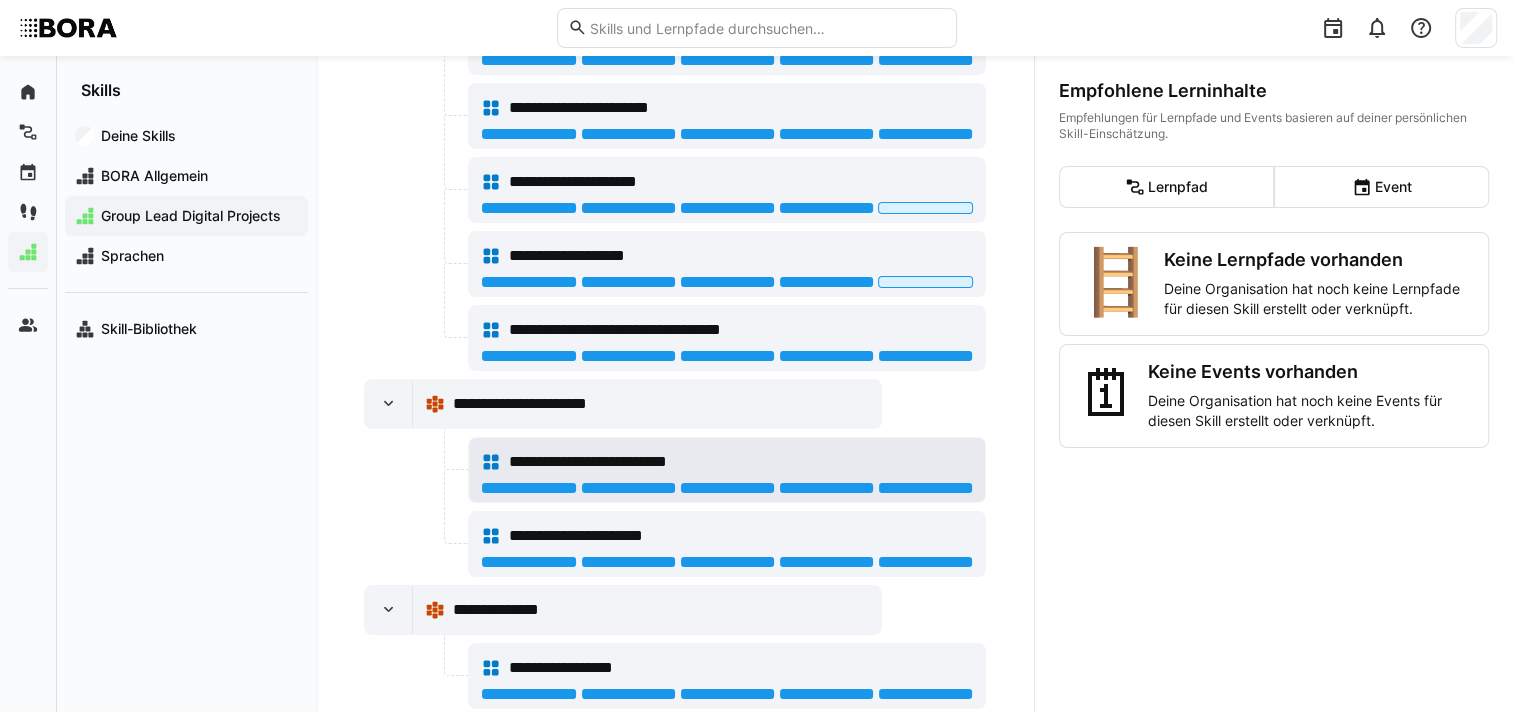 scroll, scrollTop: 1708, scrollLeft: 0, axis: vertical 